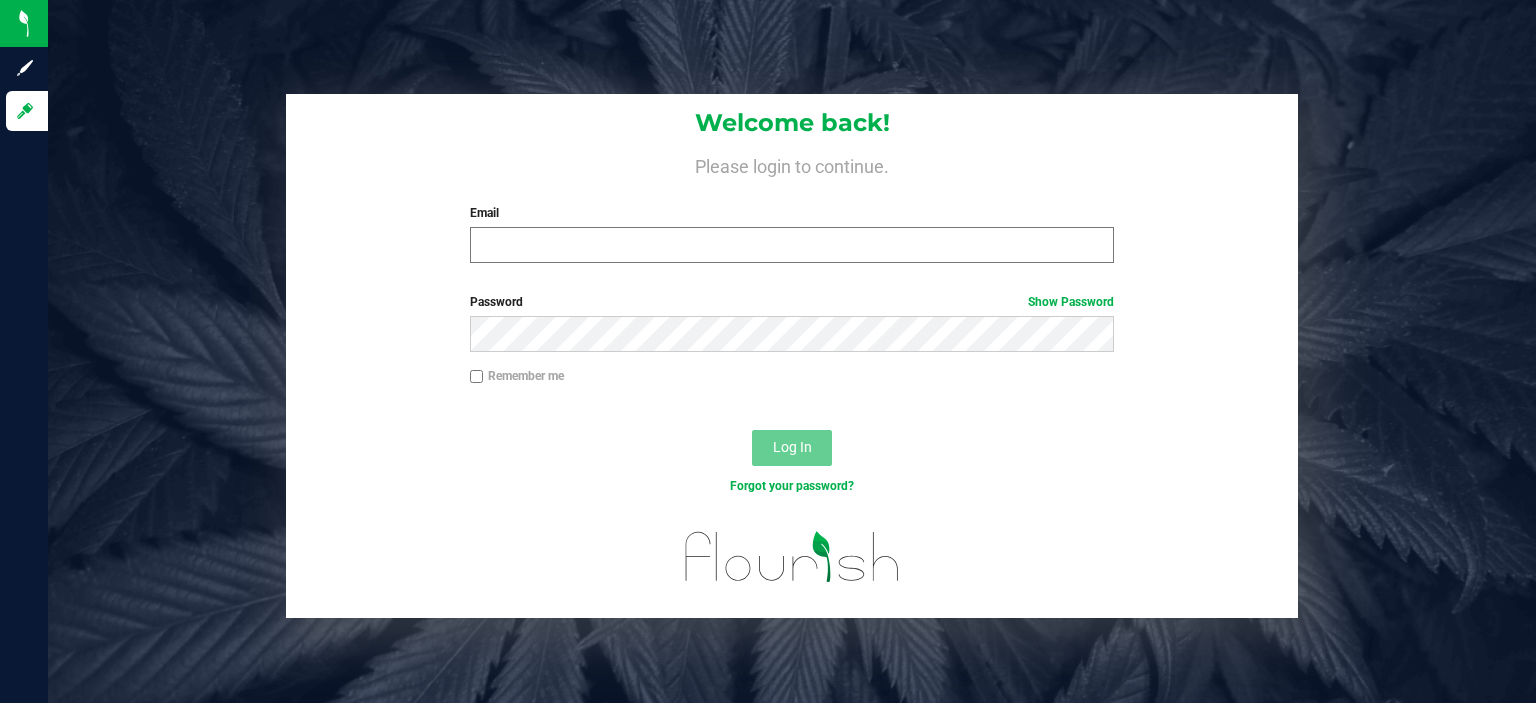 scroll, scrollTop: 0, scrollLeft: 0, axis: both 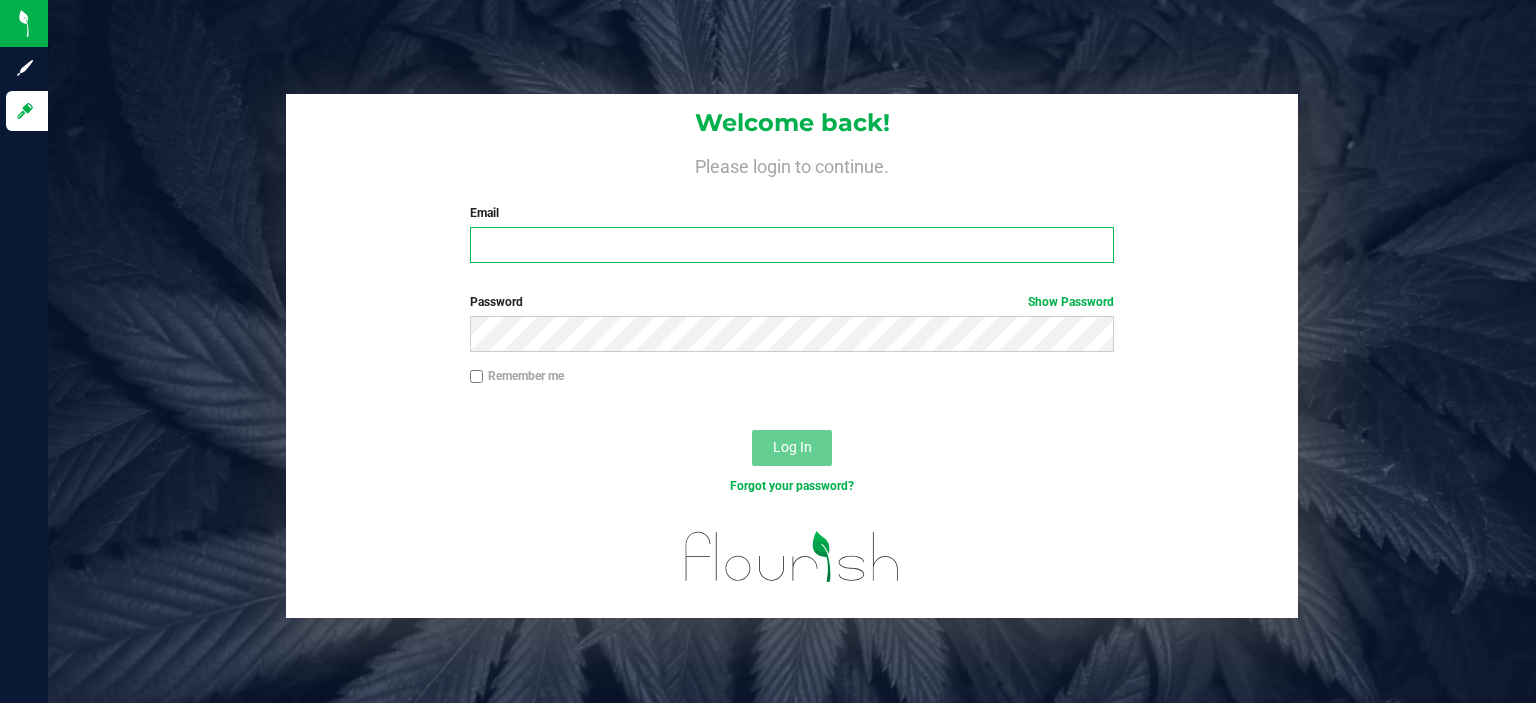click on "Email" at bounding box center [792, 245] 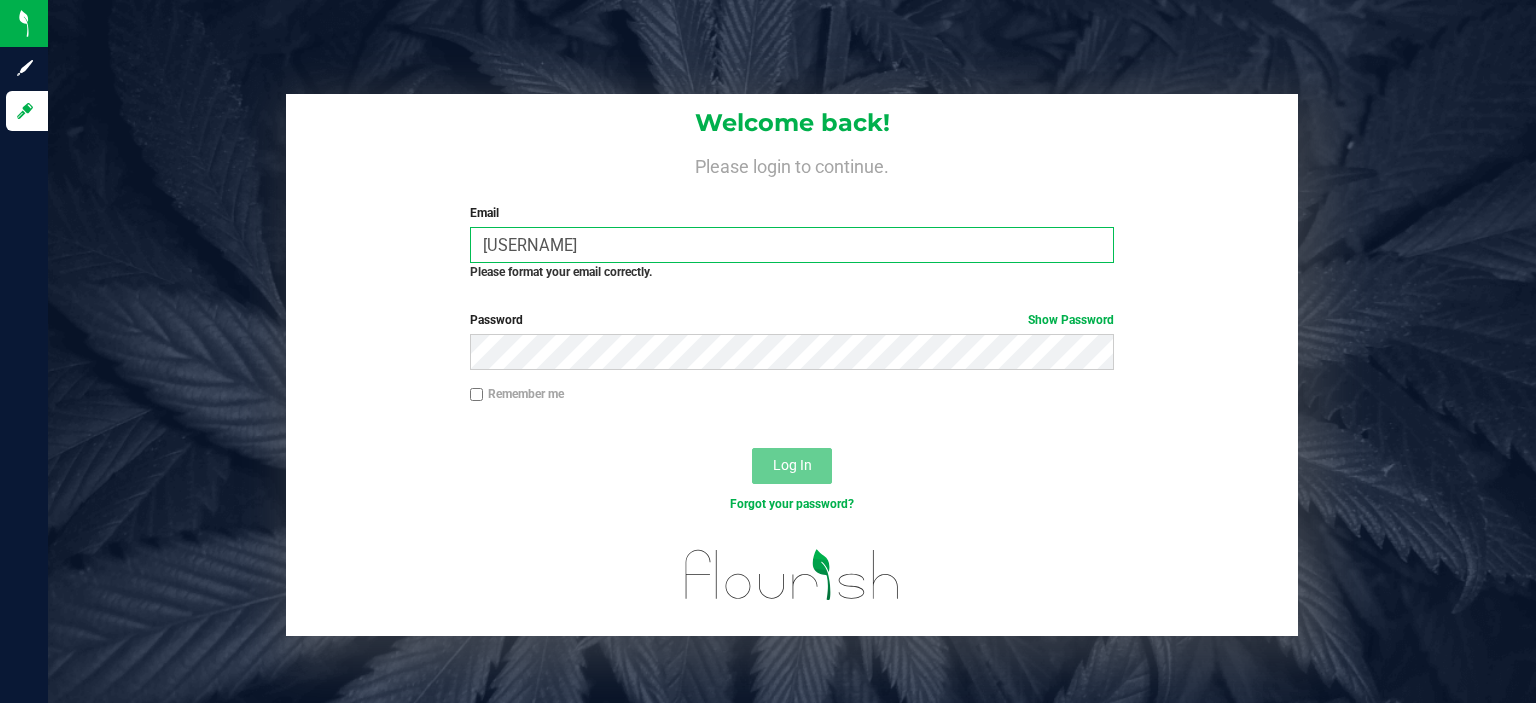 scroll, scrollTop: 0, scrollLeft: 0, axis: both 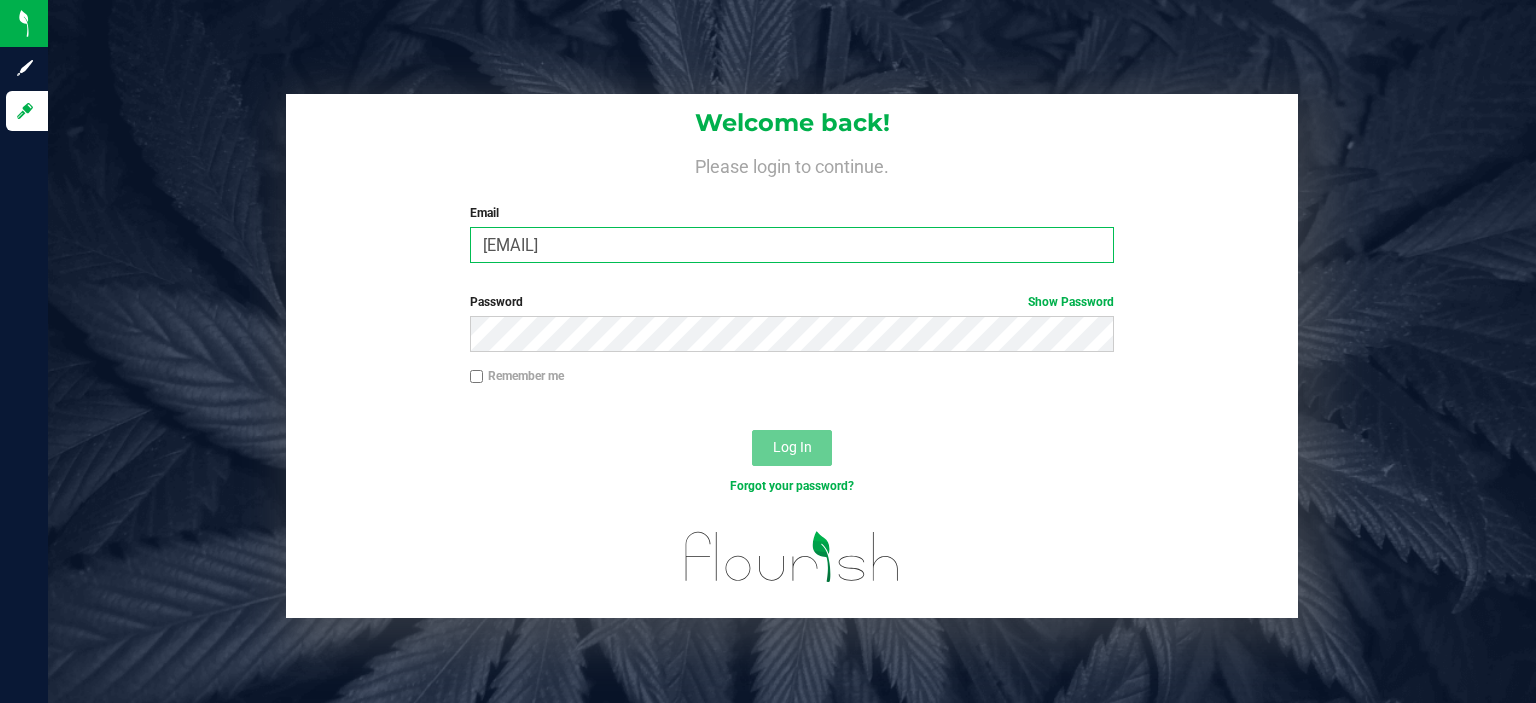 type on "[EMAIL]" 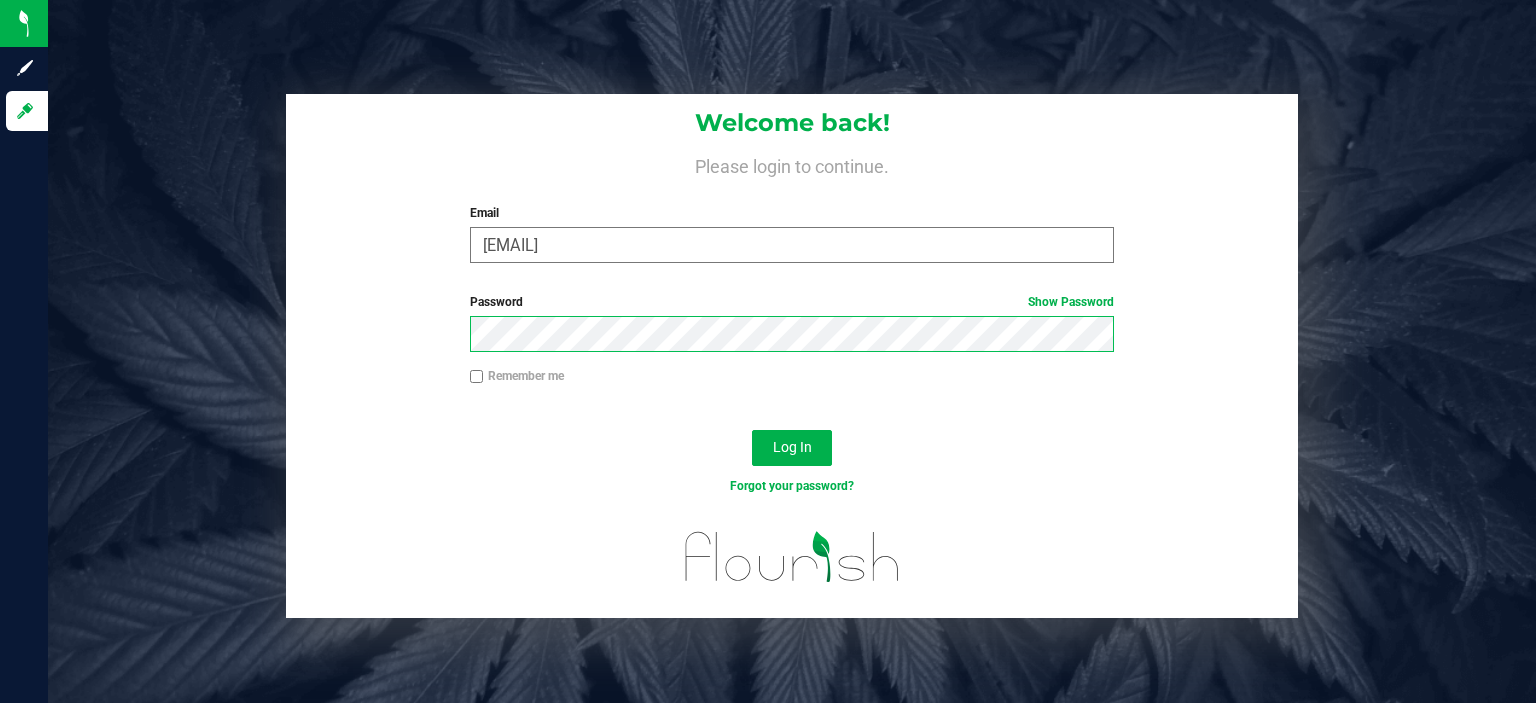 click on "Log In" at bounding box center (792, 448) 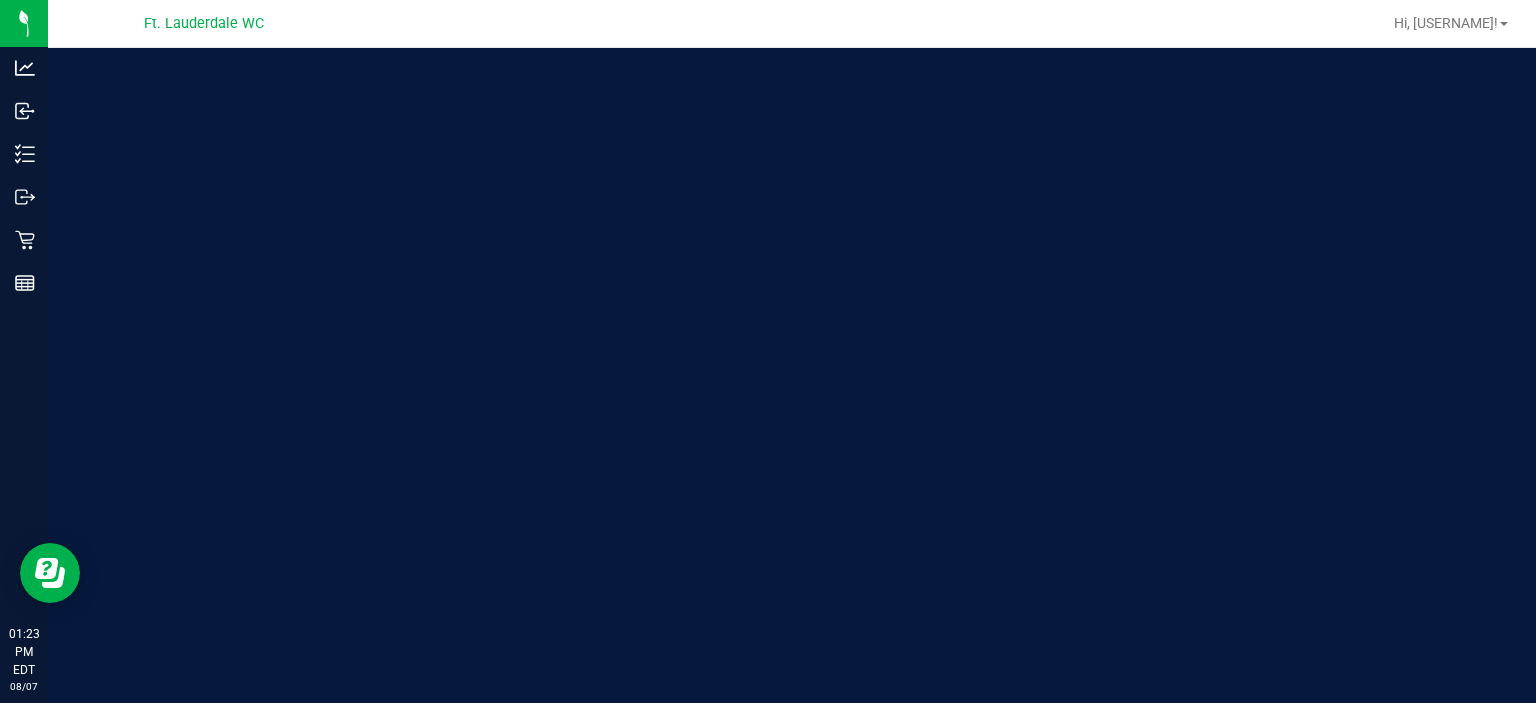 scroll, scrollTop: 0, scrollLeft: 0, axis: both 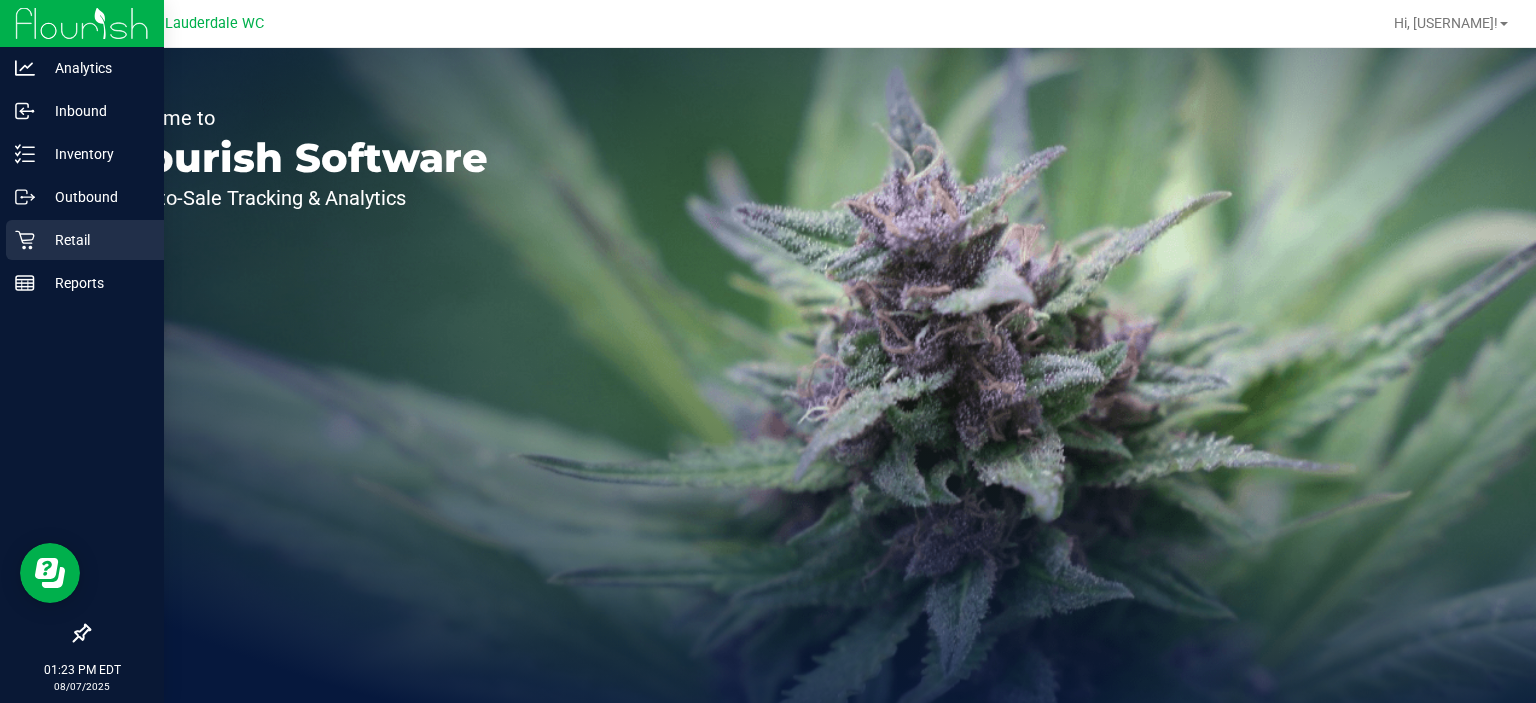 click 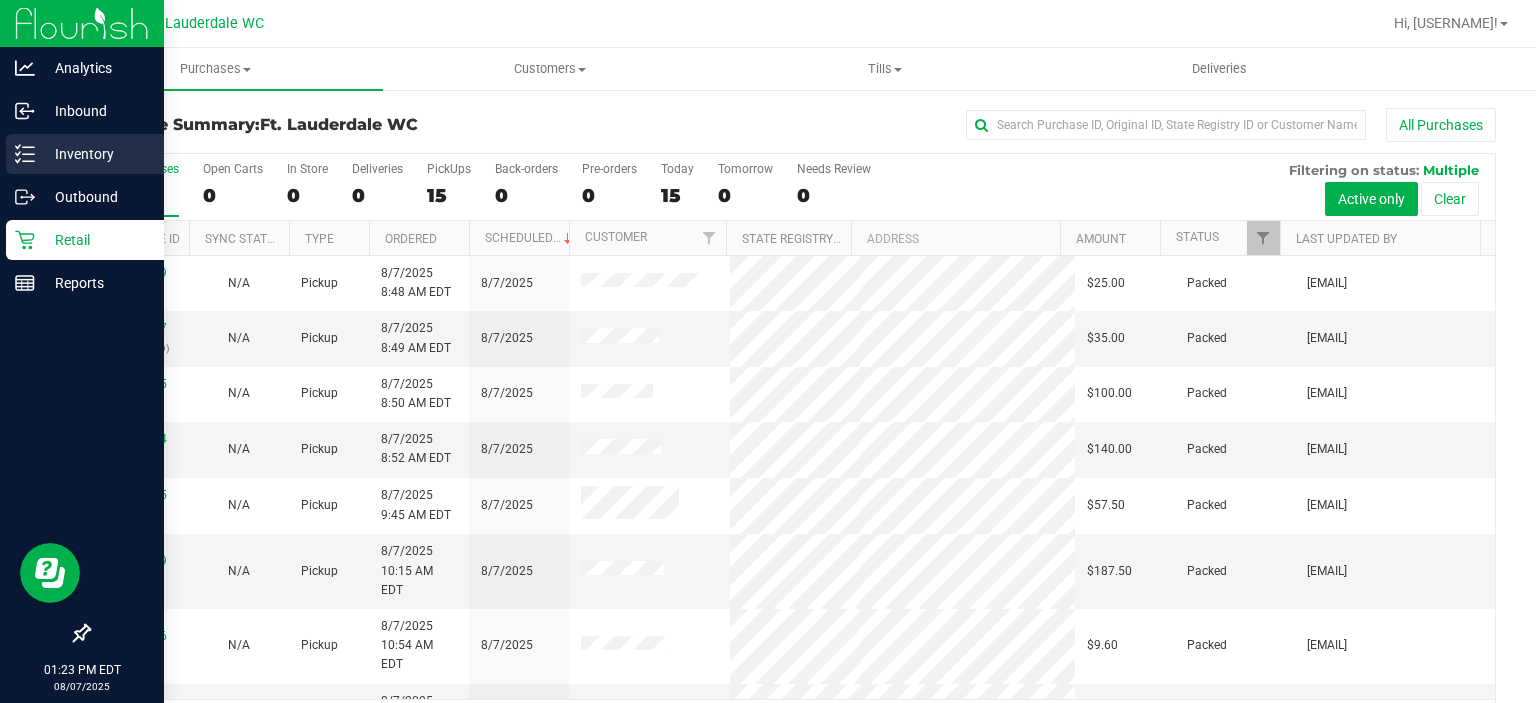 click on "Inventory" at bounding box center [82, 155] 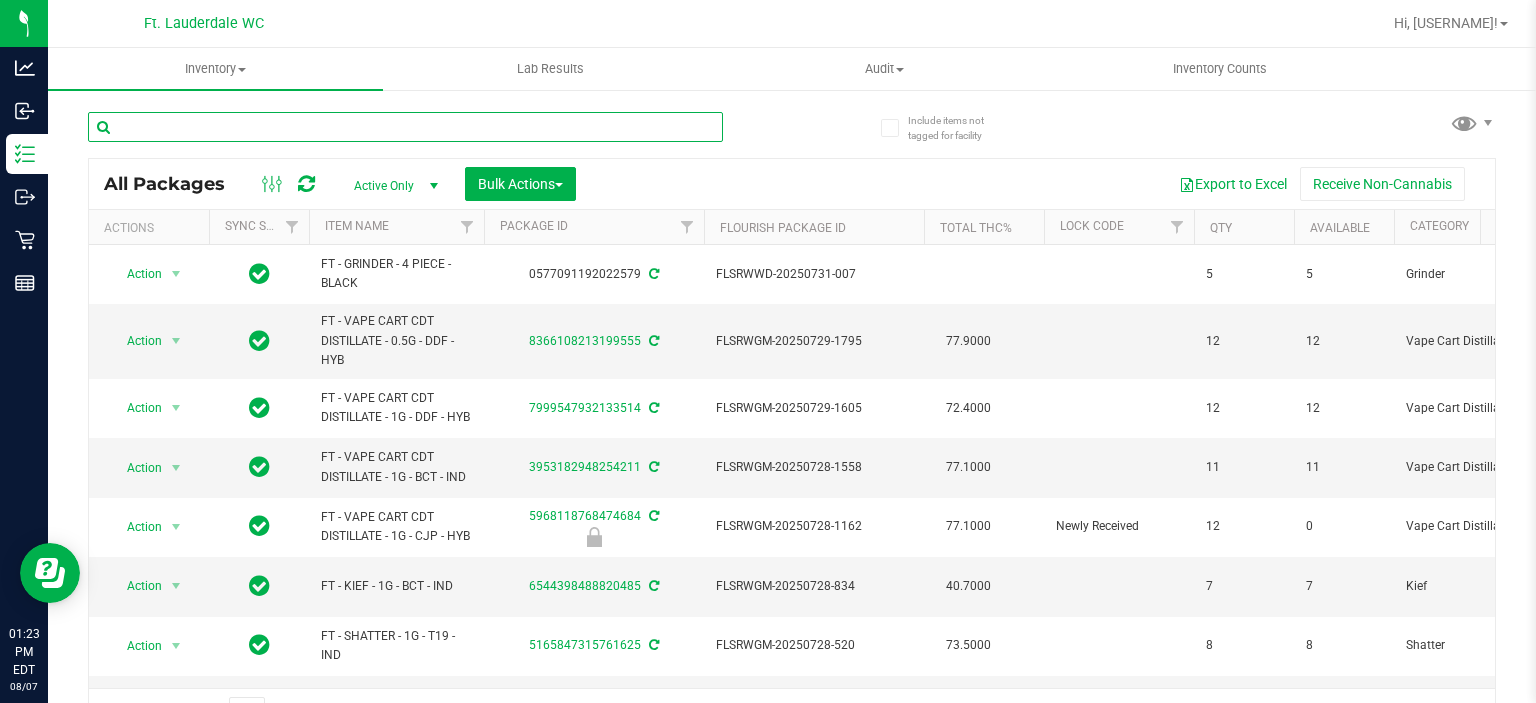 click at bounding box center (405, 127) 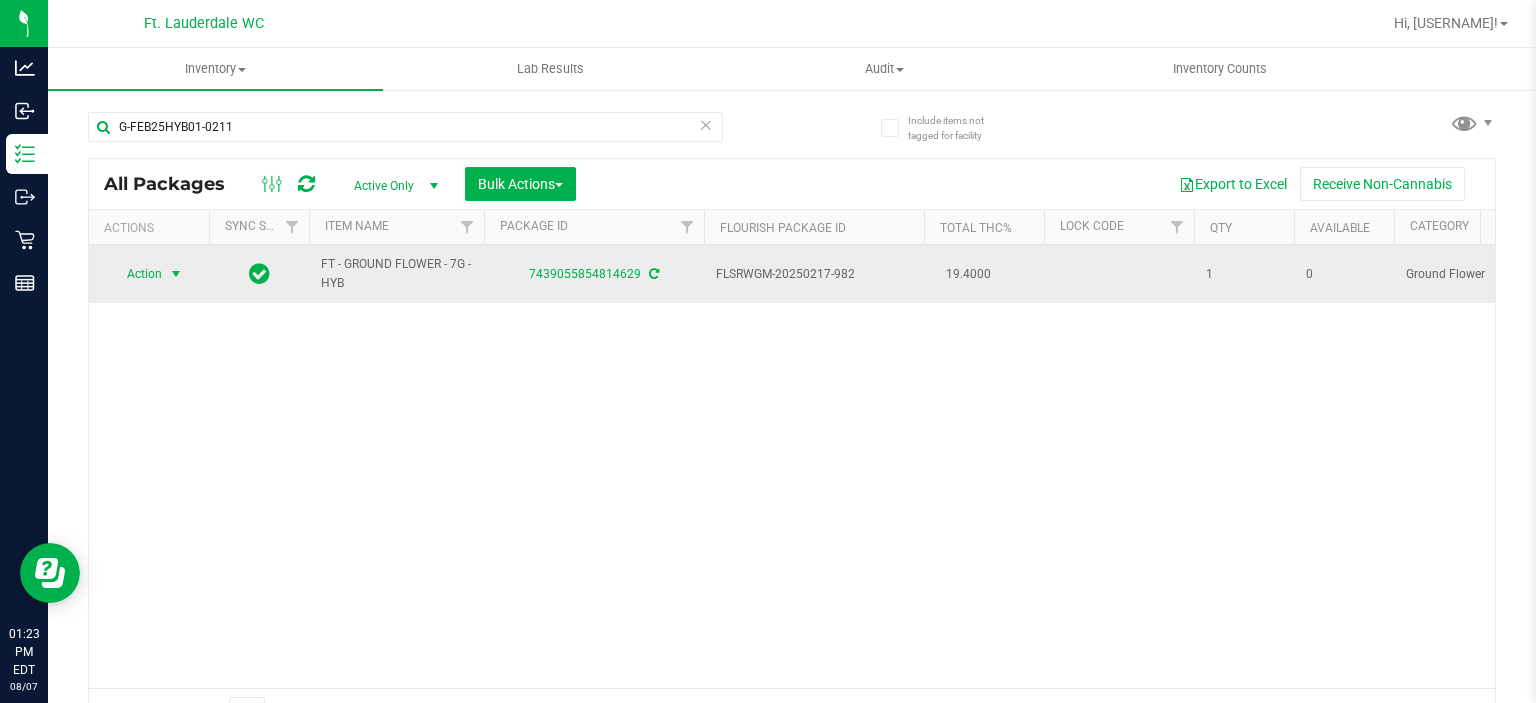 click on "Action" at bounding box center [136, 274] 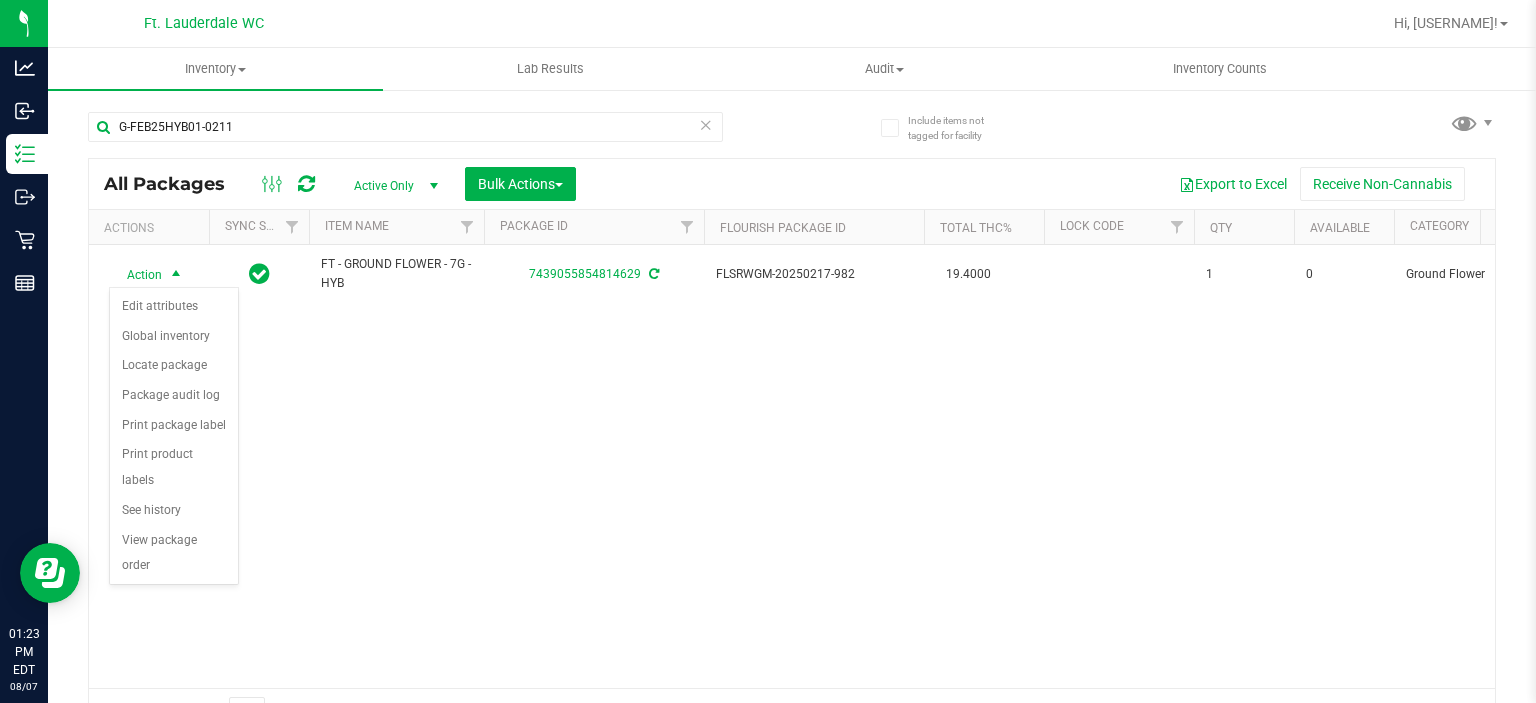 click on "([CREDIT_CARD])
[PRODUCT_CODE]
[PRODUCT_CODE]
19.4000
1
0
Ground Flower
Float
FT - GROUND FLOWER - 7G - HYB
FLO-BUD-FT-PG-HYB
Assigned to order
0.0000
[PRODUCT_CODE]" at bounding box center [792, 466] 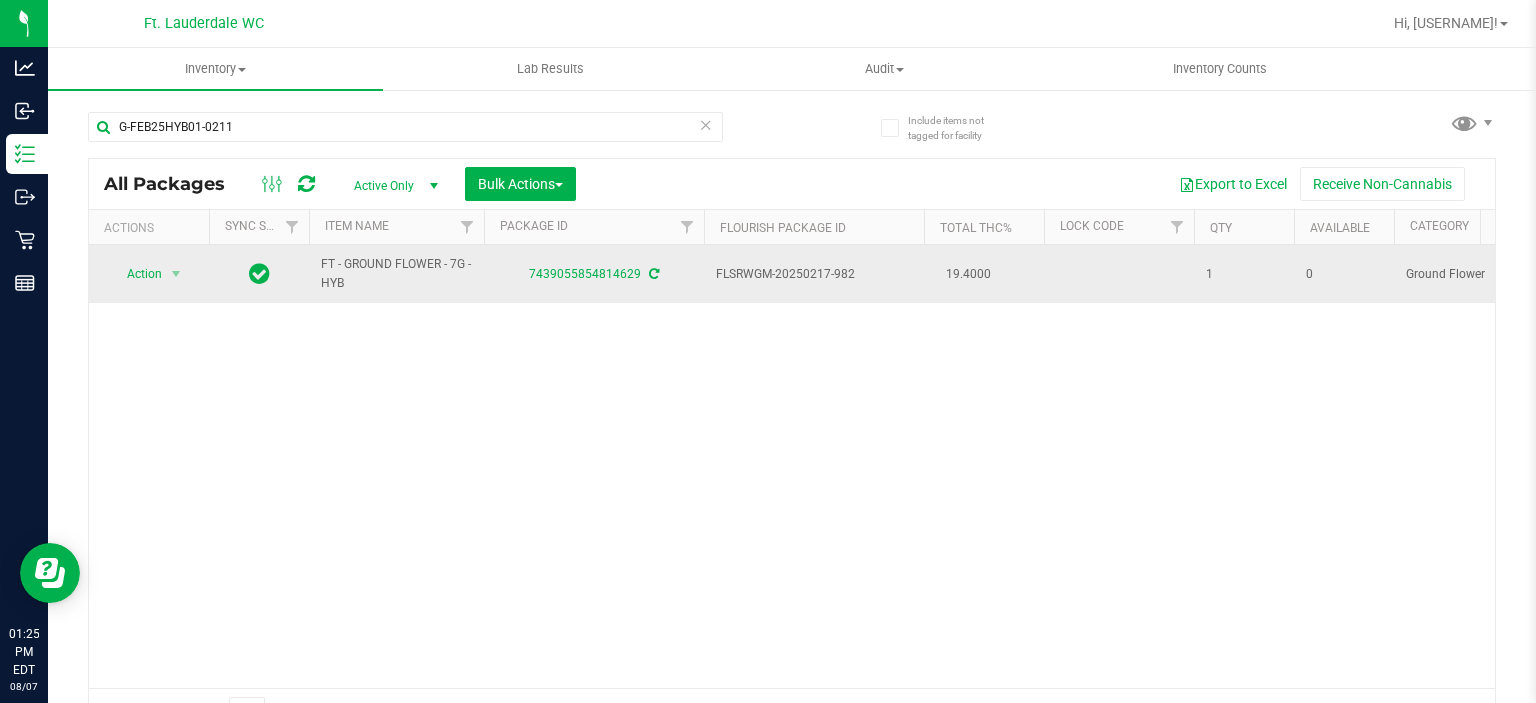 click on "FT - GROUND FLOWER - 7G - HYB" at bounding box center [396, 274] 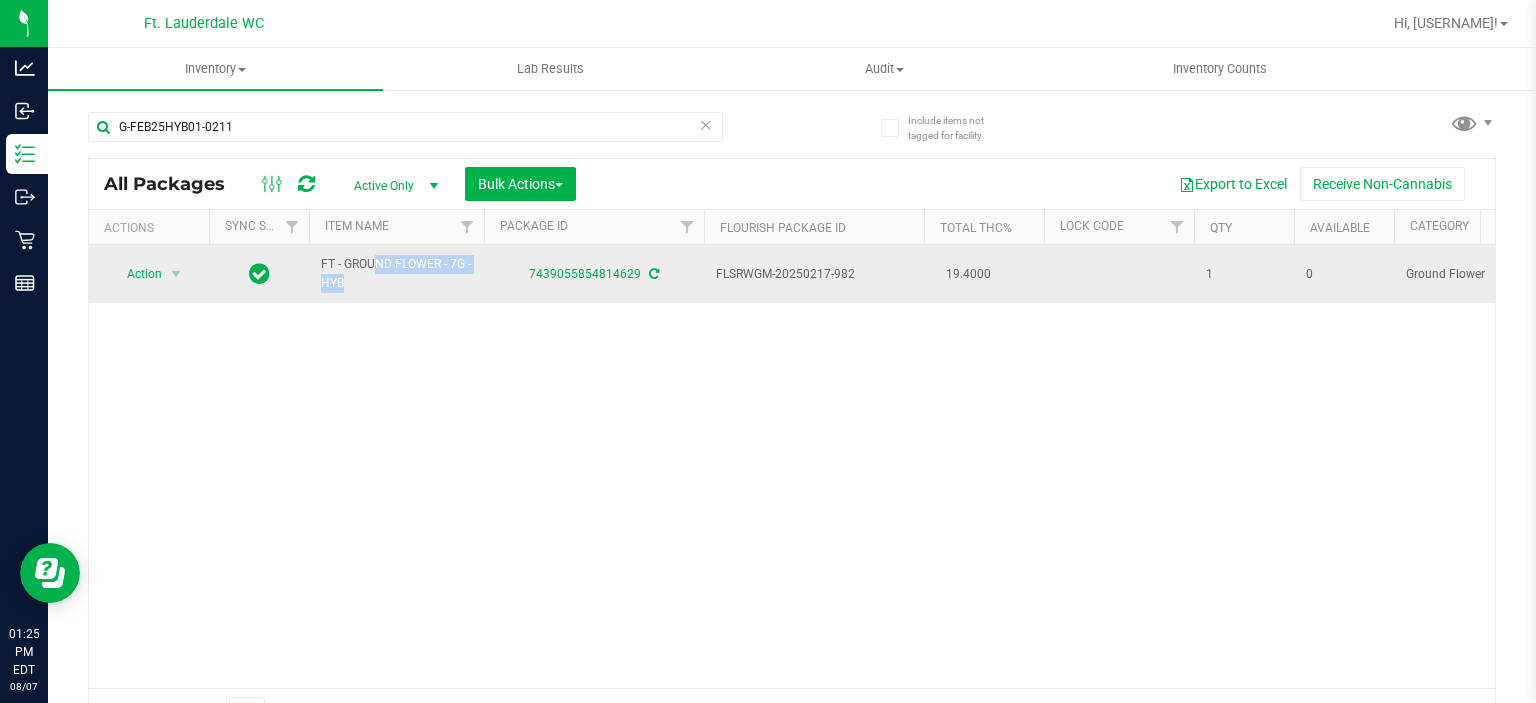 click on "FT - GROUND FLOWER - 7G - HYB" at bounding box center [396, 274] 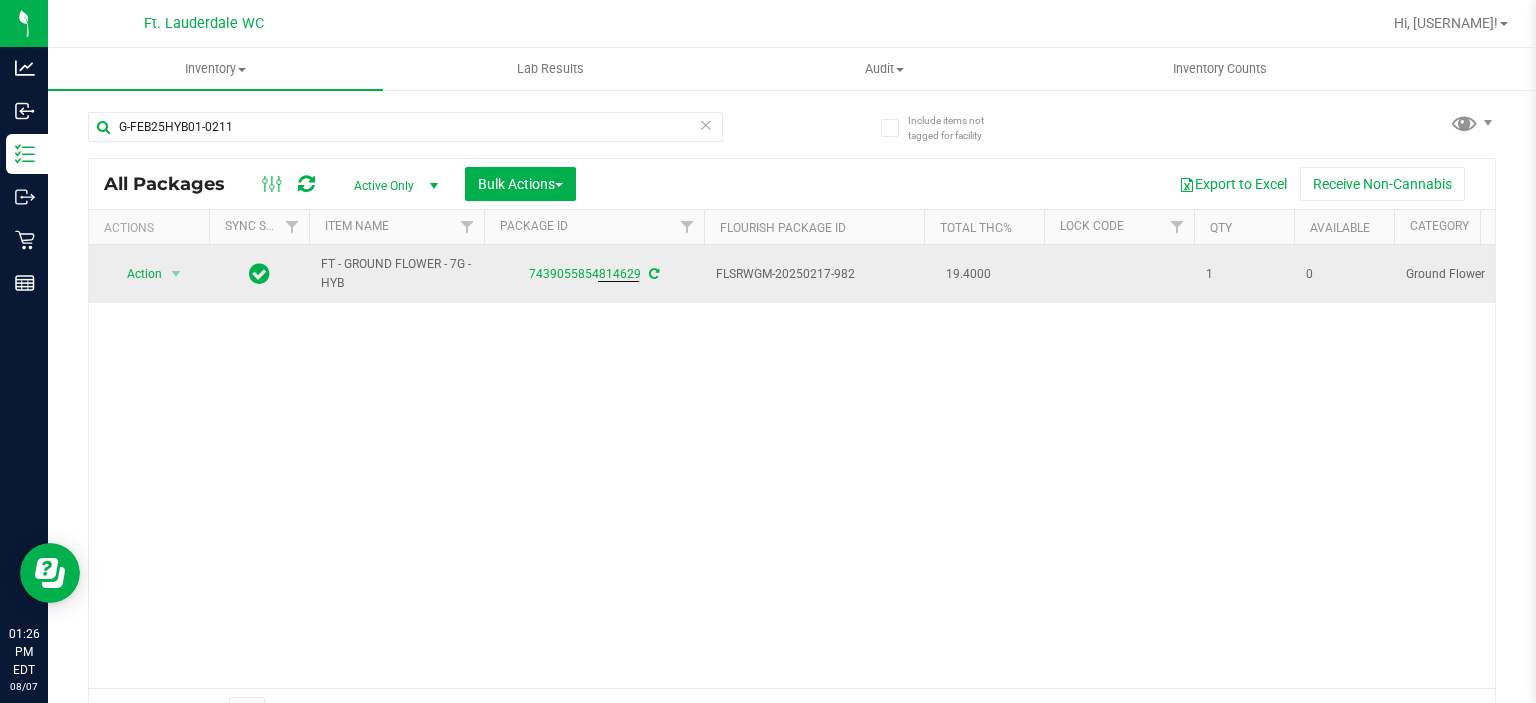click on "7439055854814629" at bounding box center [594, 274] 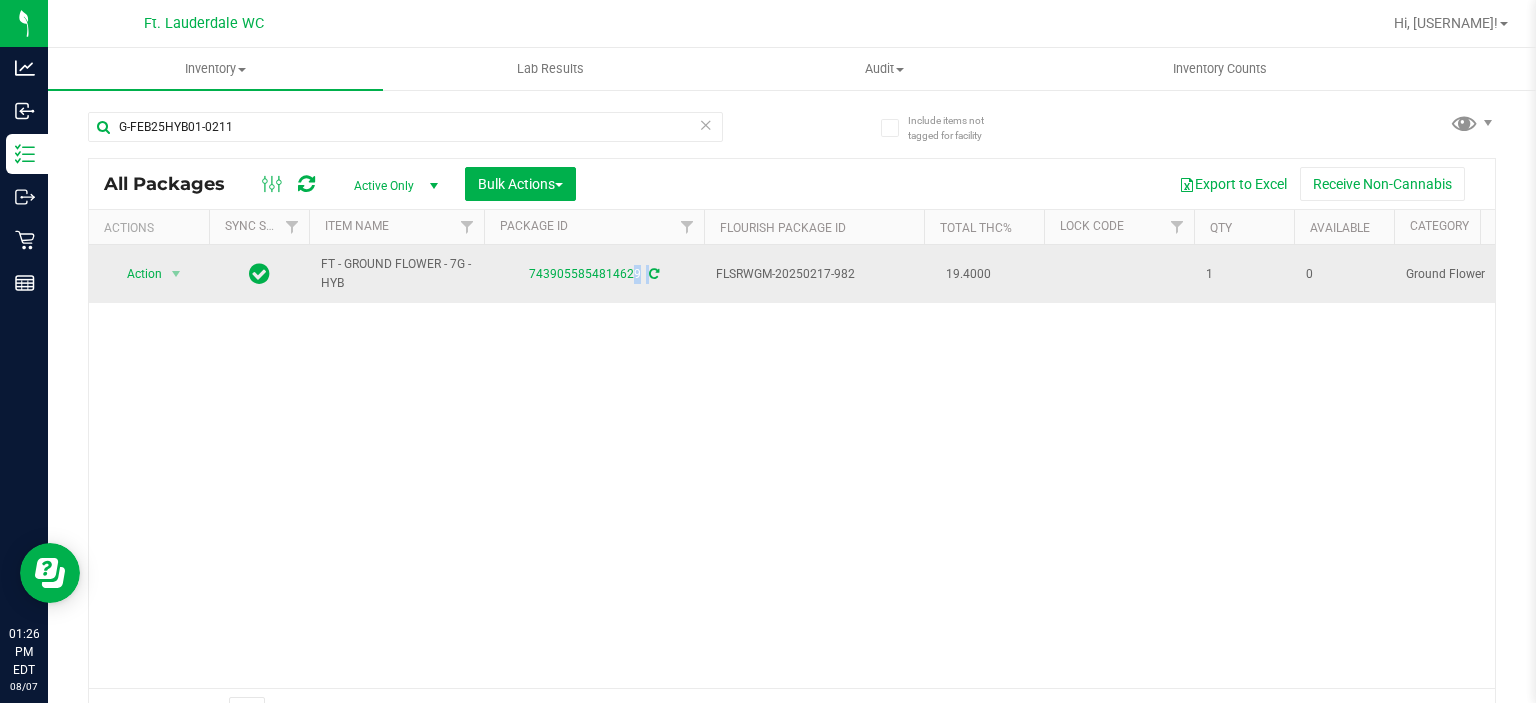 click on "7439055854814629" at bounding box center [594, 274] 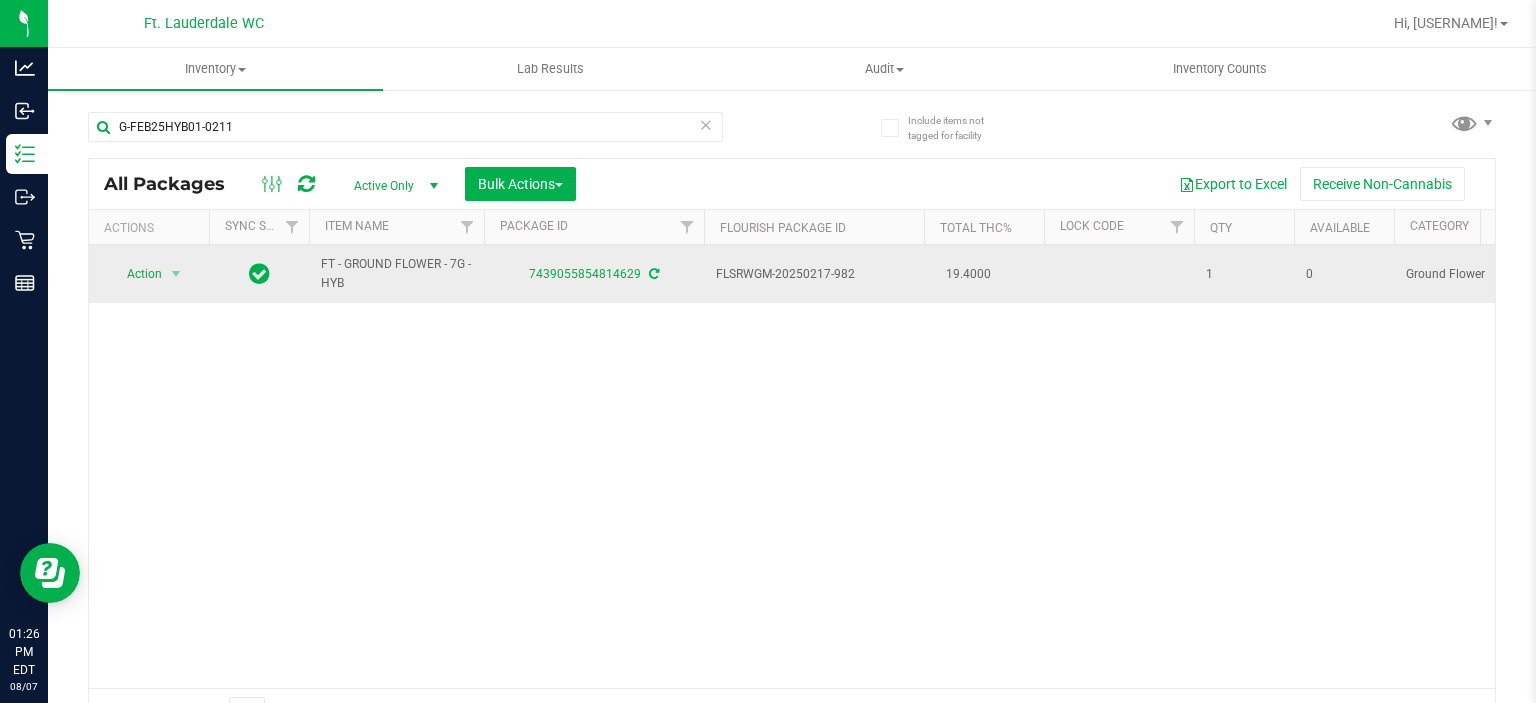 click on "FLSRWGM-20250217-982" at bounding box center [814, 274] 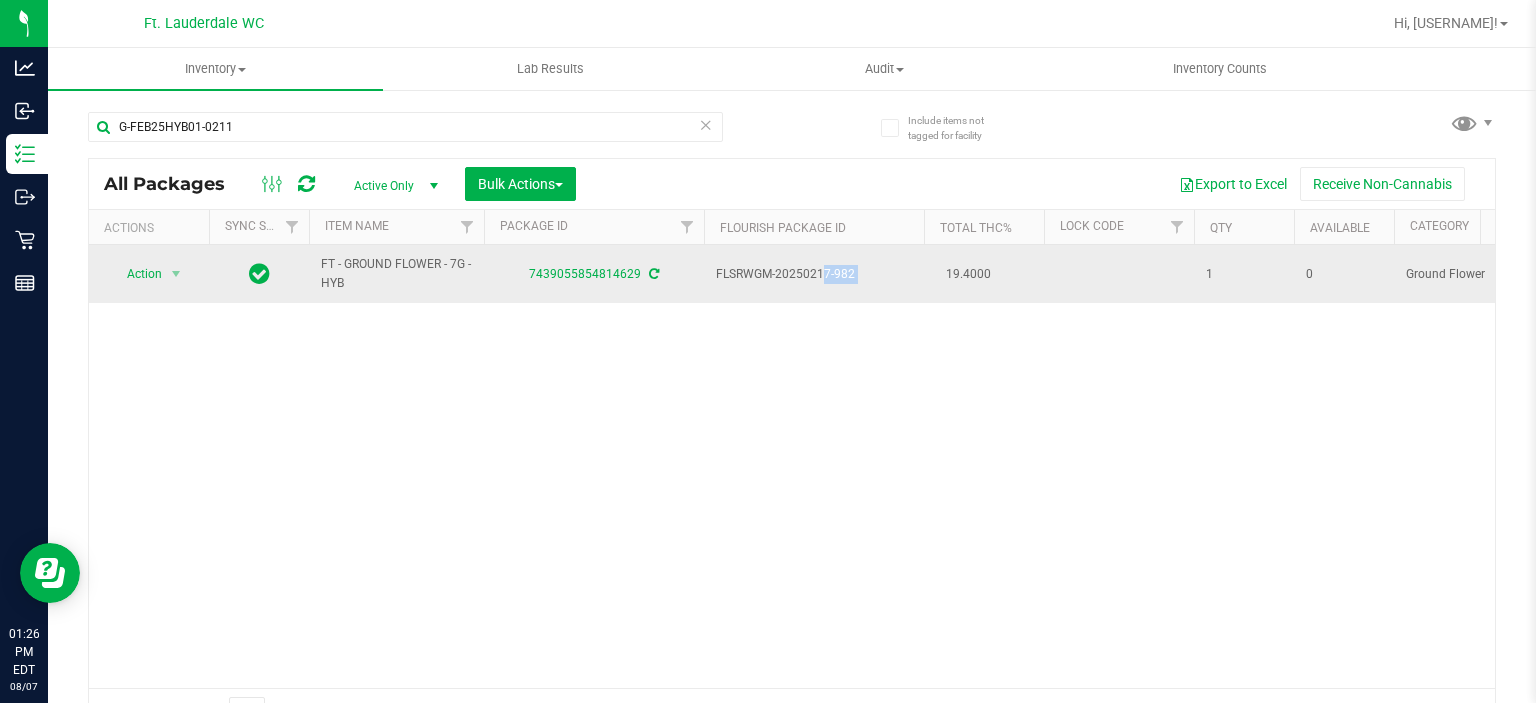 click on "FLSRWGM-20250217-982" at bounding box center (814, 274) 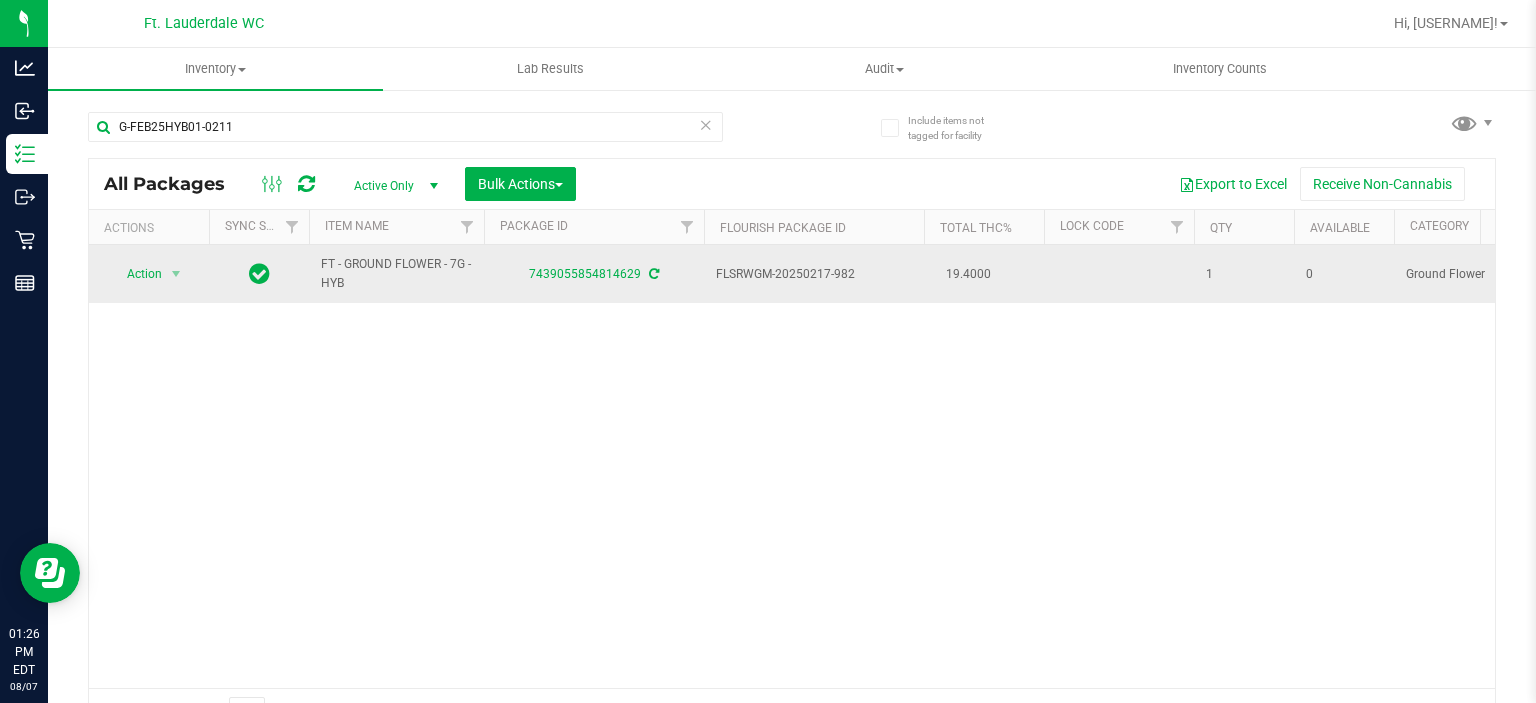 click on "7439055854814629" at bounding box center (594, 274) 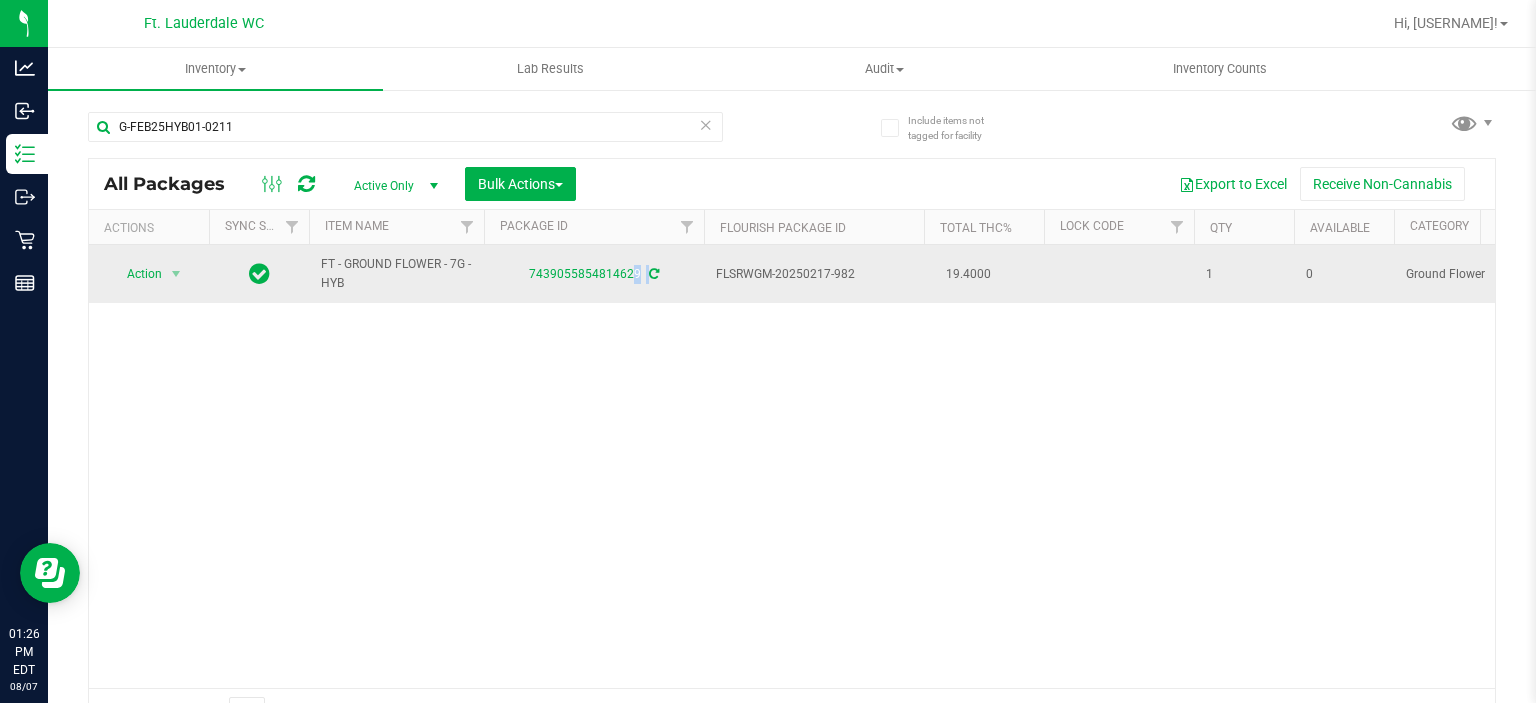 click on "7439055854814629" at bounding box center [594, 274] 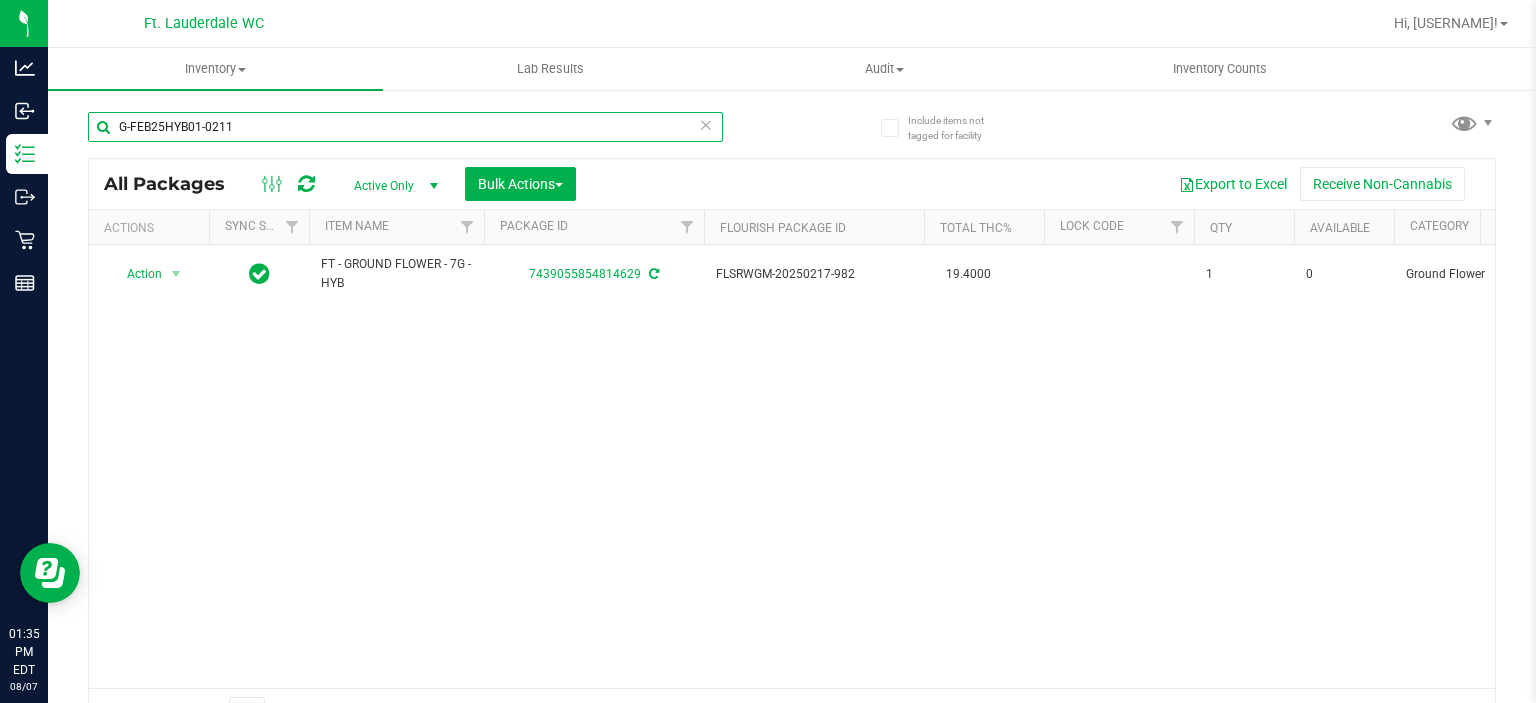 click on "G-FEB25HYB01-0211" at bounding box center [405, 127] 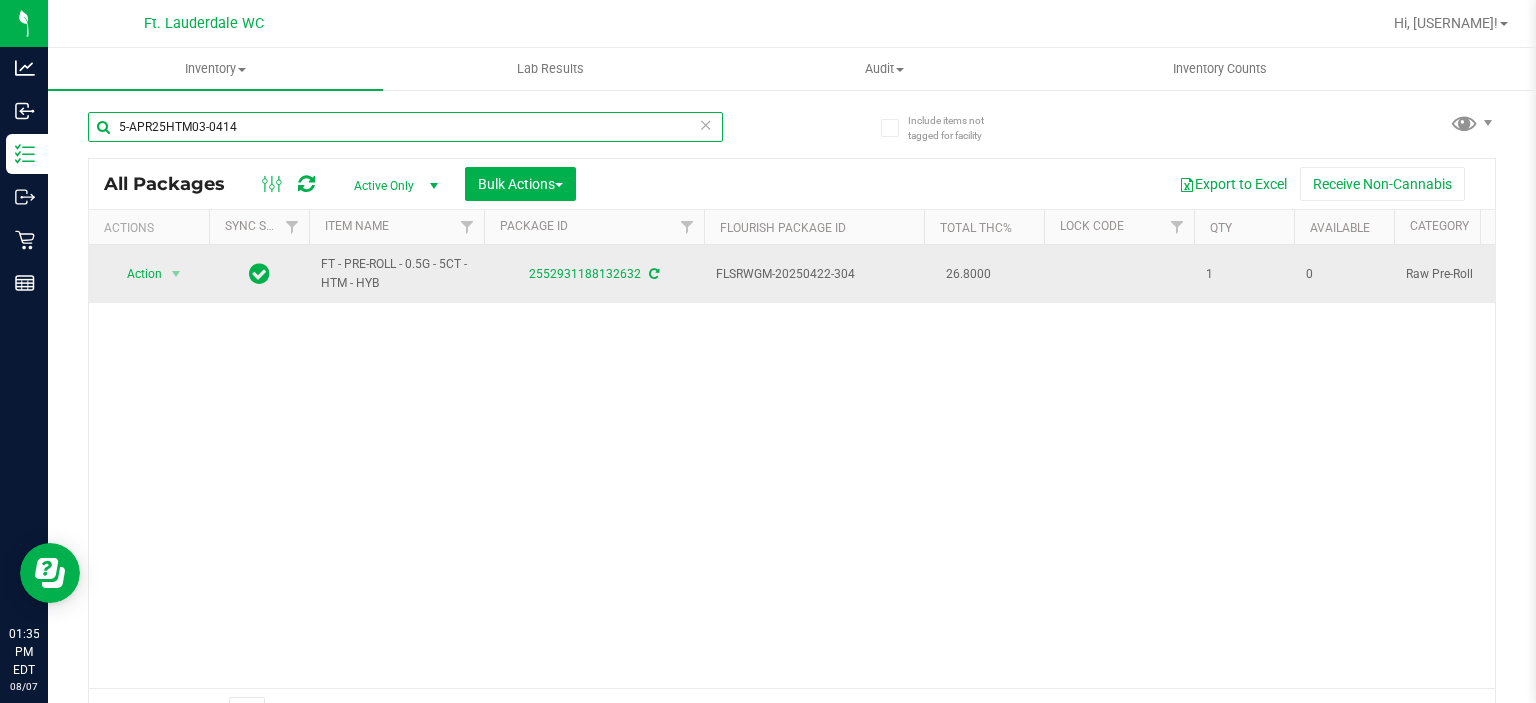 type on "5-APR25HTM03-0414" 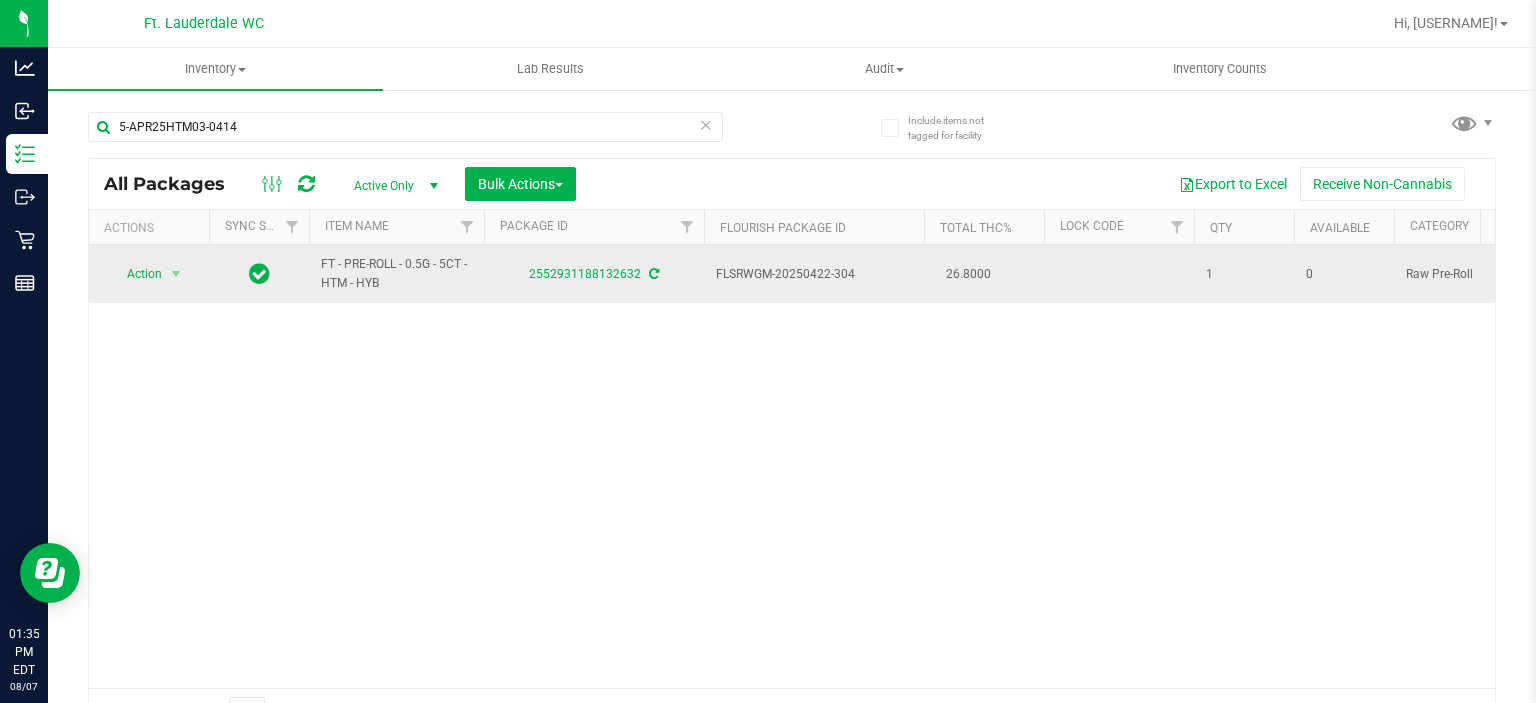 click on "FT - PRE-ROLL - 0.5G - 5CT - HTM - HYB" at bounding box center [396, 274] 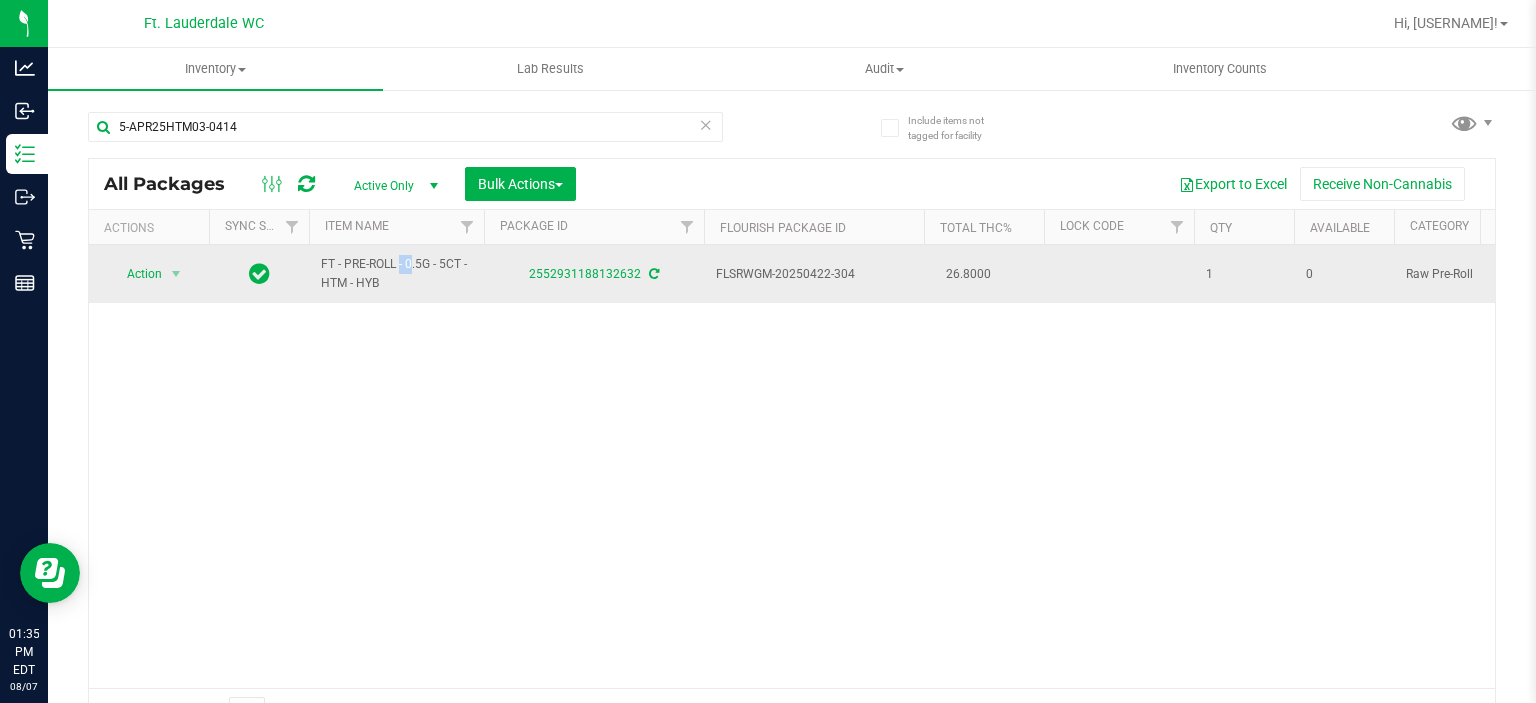 click on "FT - PRE-ROLL - 0.5G - 5CT - HTM - HYB" at bounding box center (396, 274) 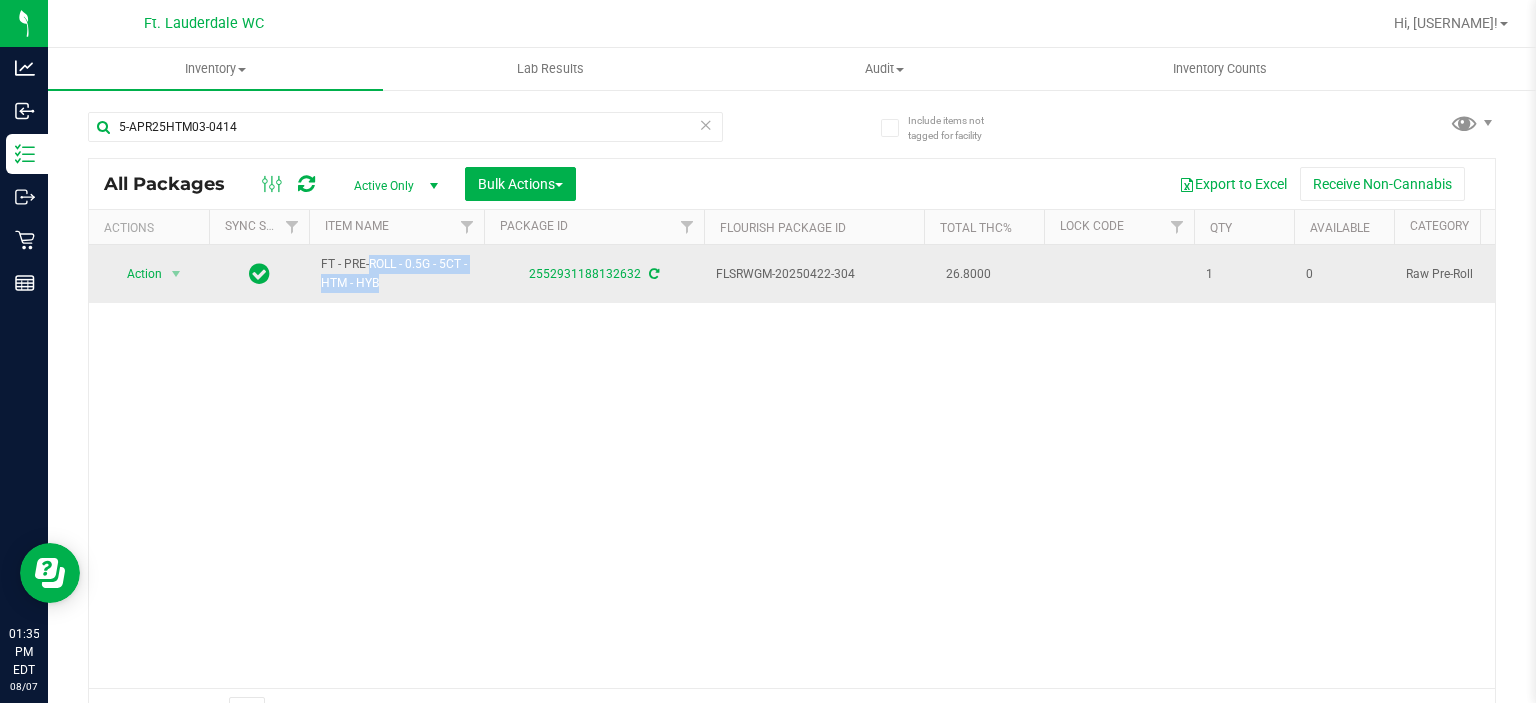 click on "FT - PRE-ROLL - 0.5G - 5CT - HTM - HYB" at bounding box center (396, 274) 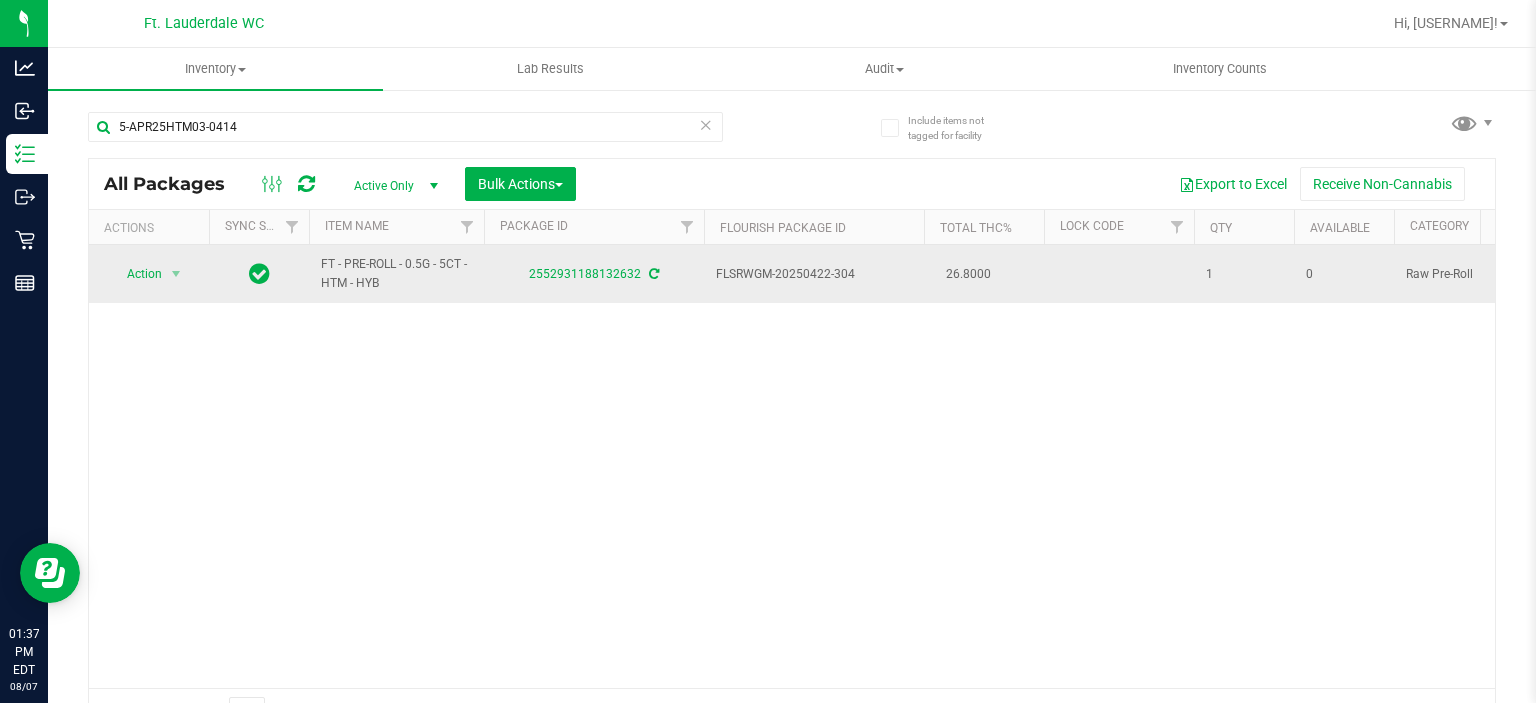 click on "2552931188132632" at bounding box center (594, 274) 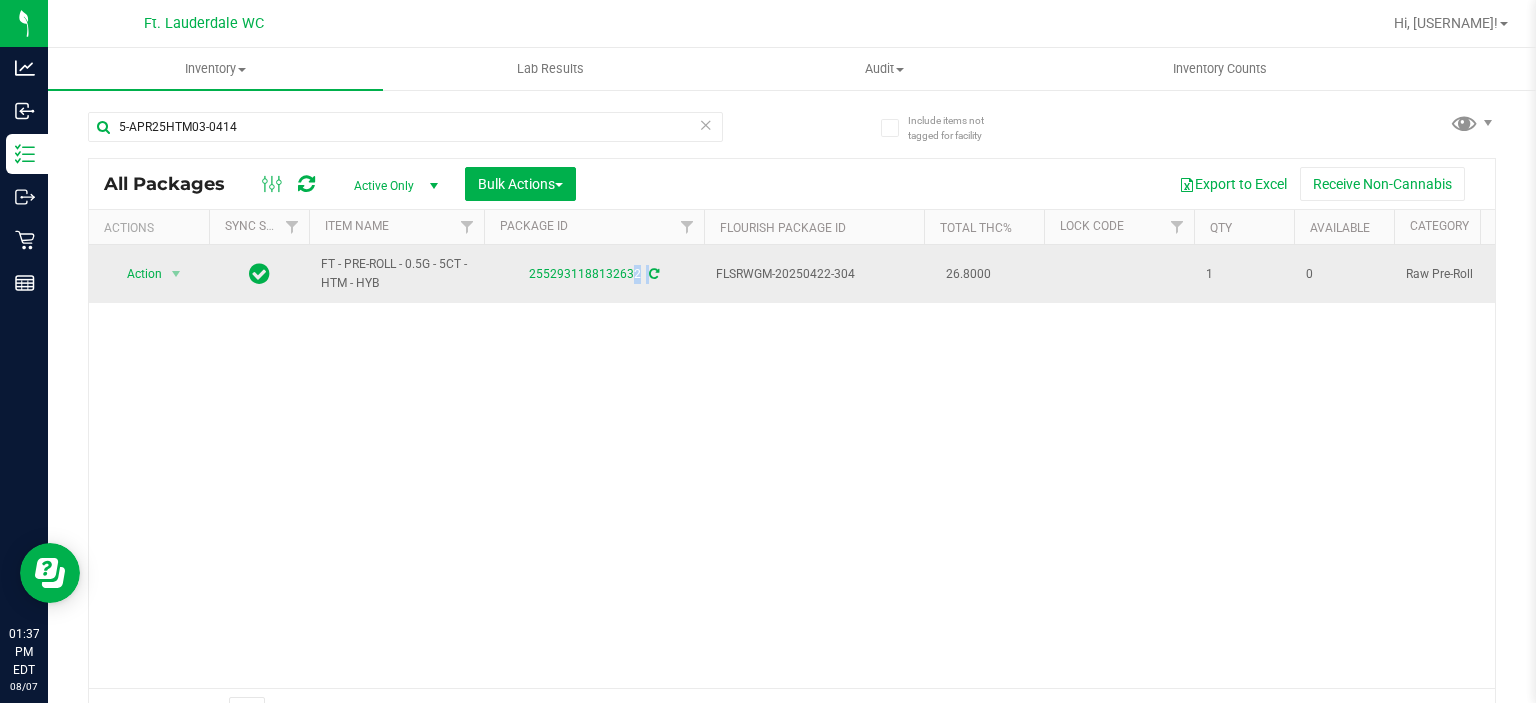 click on "2552931188132632" at bounding box center (594, 274) 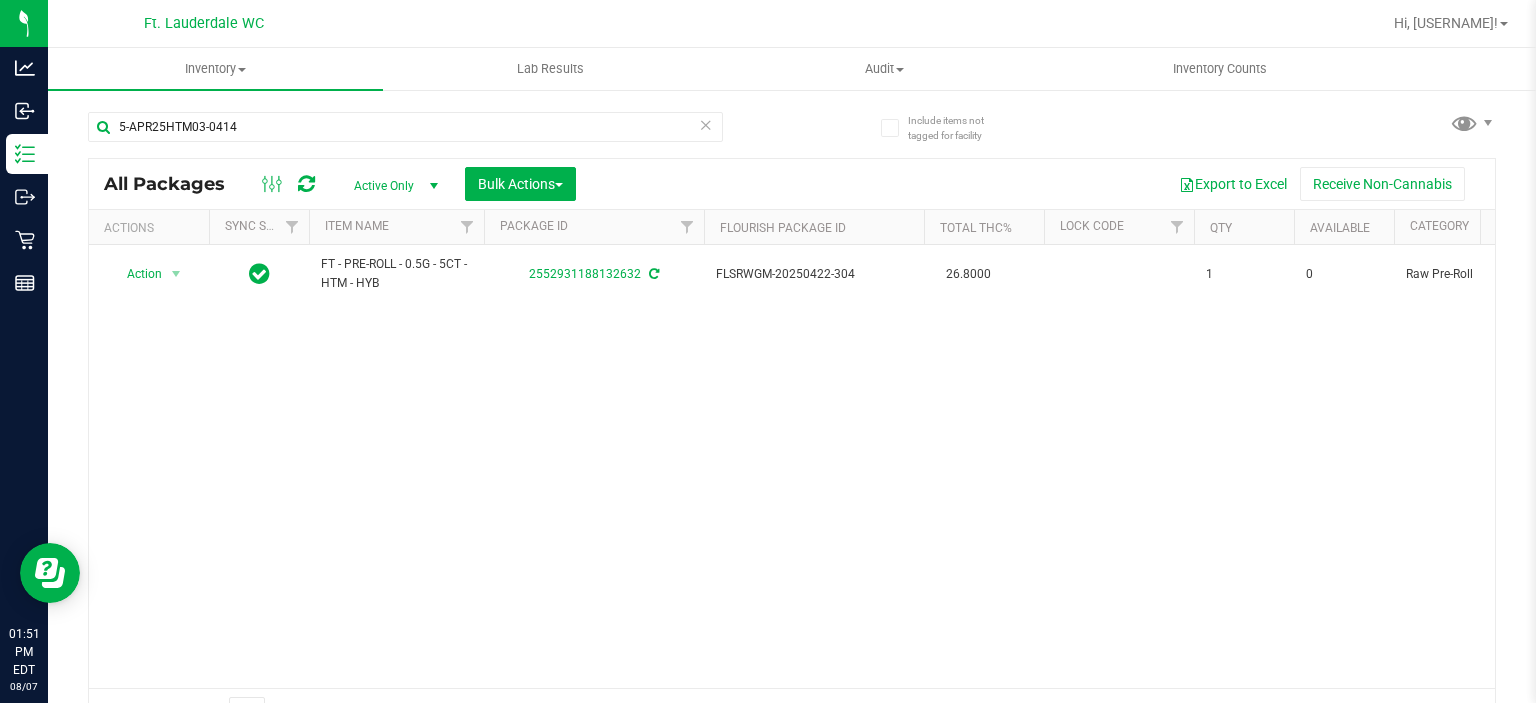 click on "([CREDIT_CARD])
[PRODUCT_CODE]
[PRODUCT_CODE]
26.8000
1
0
Raw Pre-Roll
Hot Mess
Float
FT - PRE-ROLL - 0.5G - 5CT - HTM - HYB
FLO-PRE-FT-HTM.5CT
Assigned to order
0.0000
[PRODUCT_CODE]" at bounding box center (792, 466) 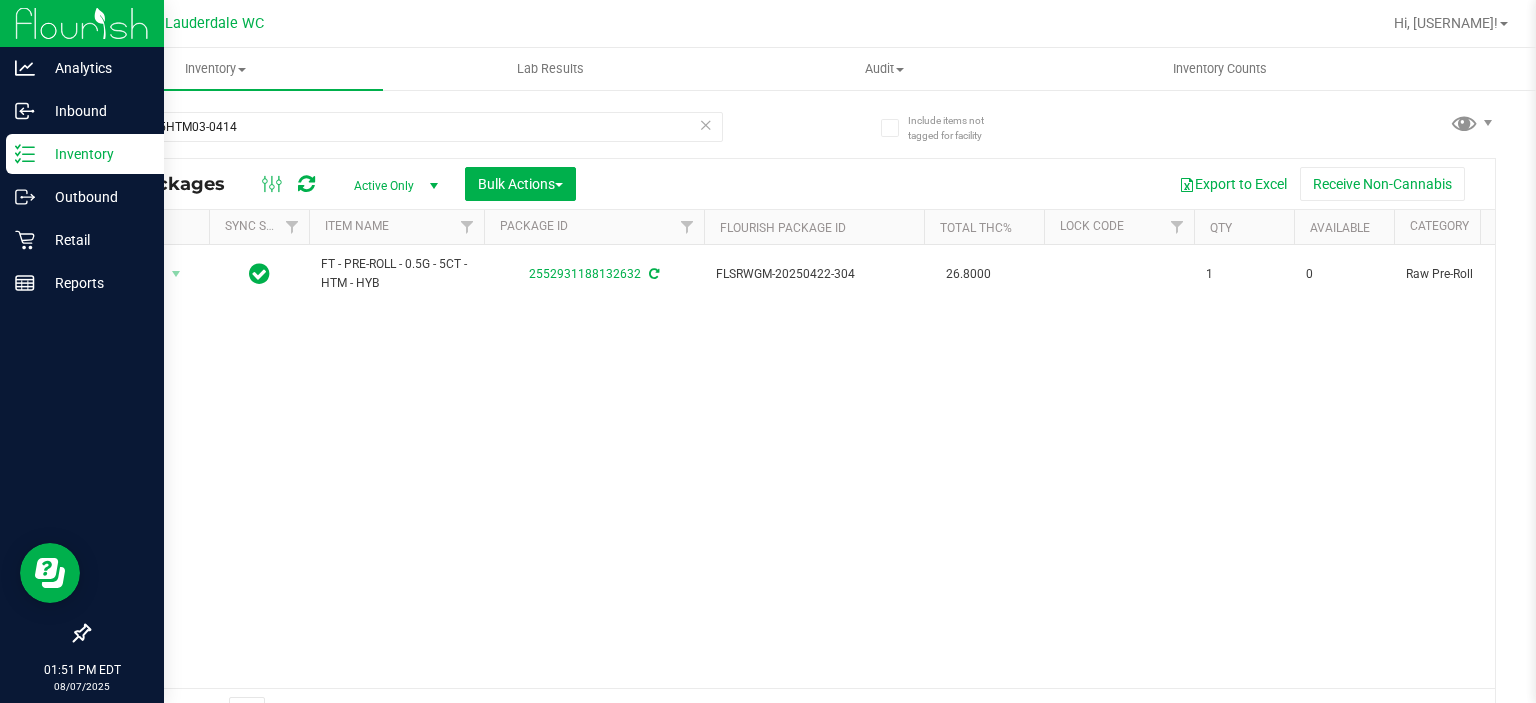 click 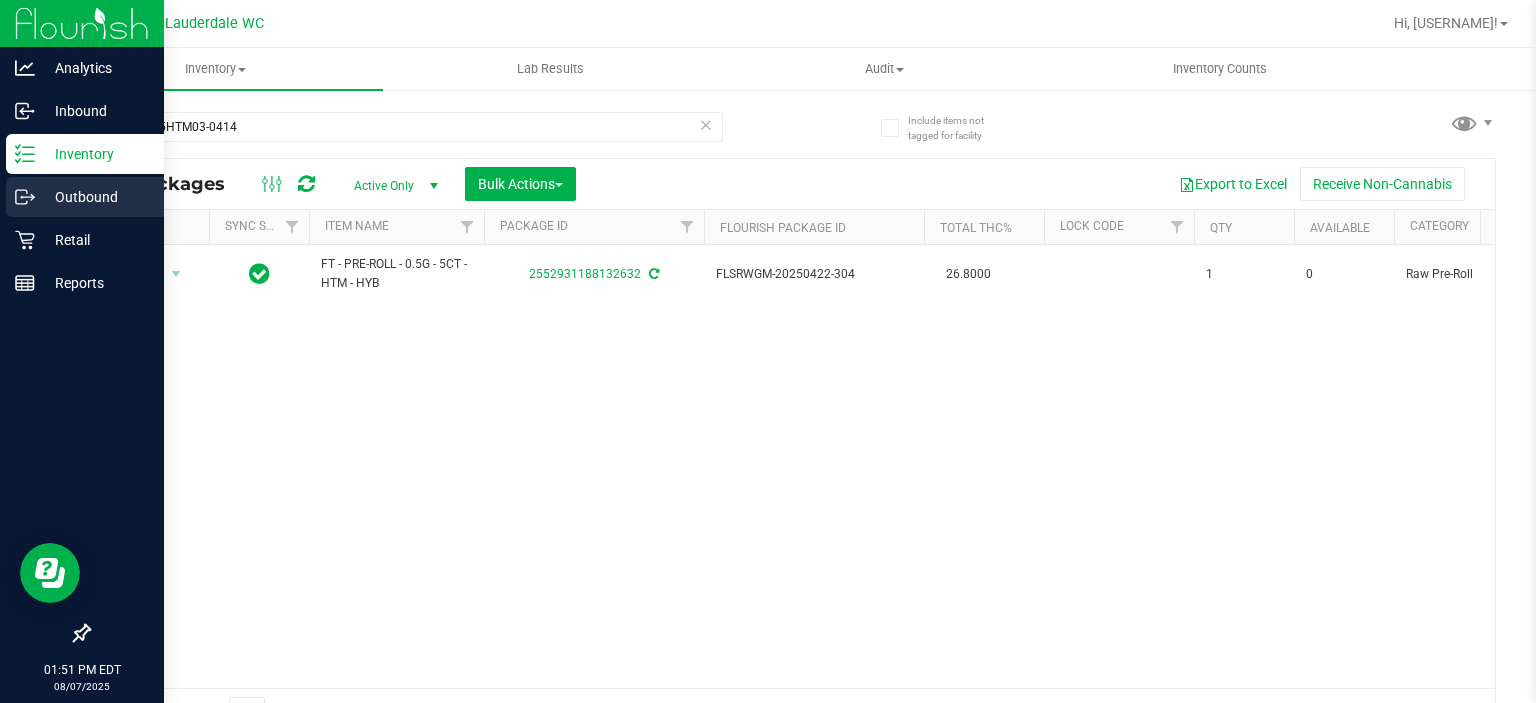 click on "Outbound" at bounding box center [85, 197] 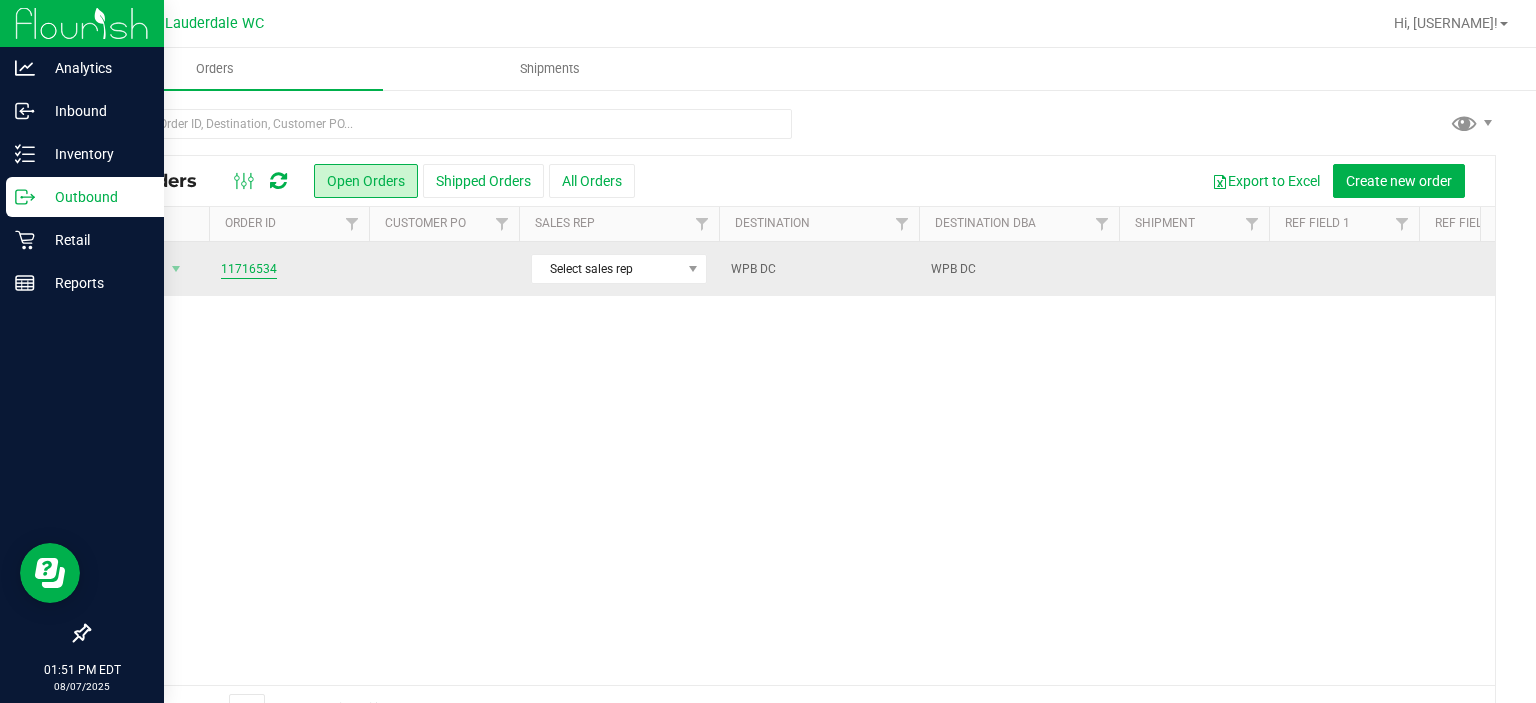 click on "11716534" at bounding box center (249, 269) 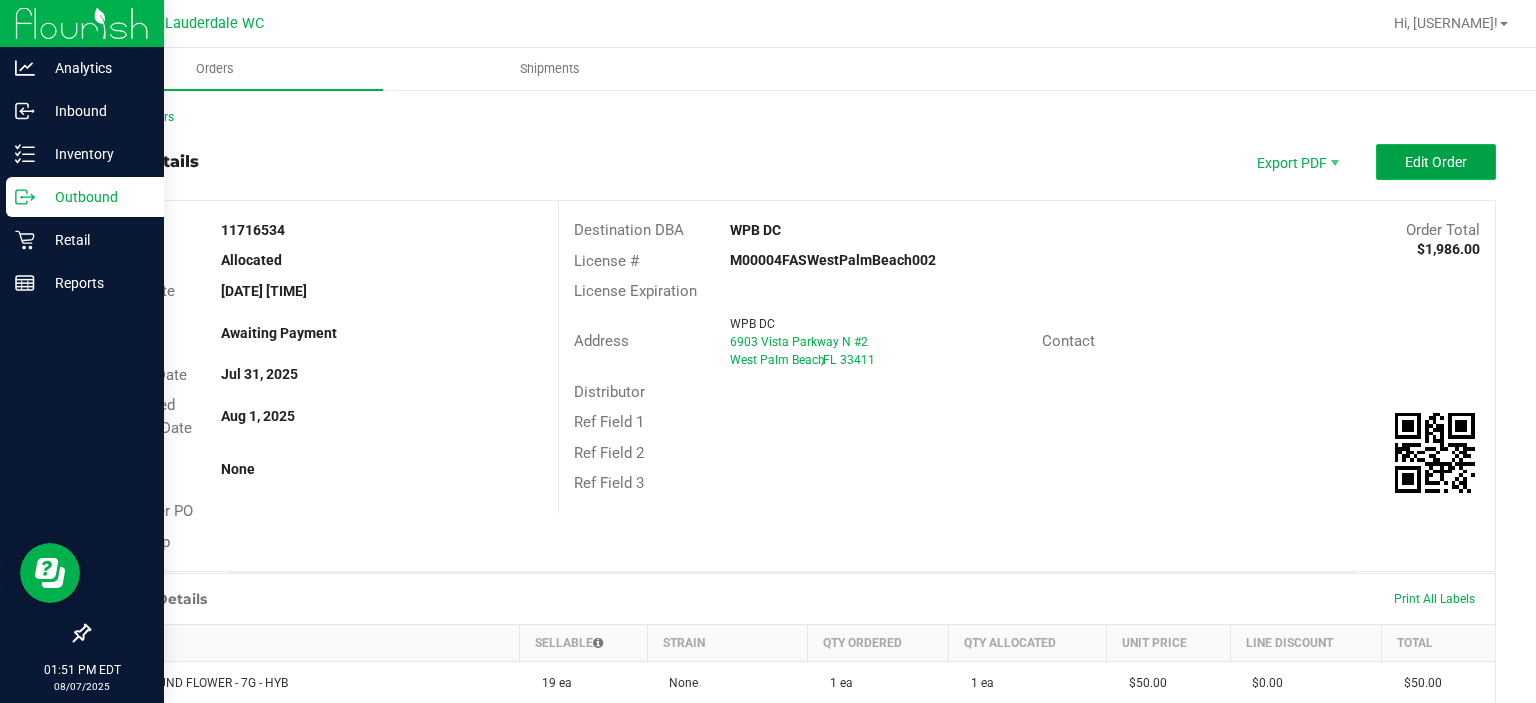 click on "Edit Order" at bounding box center (1436, 162) 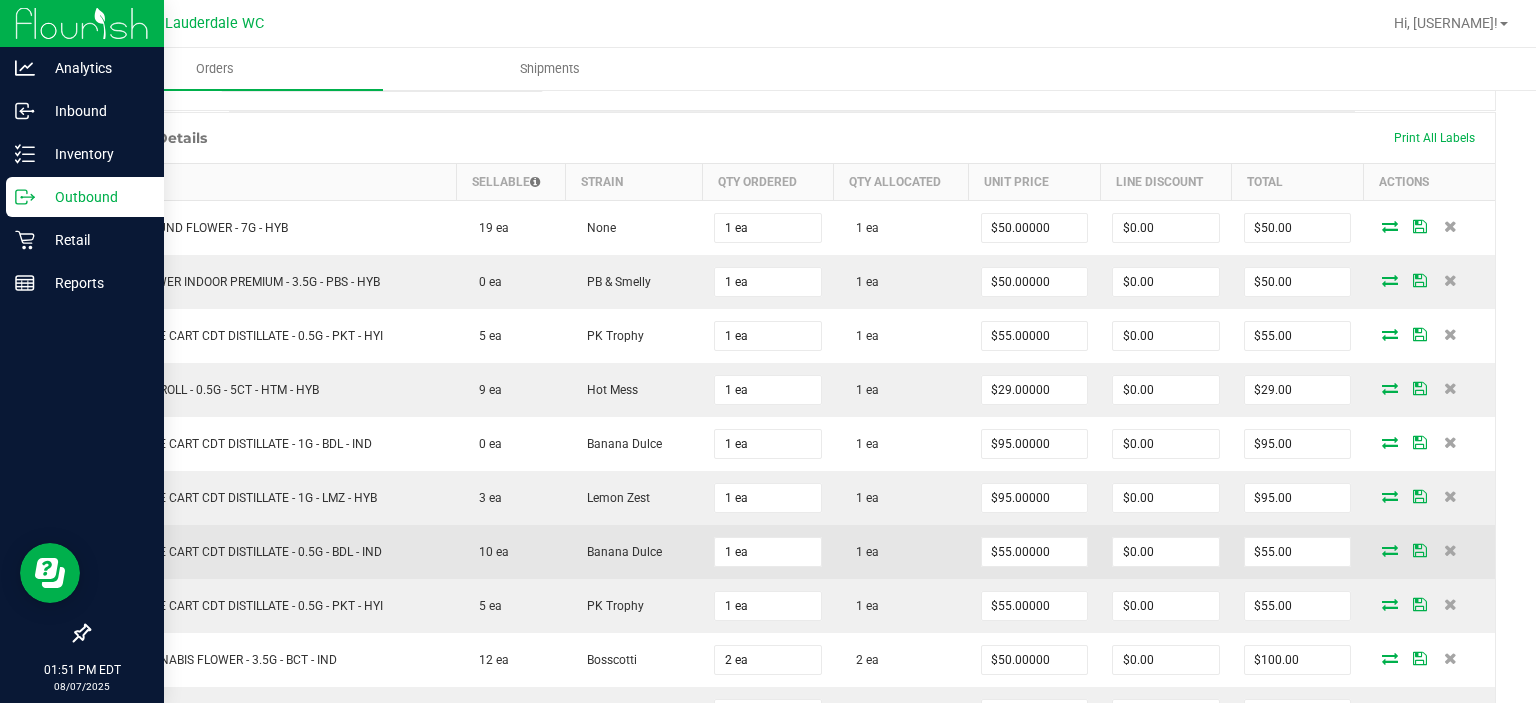 scroll, scrollTop: 480, scrollLeft: 0, axis: vertical 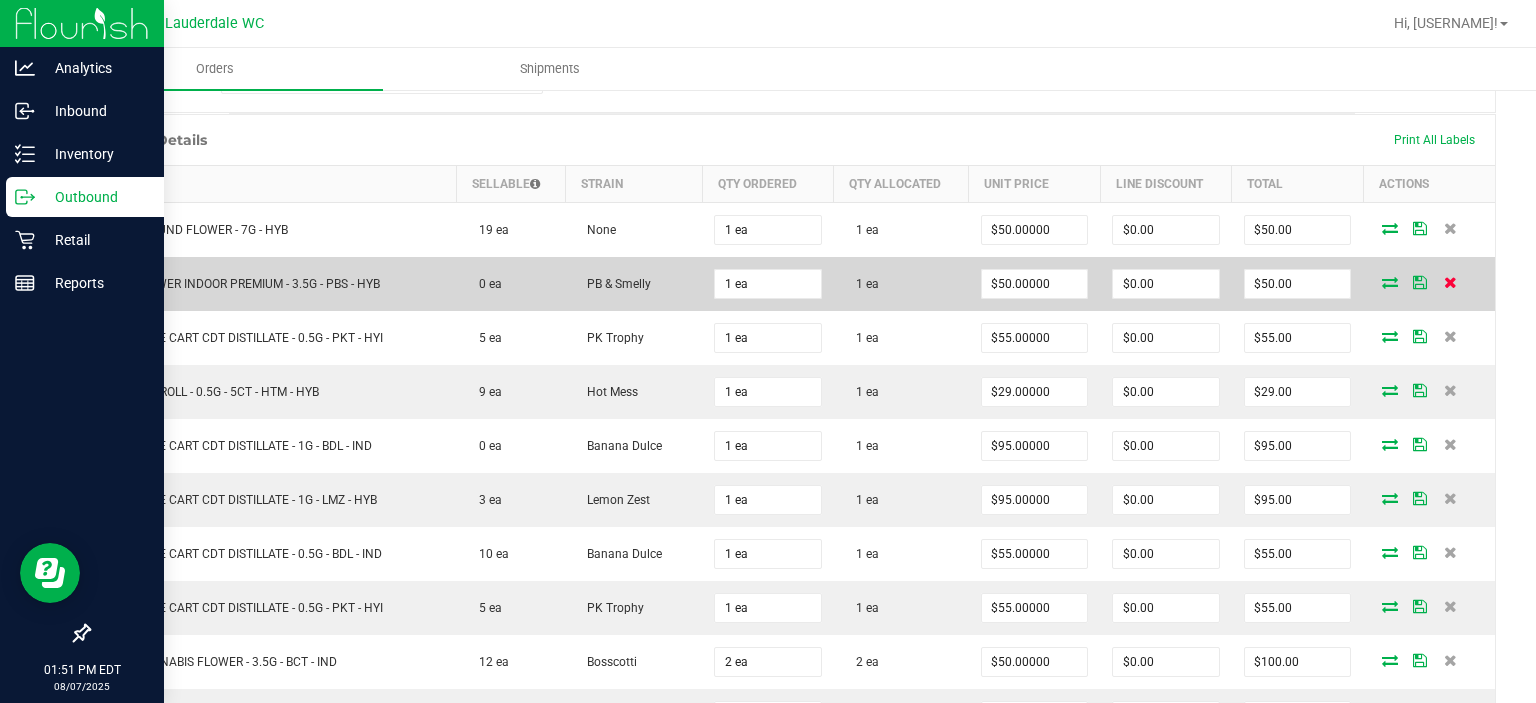 click at bounding box center [1450, 282] 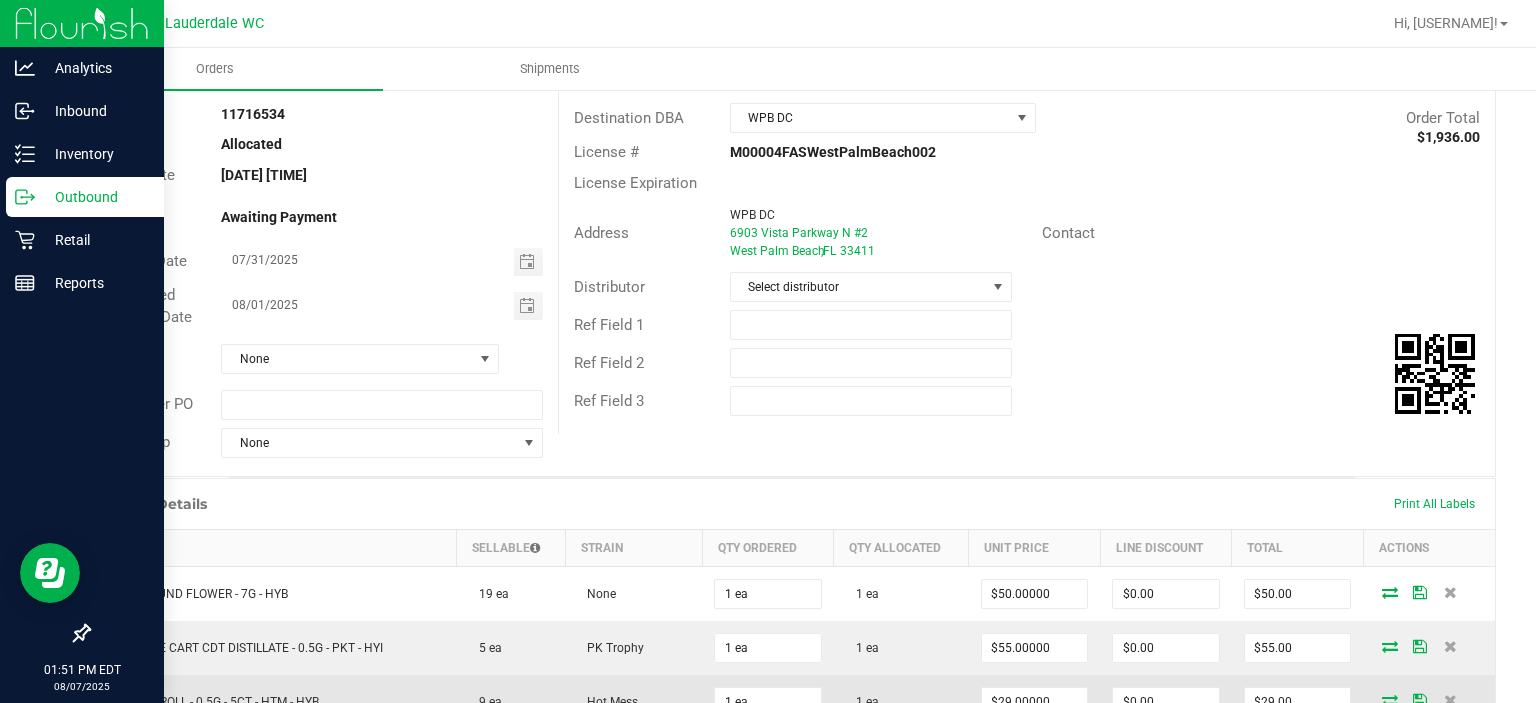 scroll, scrollTop: 0, scrollLeft: 0, axis: both 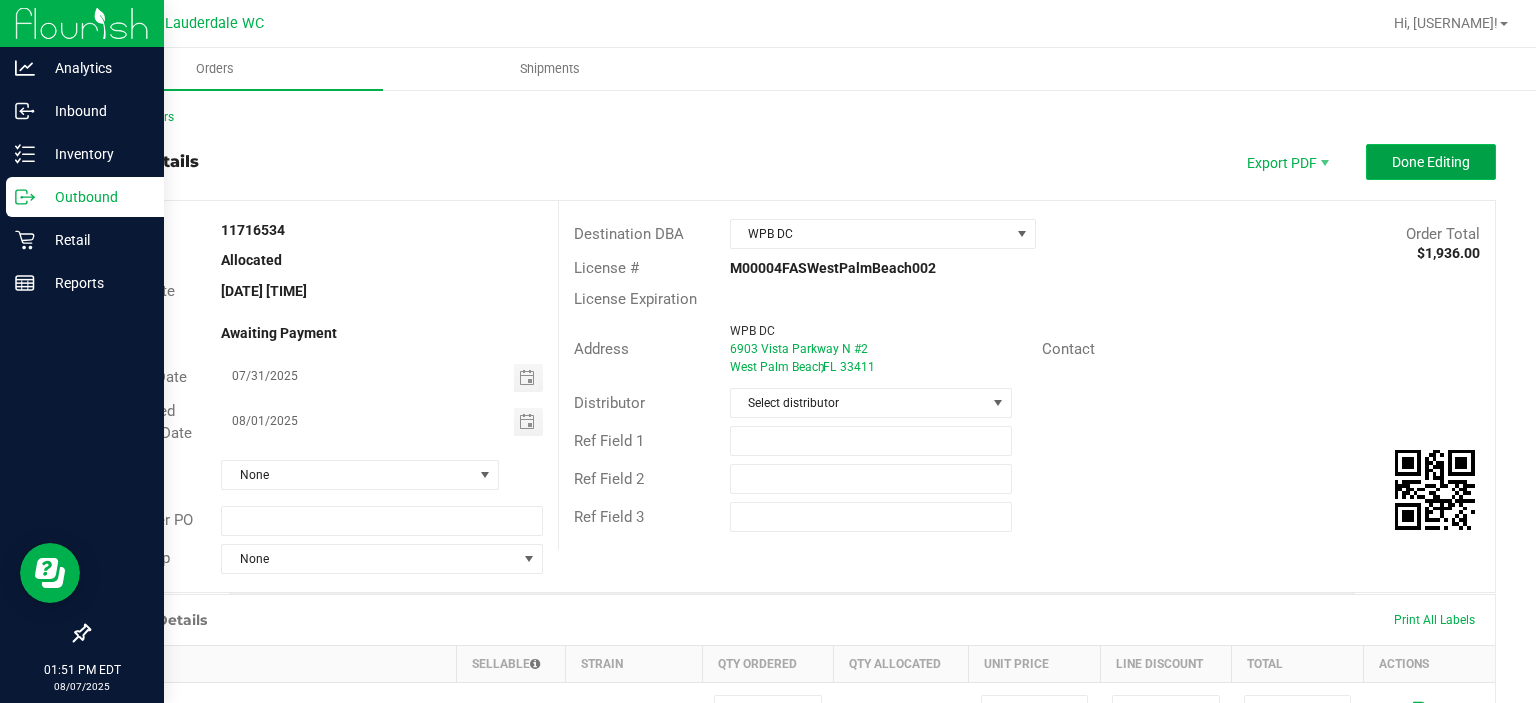 click on "Done Editing" at bounding box center (1431, 162) 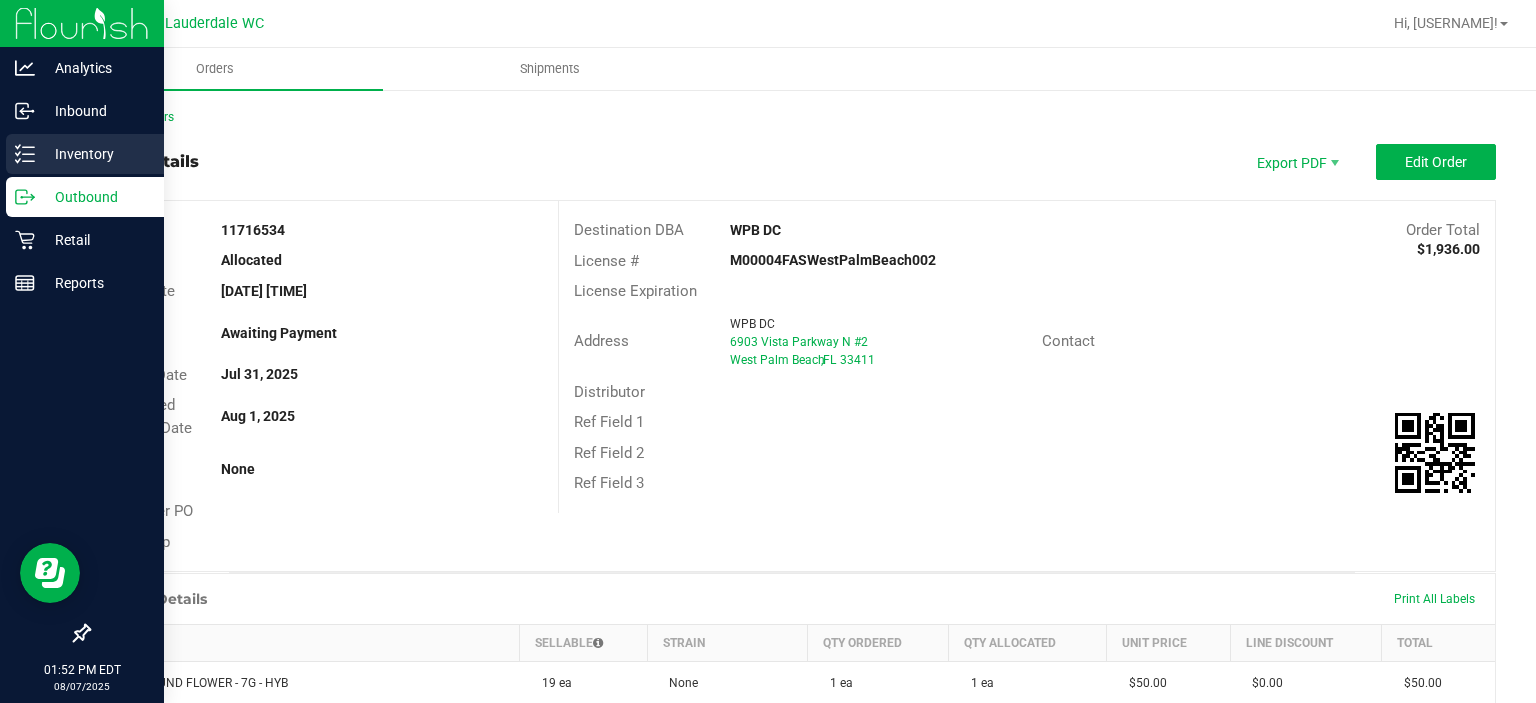 click 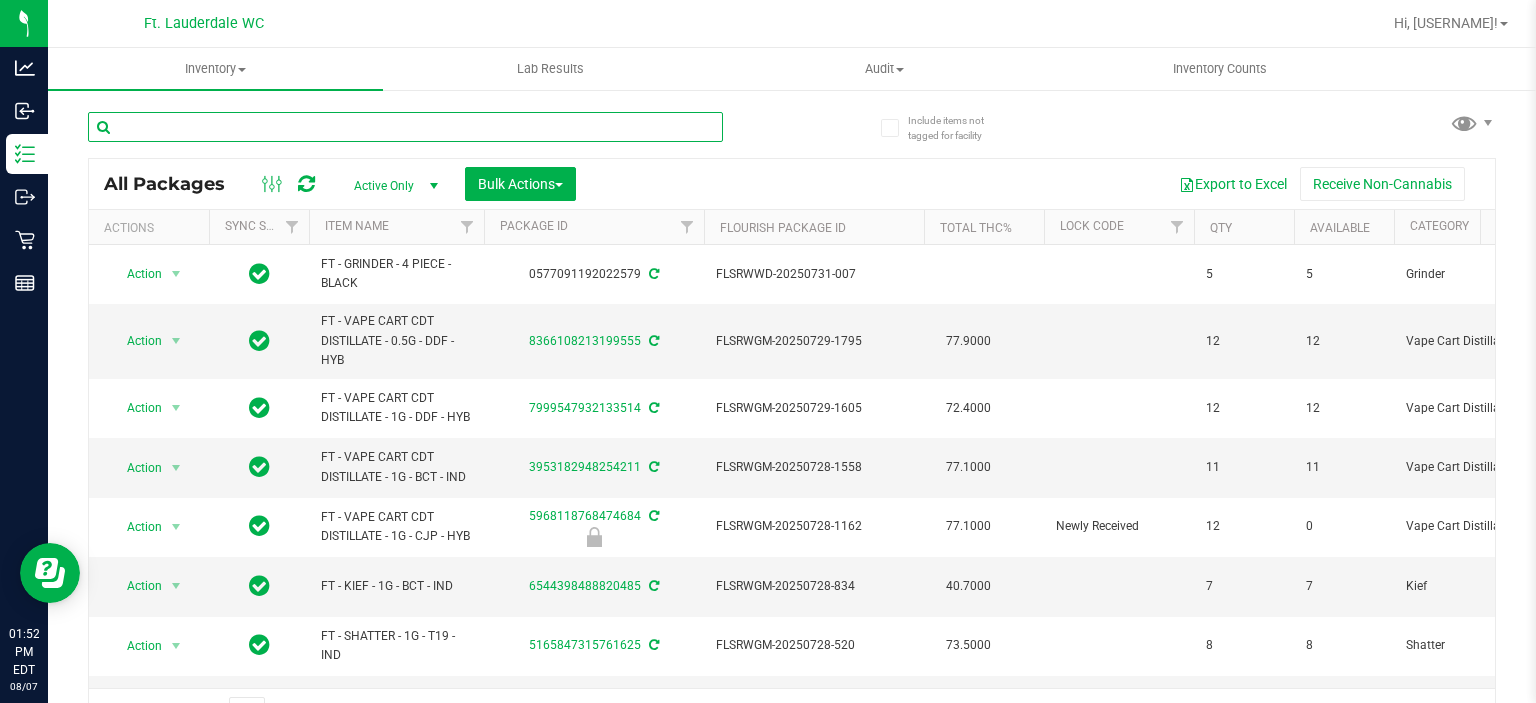 click at bounding box center [405, 127] 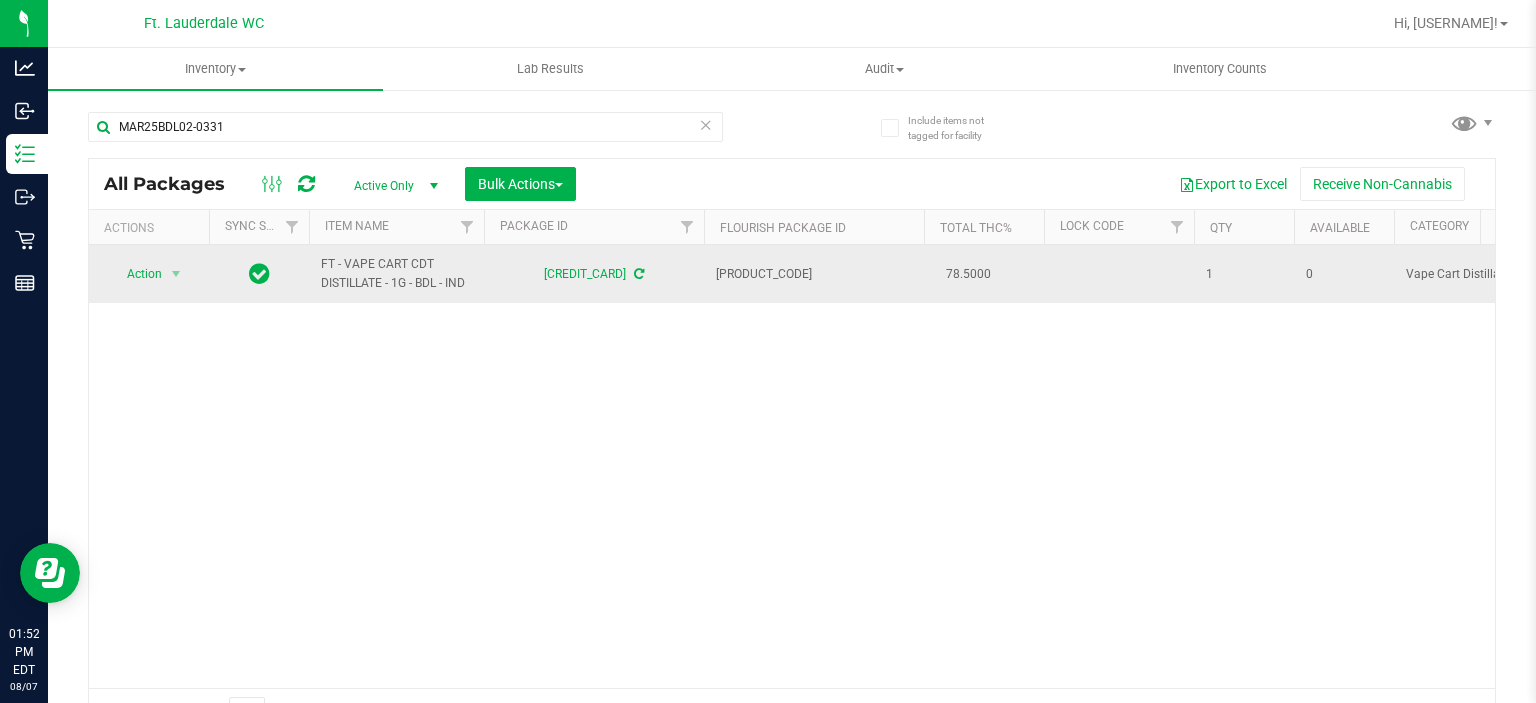 click on "FT - VAPE CART CDT DISTILLATE - 1G - BDL - IND" at bounding box center [396, 274] 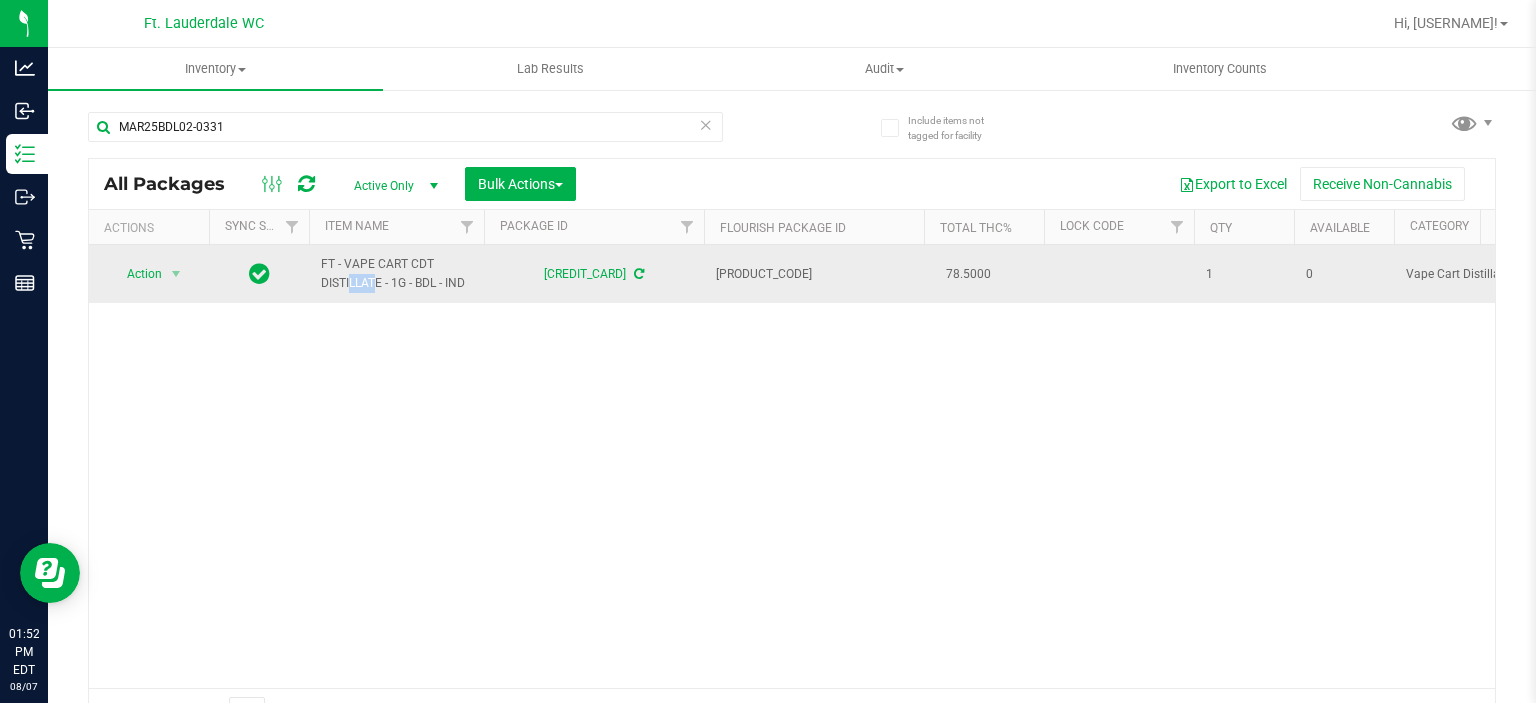 click on "FT - VAPE CART CDT DISTILLATE - 1G - BDL - IND" at bounding box center (396, 274) 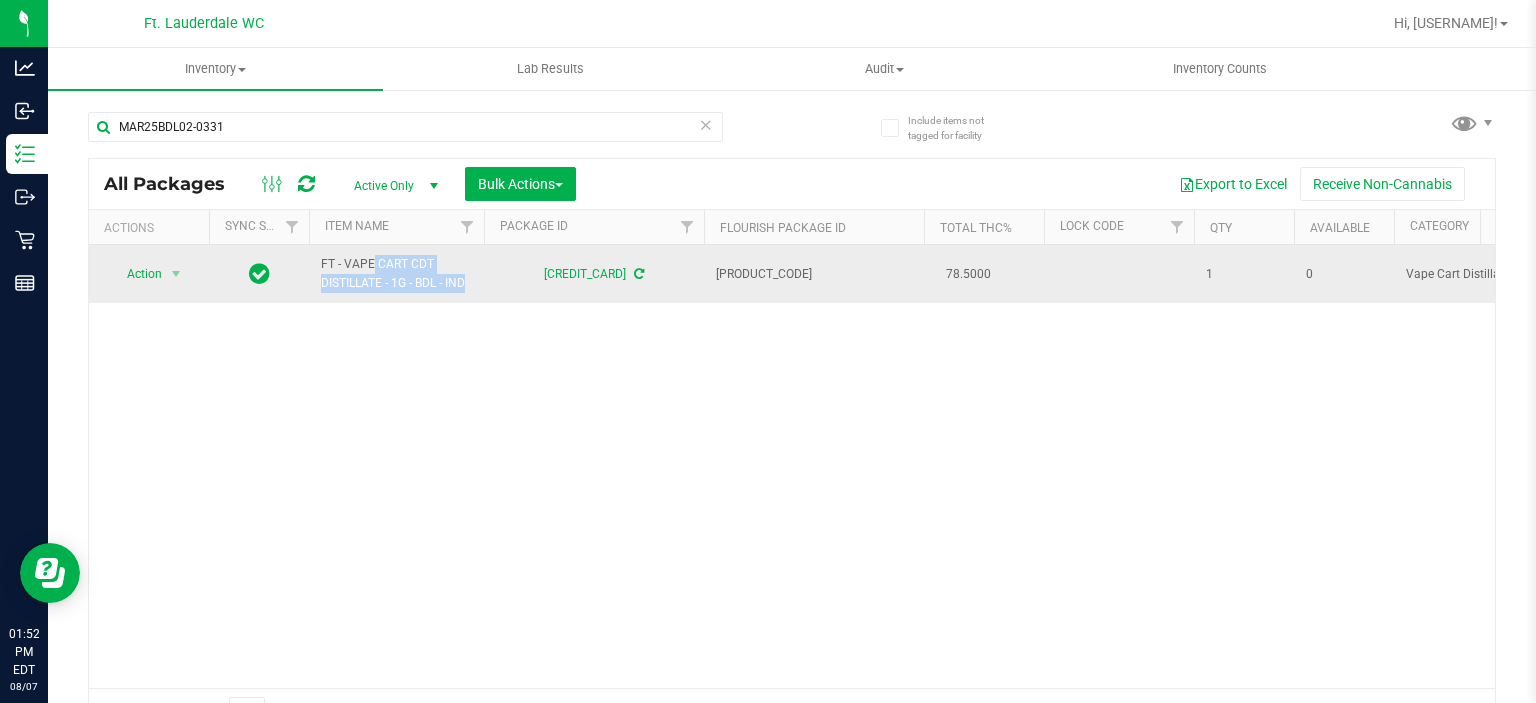 click on "FT - VAPE CART CDT DISTILLATE - 1G - BDL - IND" at bounding box center (396, 274) 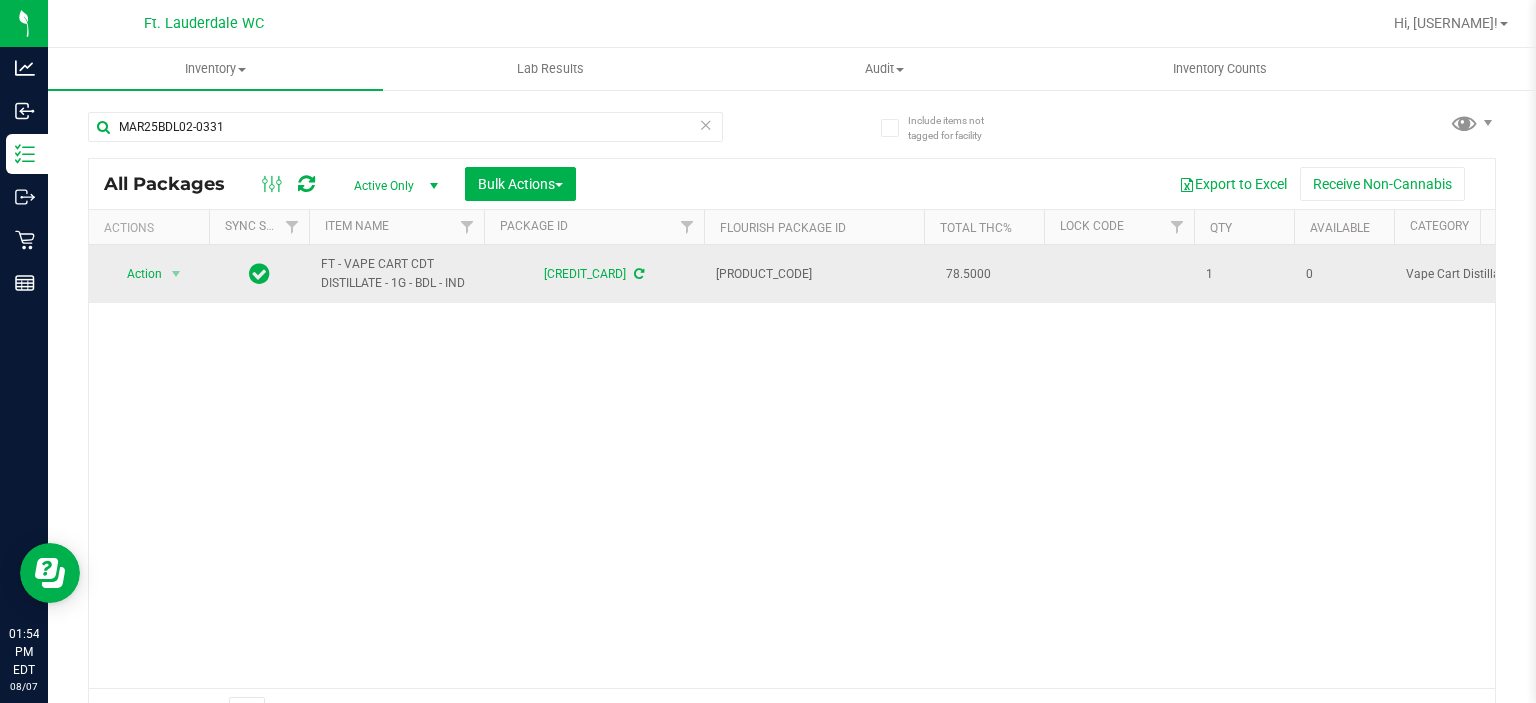 click on "[CREDIT_CARD]" at bounding box center [594, 274] 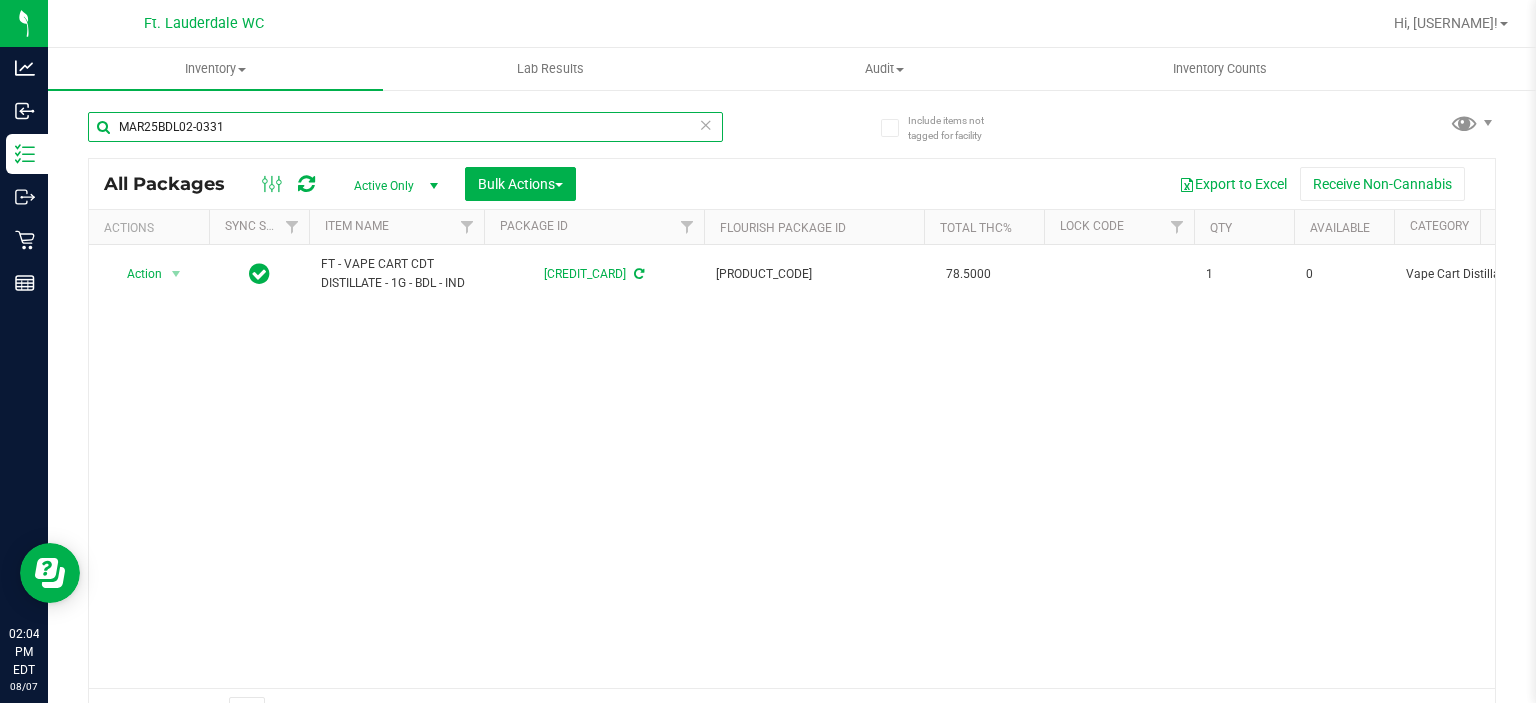 click on "MAR25BDL02-0331" at bounding box center (405, 127) 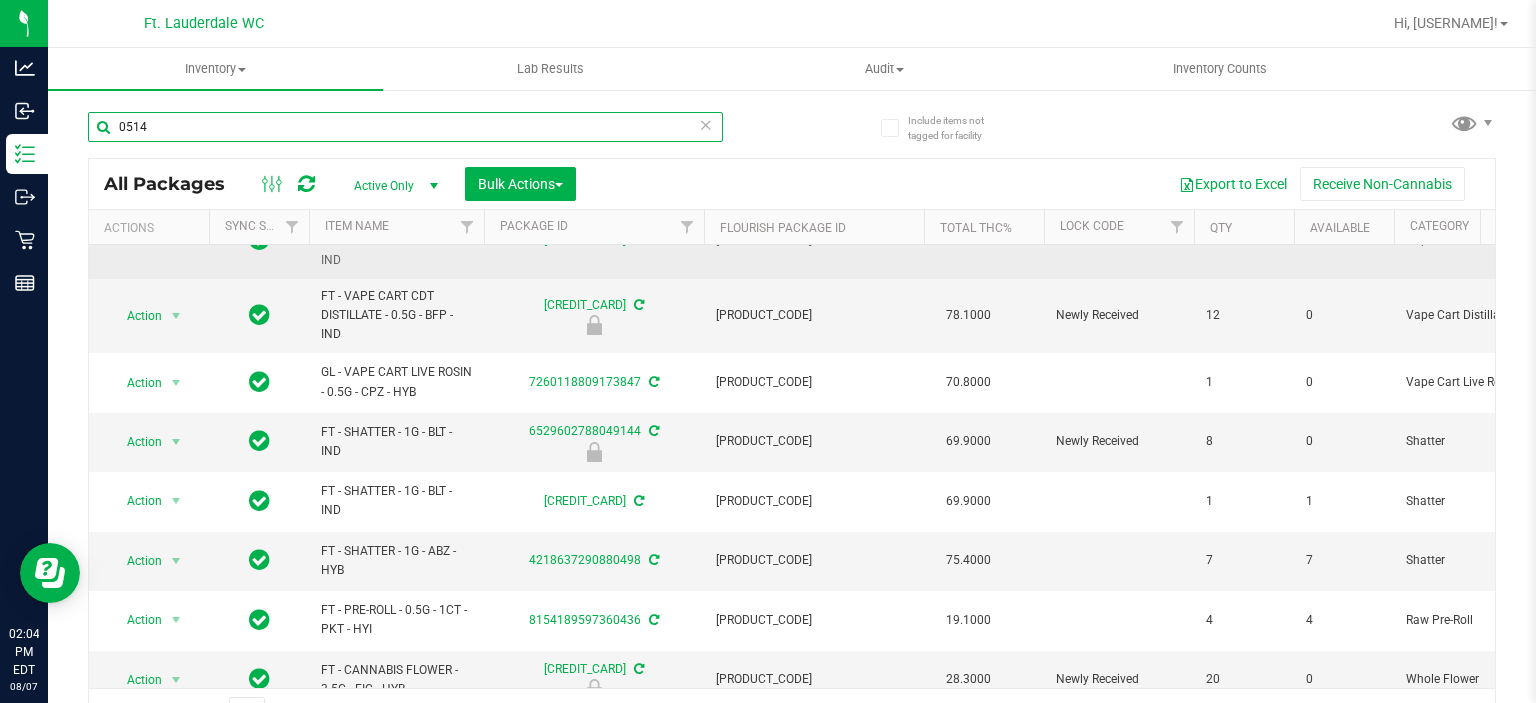 scroll, scrollTop: 323, scrollLeft: 0, axis: vertical 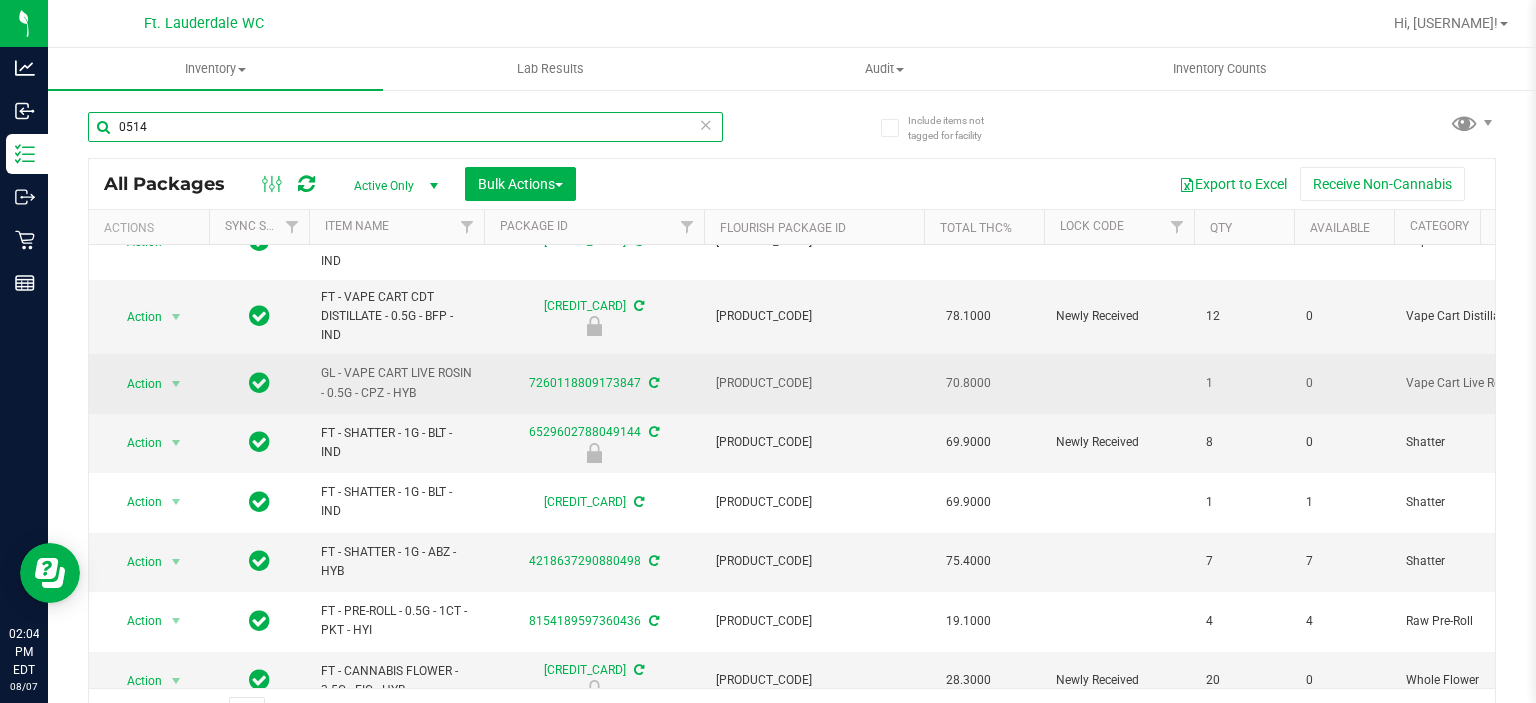 type on "0514" 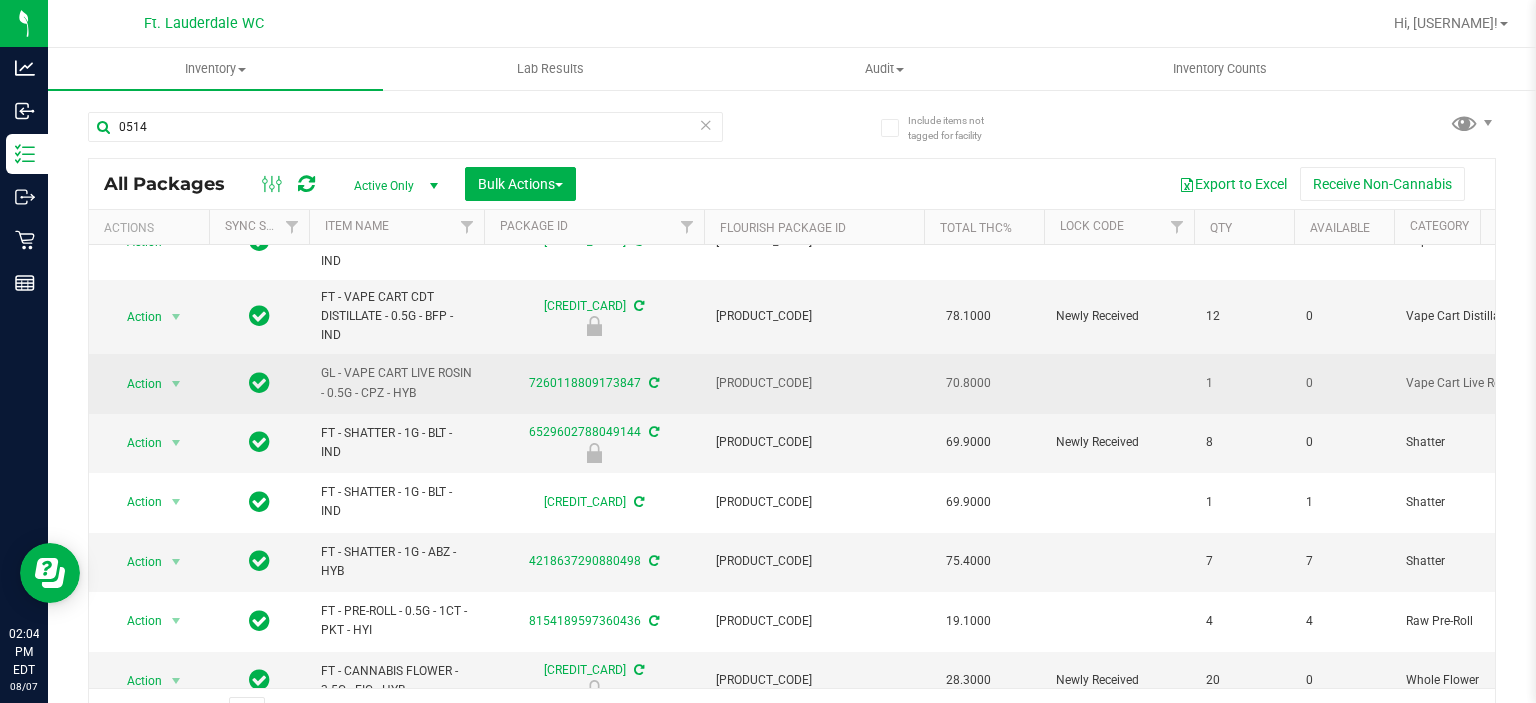 click on "7260118809173847" at bounding box center [594, 383] 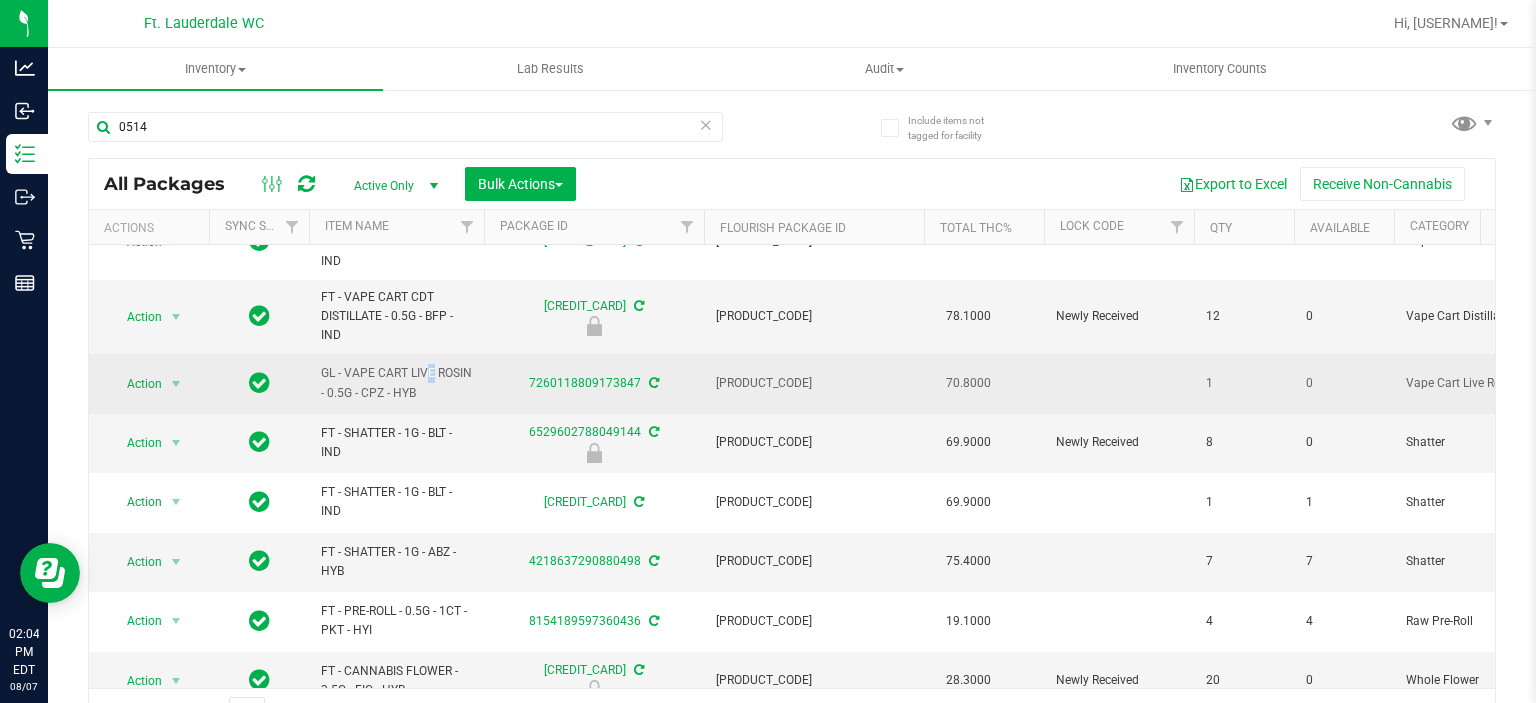click on "GL - VAPE CART LIVE ROSIN - 0.5G - CPZ - HYB" at bounding box center (396, 383) 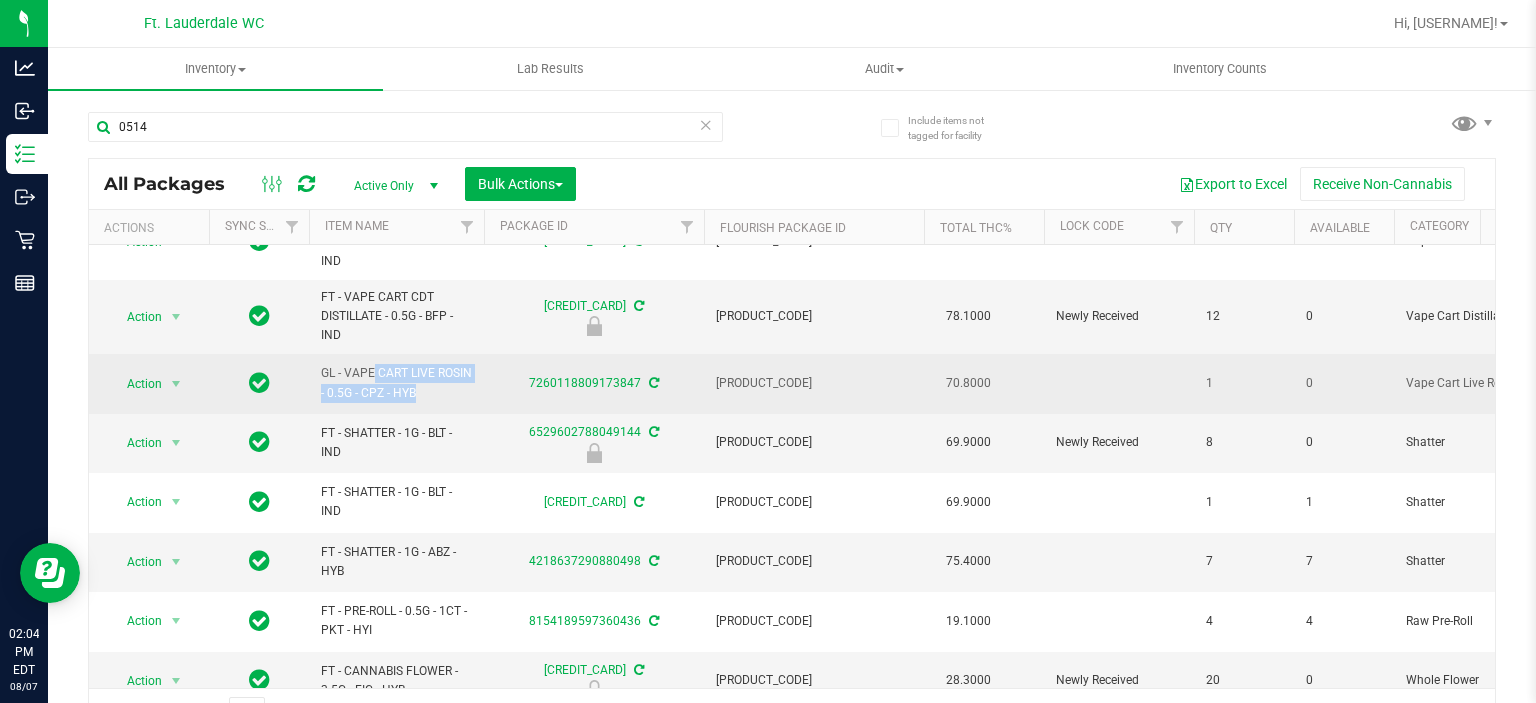 click on "GL - VAPE CART LIVE ROSIN - 0.5G - CPZ - HYB" at bounding box center (396, 383) 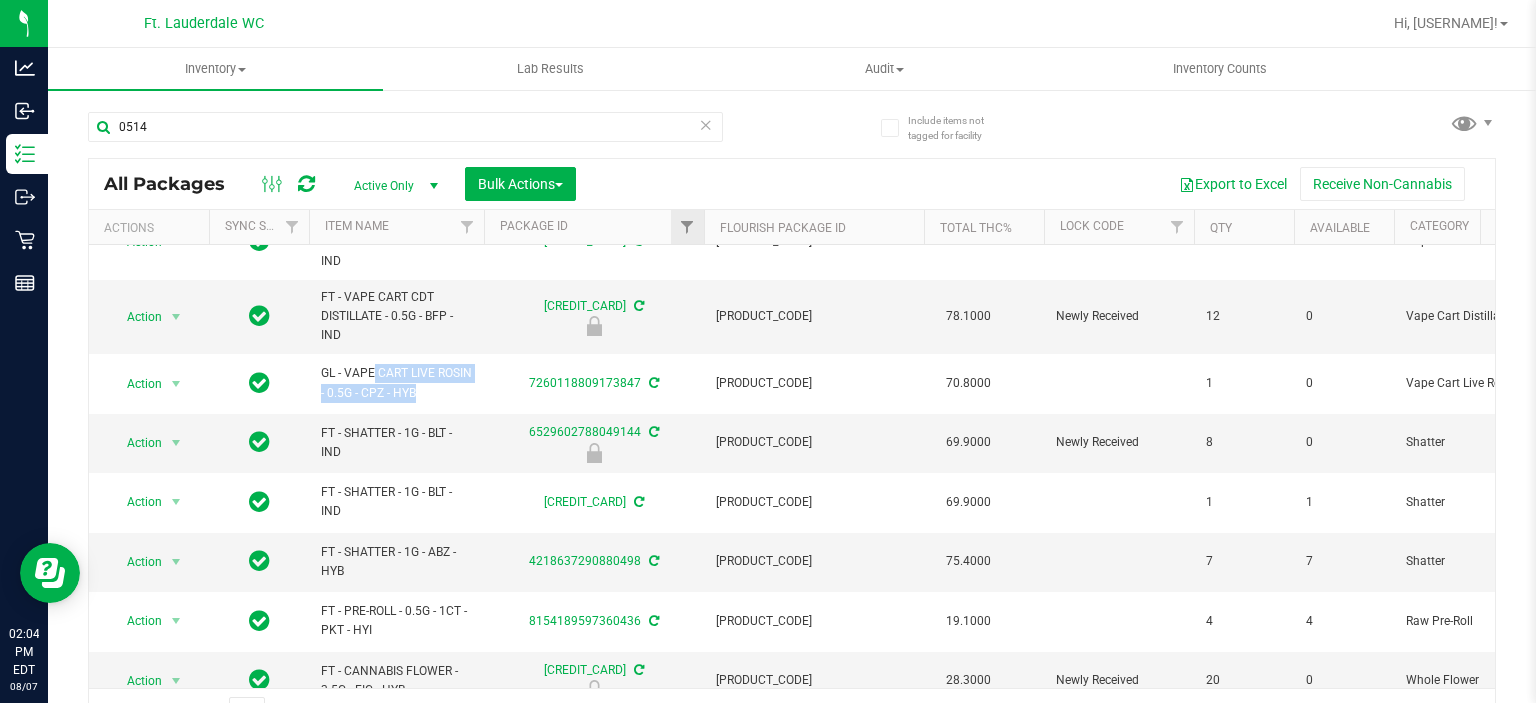 copy on "GL - VAPE CART LIVE ROSIN - 0.5G - CPZ - HYB" 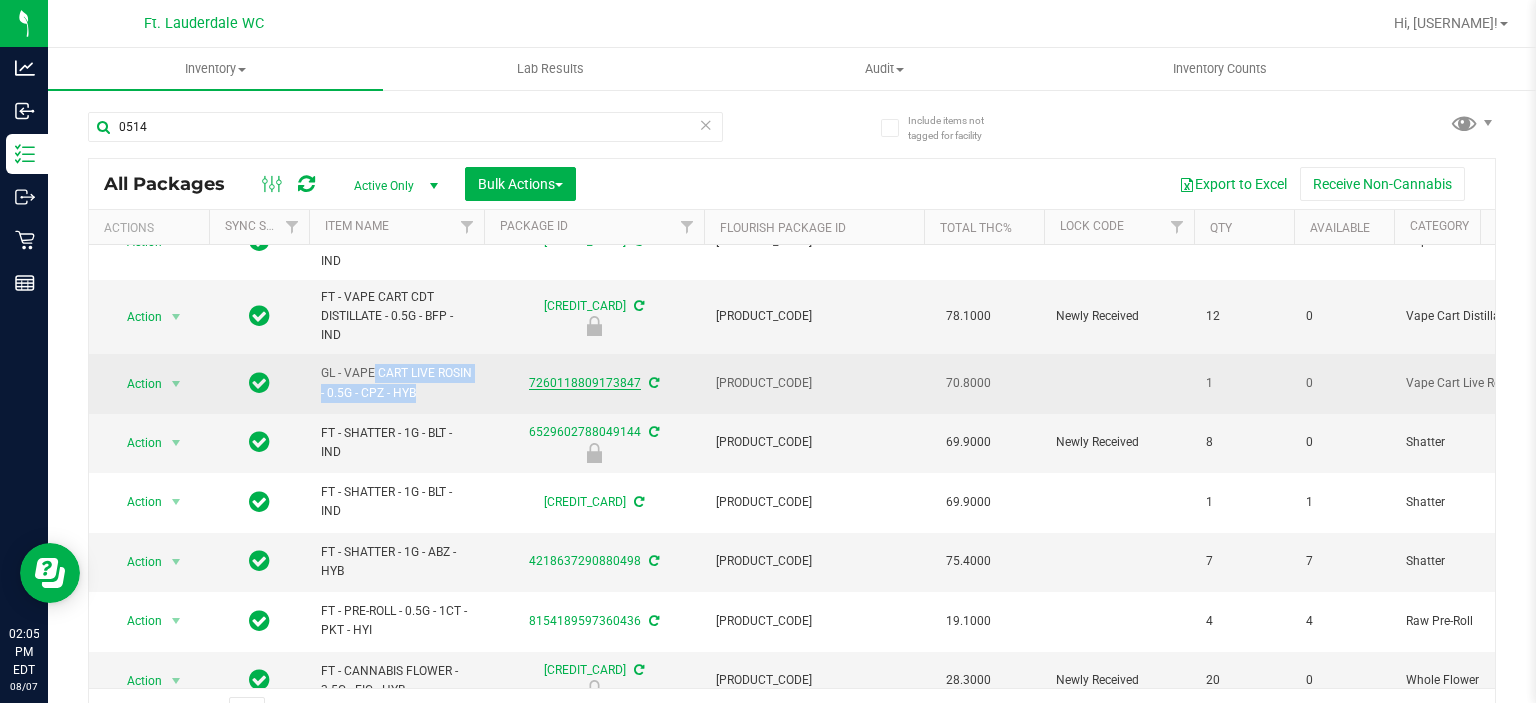 click on "7260118809173847" at bounding box center (585, 383) 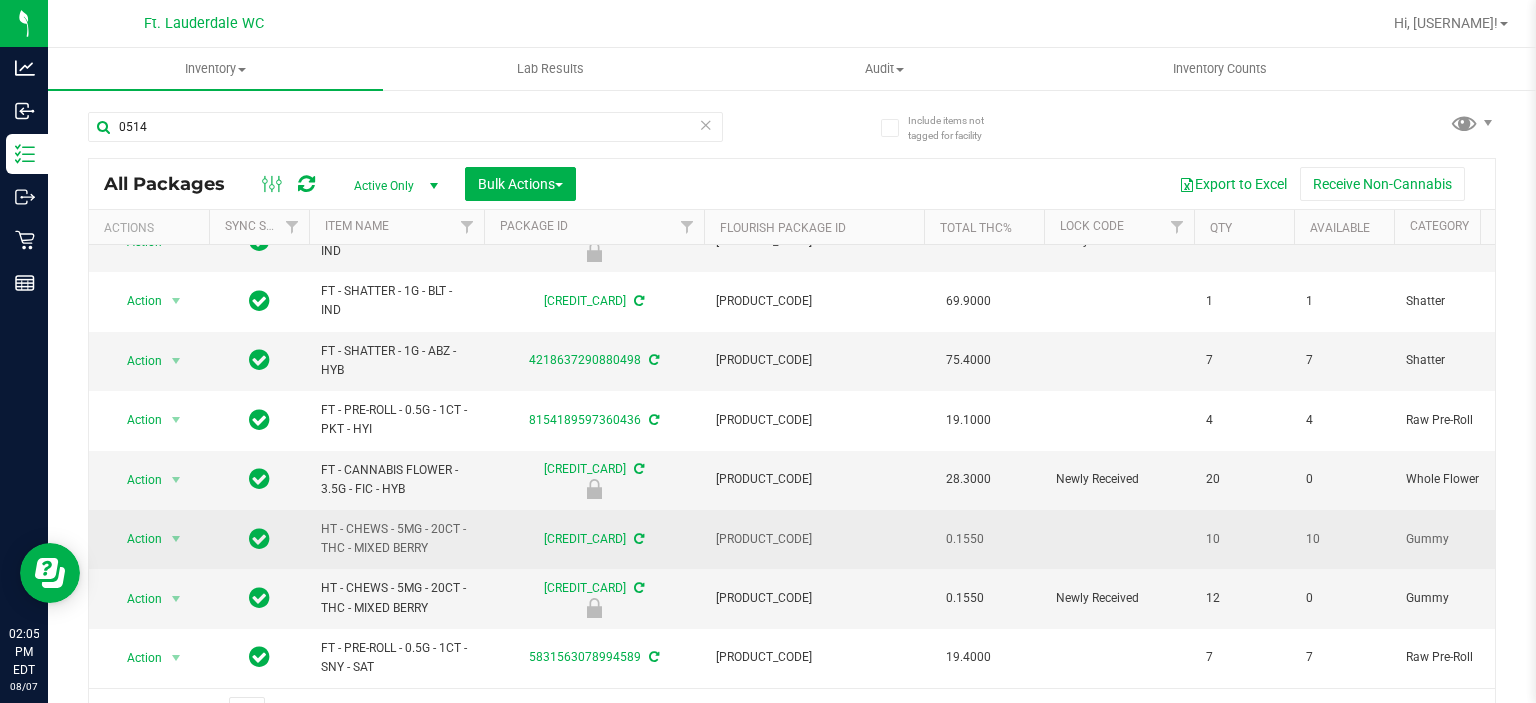 scroll, scrollTop: 594, scrollLeft: 0, axis: vertical 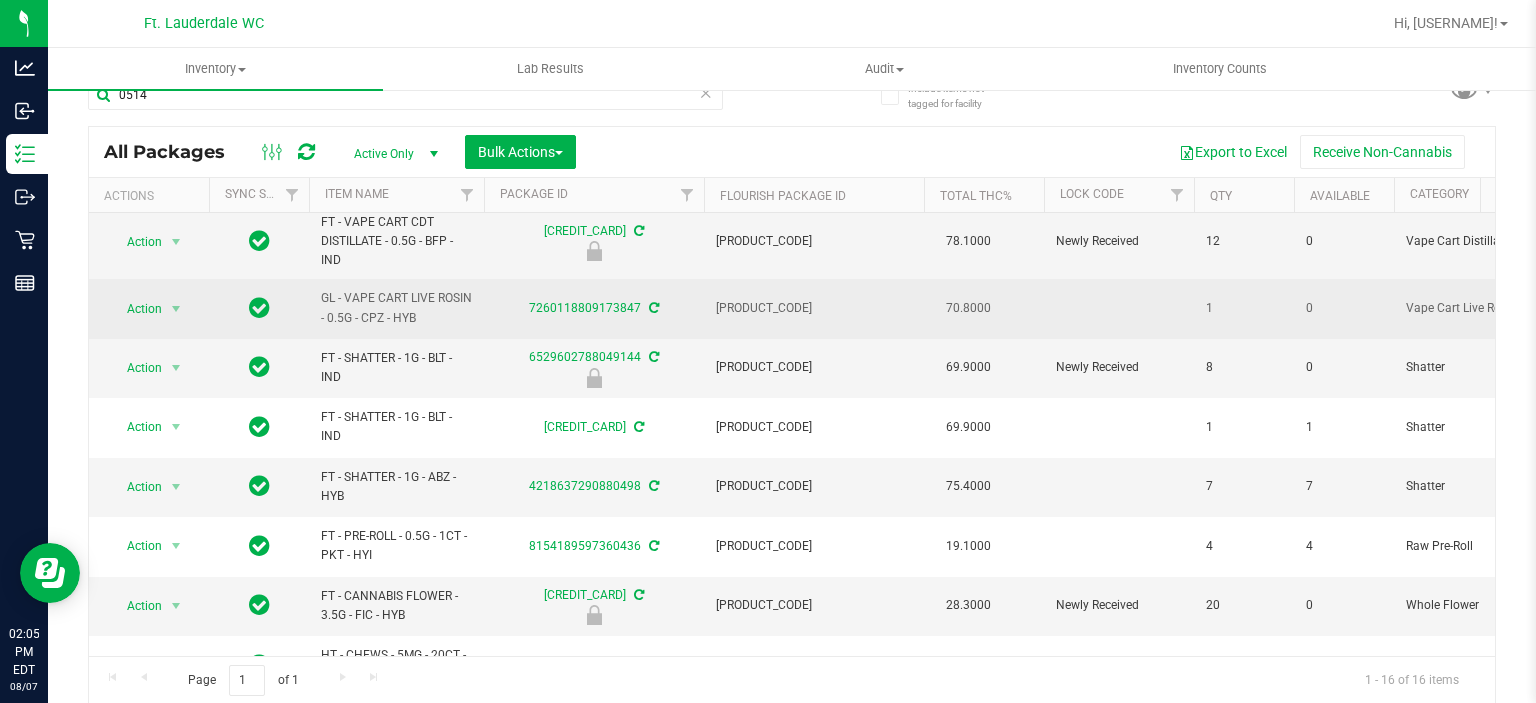 click on "7260118809173847" at bounding box center (594, 308) 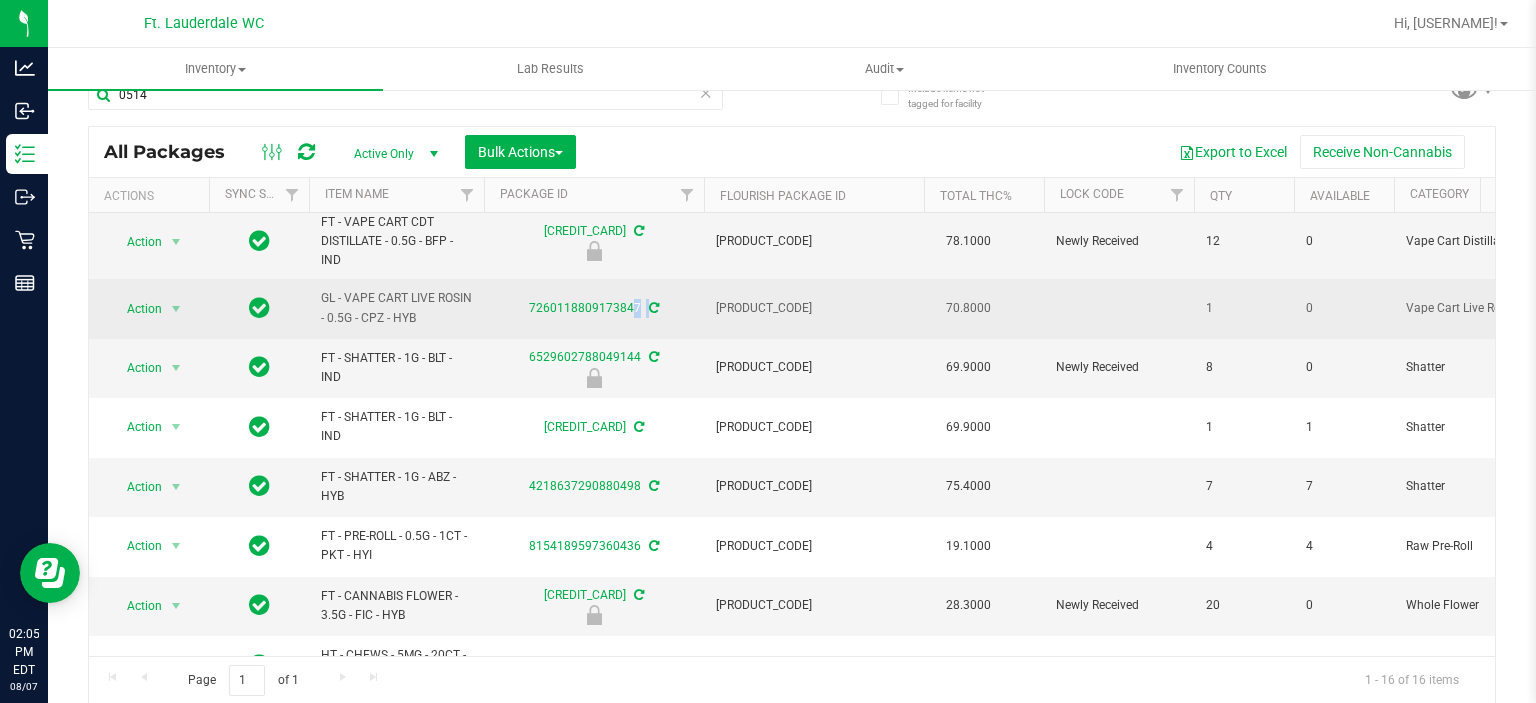 copy on "7260118809173847" 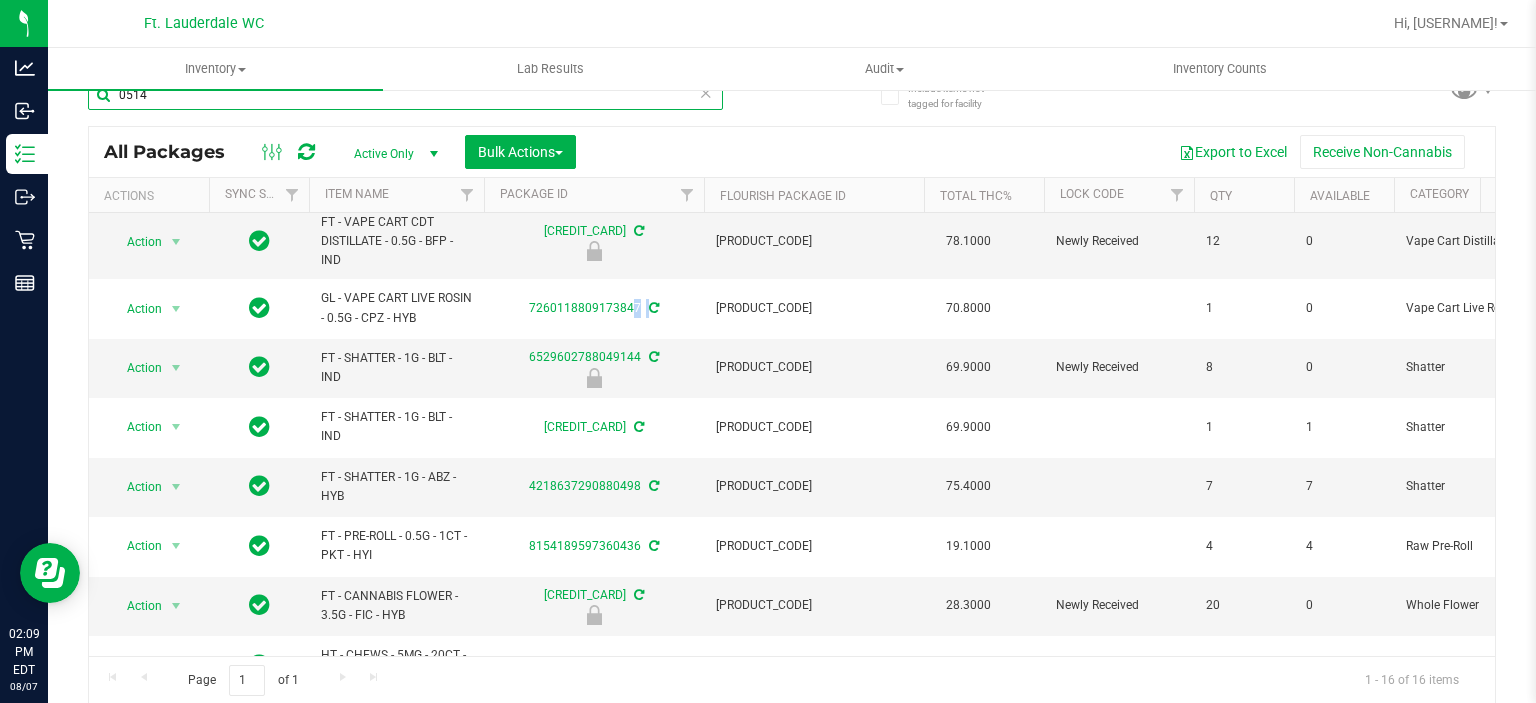 click on "0514" at bounding box center [405, 95] 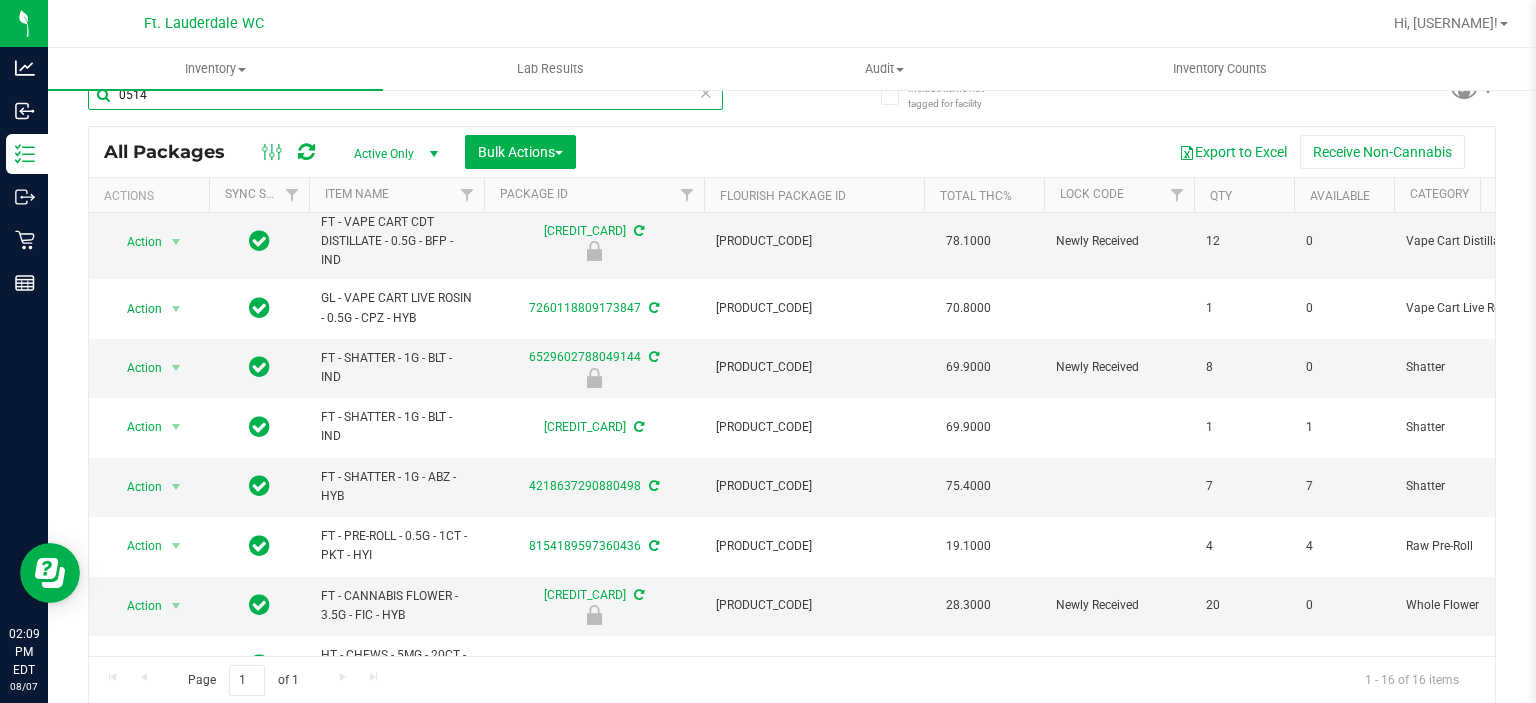 click on "0514" at bounding box center [405, 95] 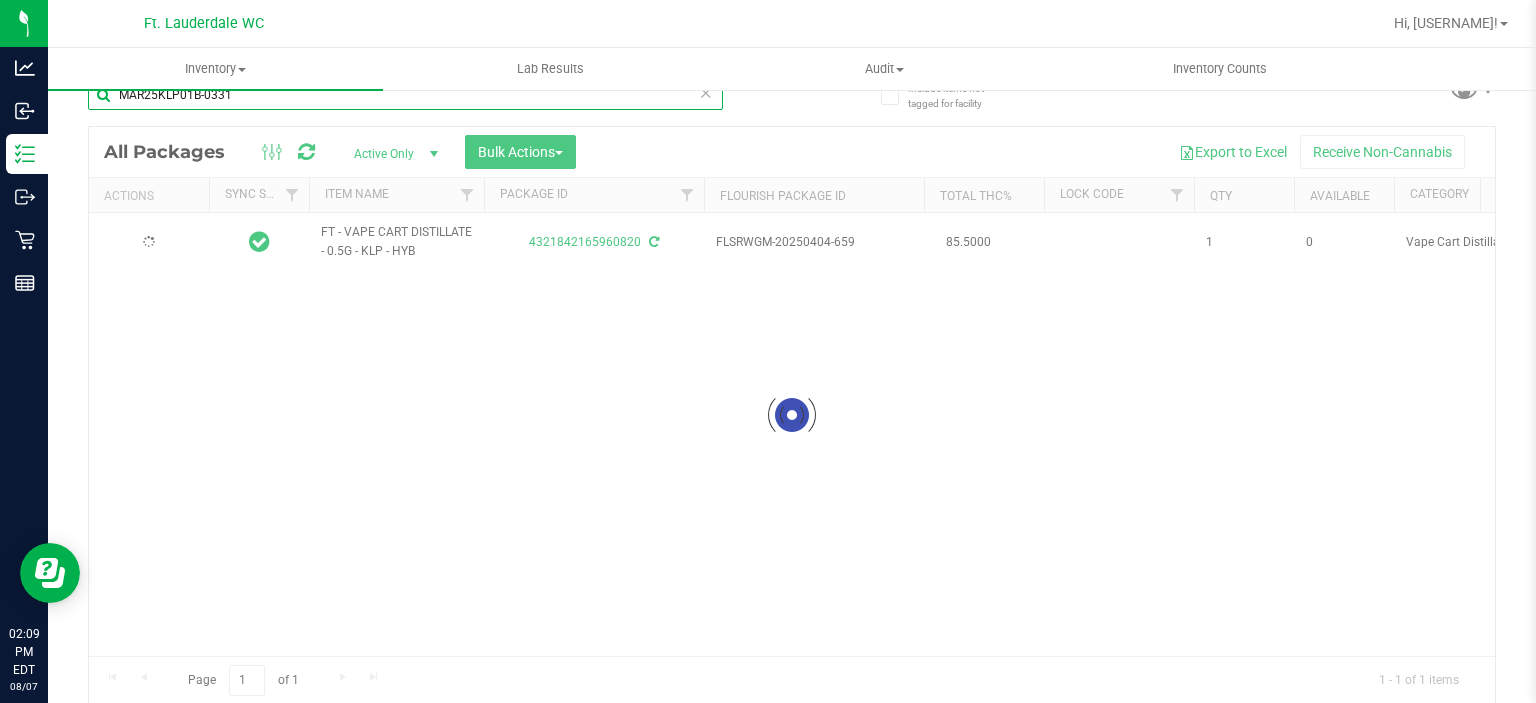 scroll, scrollTop: 0, scrollLeft: 0, axis: both 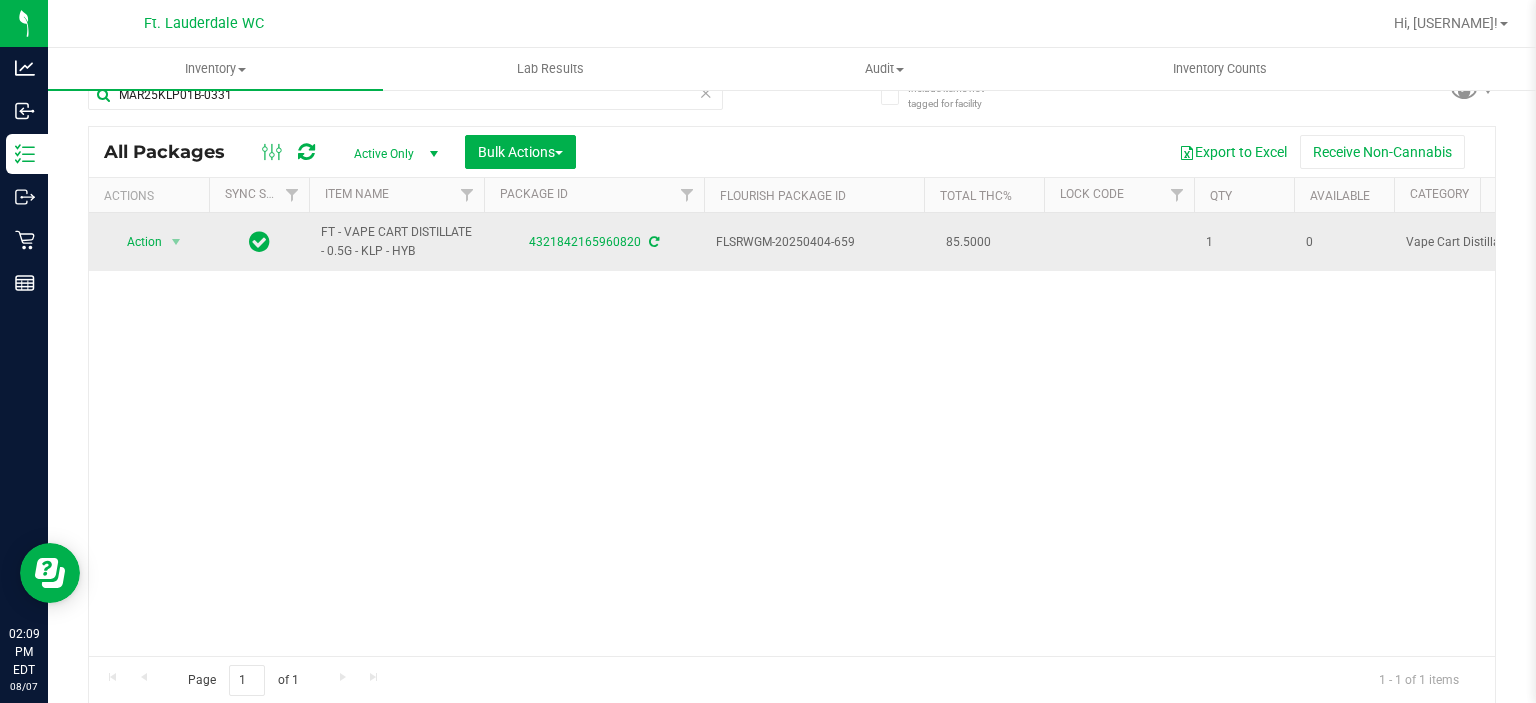 click on "FT - VAPE CART DISTILLATE - 0.5G - KLP - HYB" at bounding box center [396, 242] 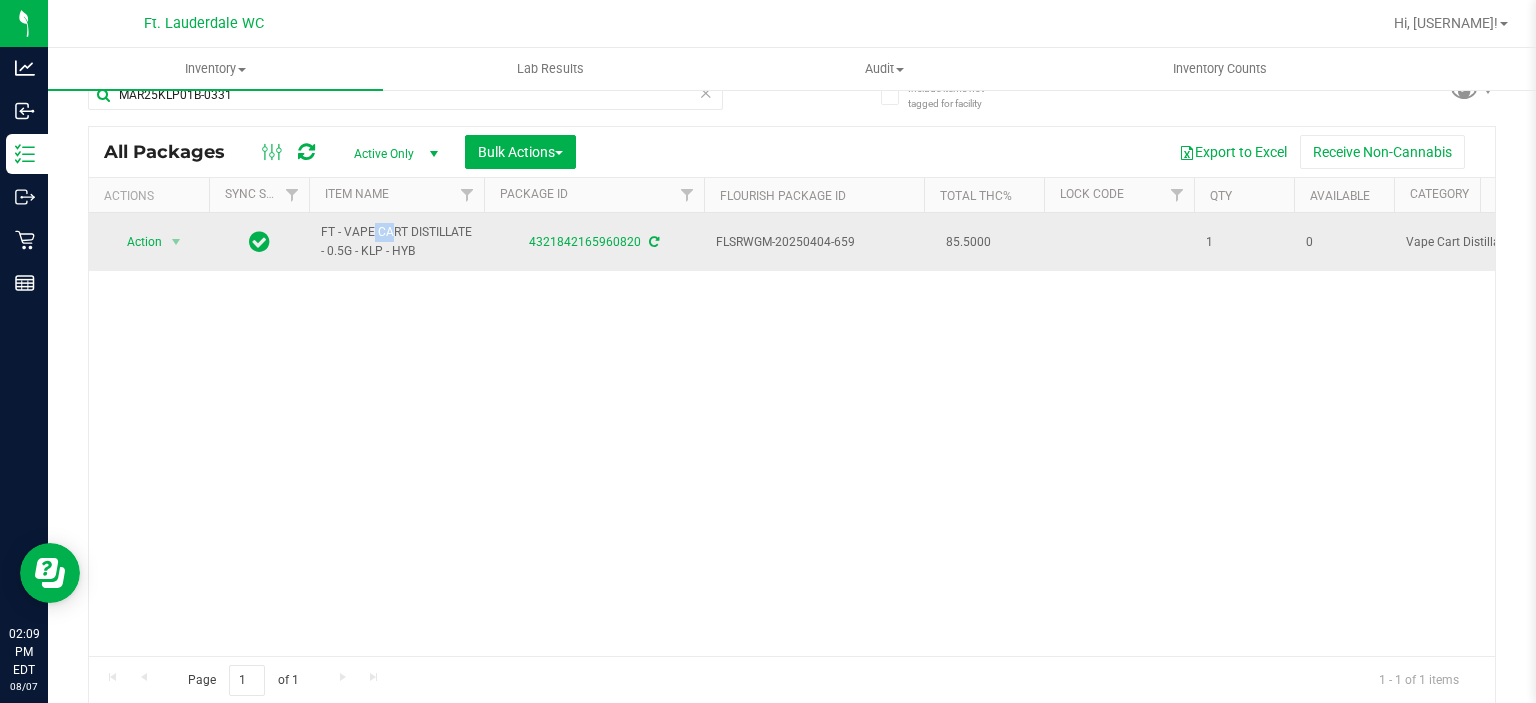 click on "FT - VAPE CART DISTILLATE - 0.5G - KLP - HYB" at bounding box center (396, 242) 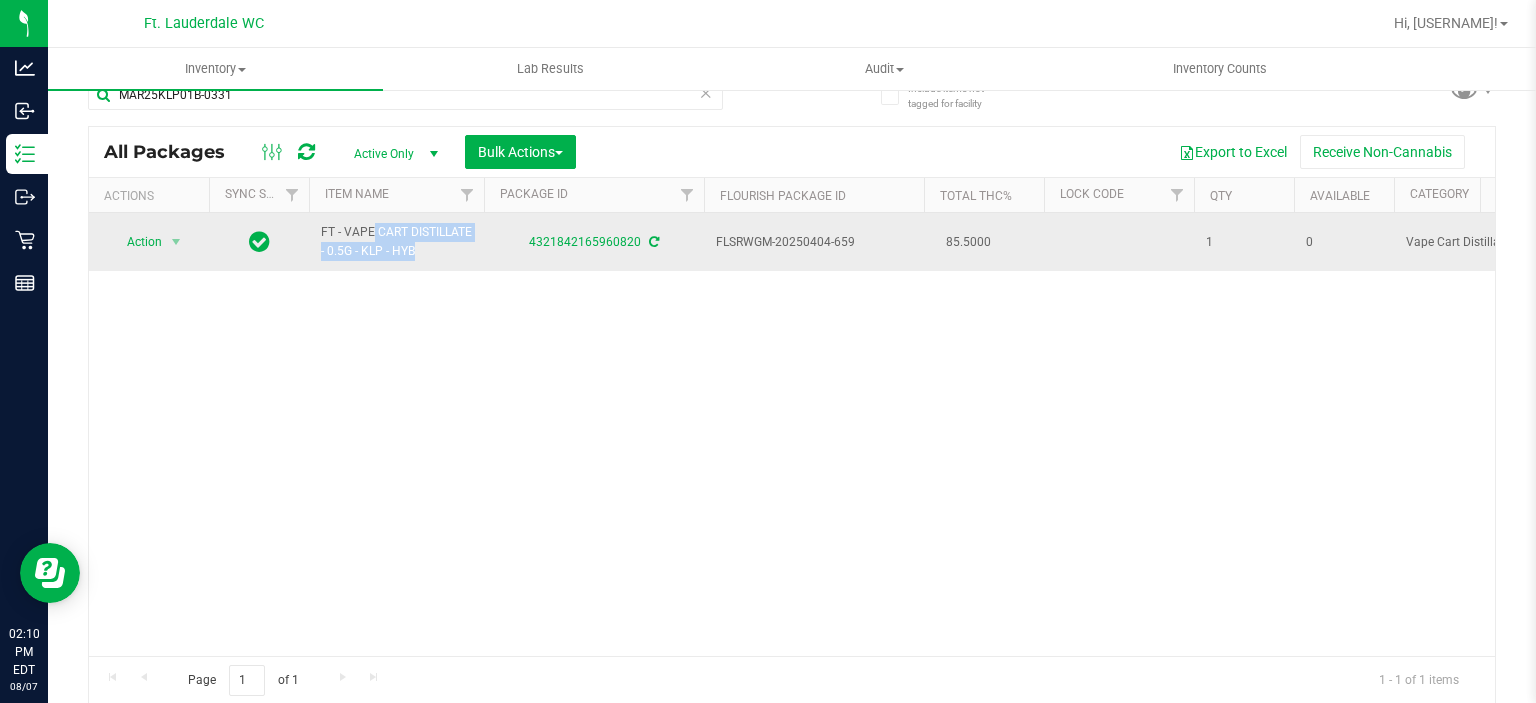 drag, startPoint x: 404, startPoint y: 230, endPoint x: 456, endPoint y: 241, distance: 53.15073 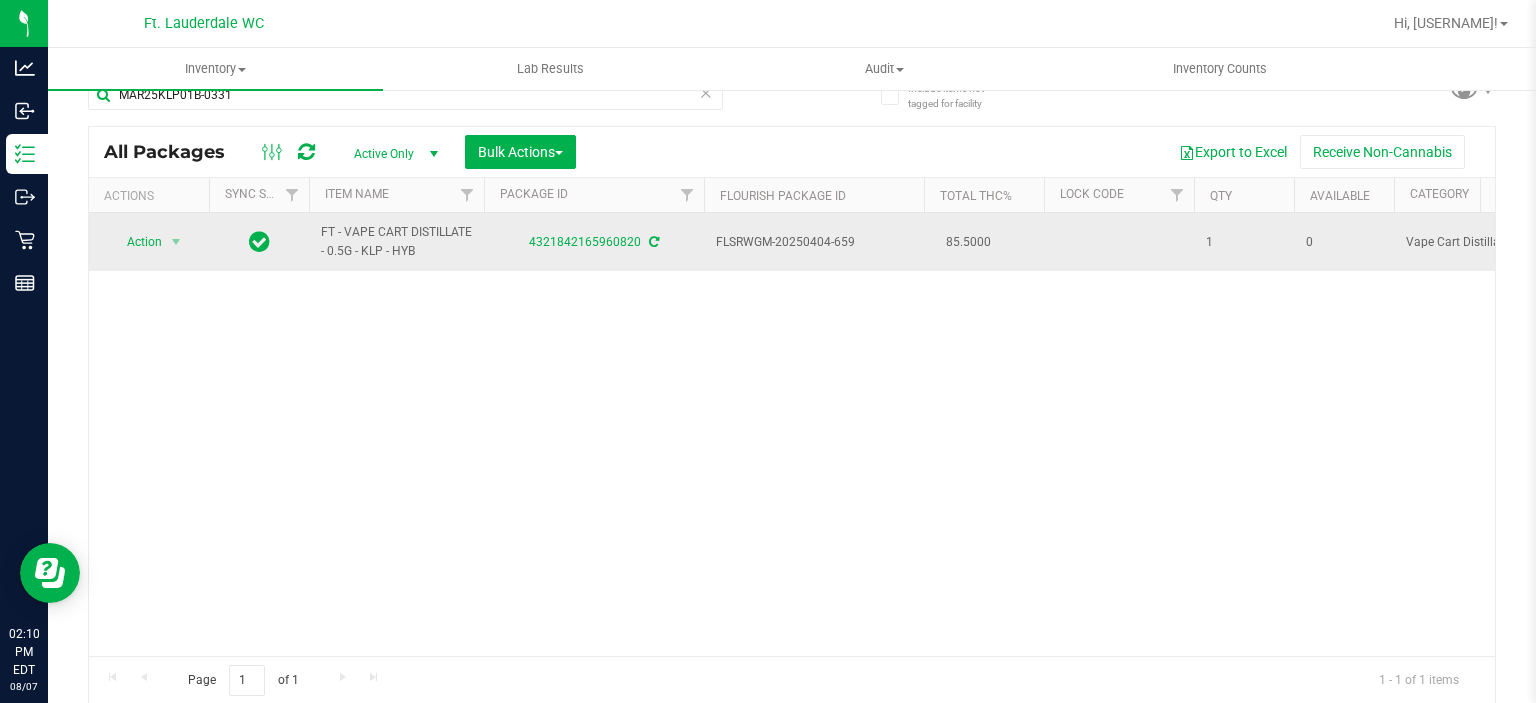 click on "4321842165960820" at bounding box center [594, 242] 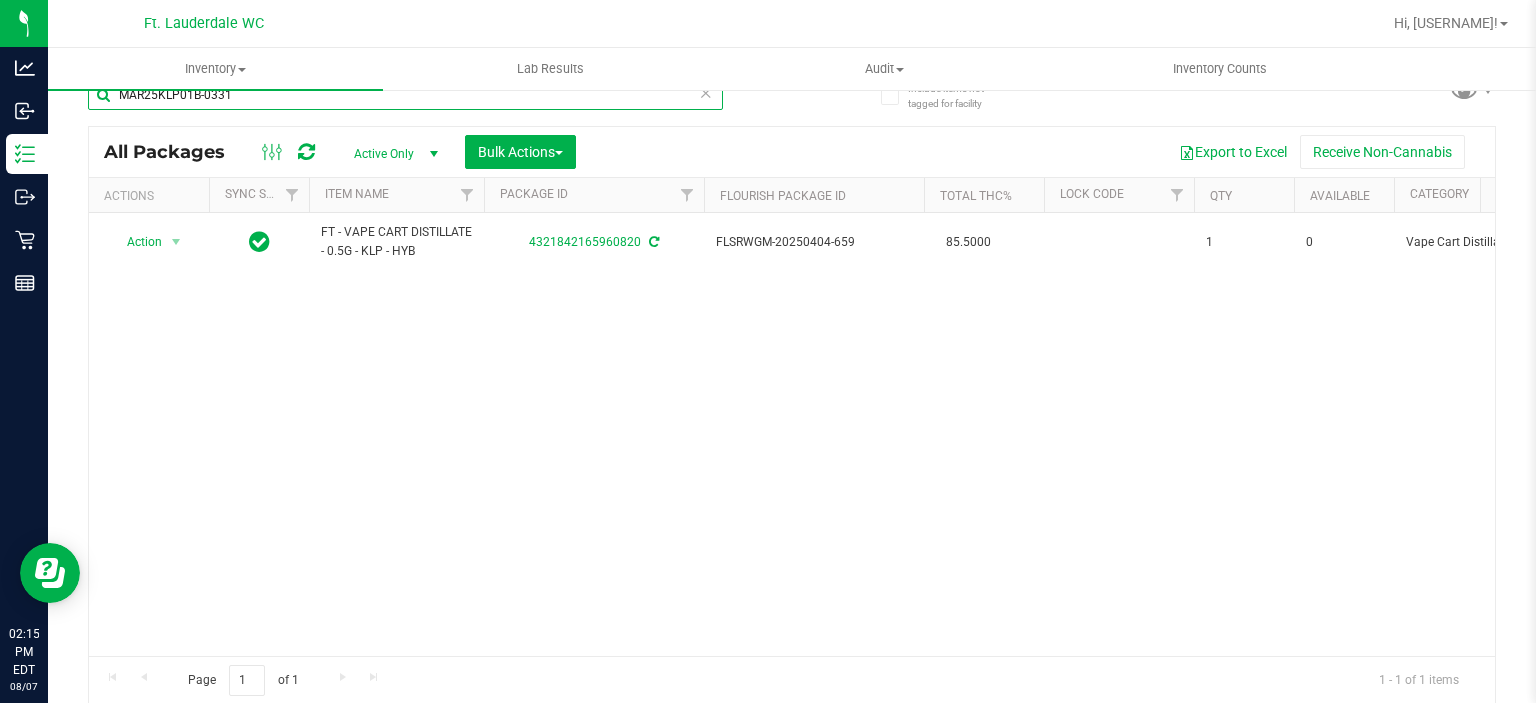 click on "MAR25KLP01B-0331" at bounding box center [405, 95] 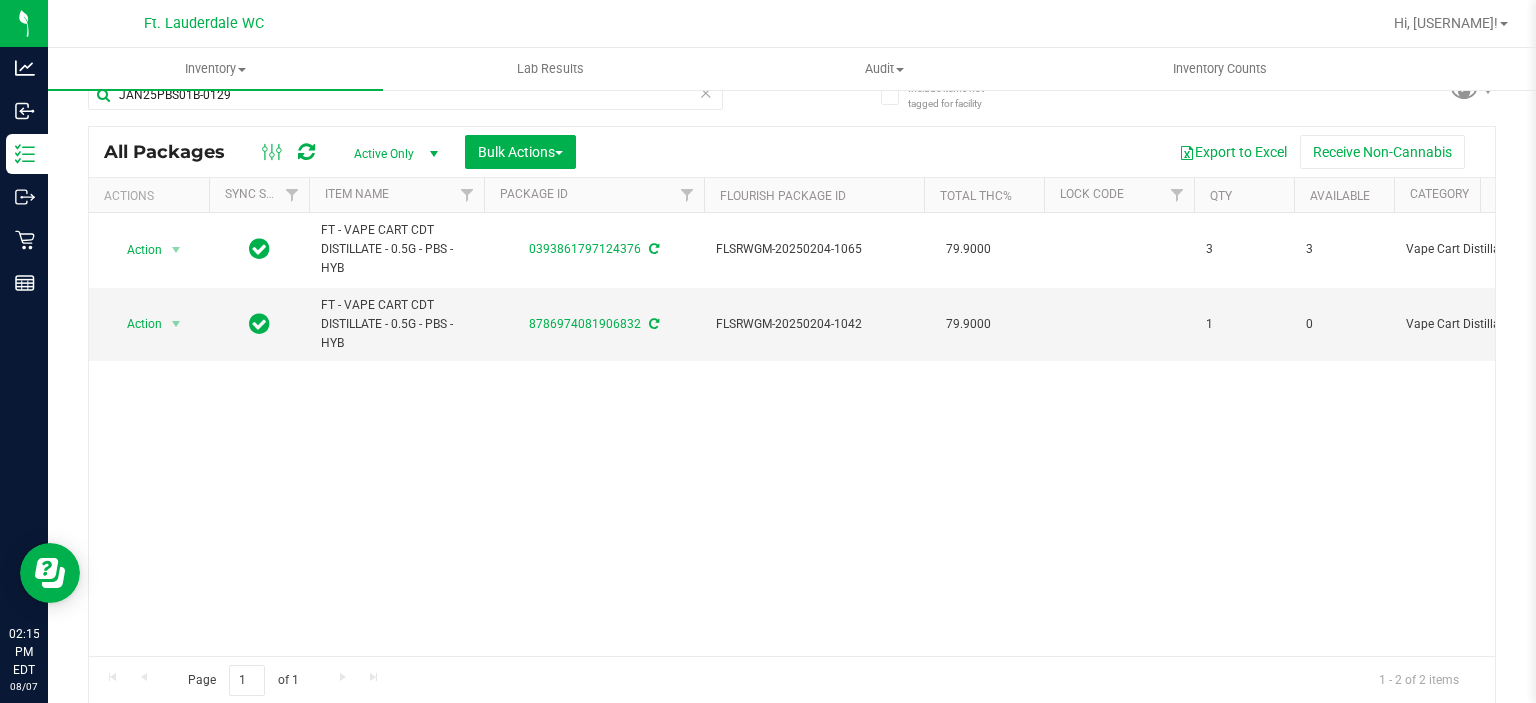 click on "([CREDIT_CARD])
[PRODUCT_CODE]
[PRODUCT_CODE]
79.9000
3
3
Vape Cart Distillate
PB & Smelly
Float
FT - VAPE CART CDT DISTILLATE - 0.5G - PBS - HYB
BAP-CAR-FT-CDT-PBS.5M
Created" at bounding box center [792, 434] 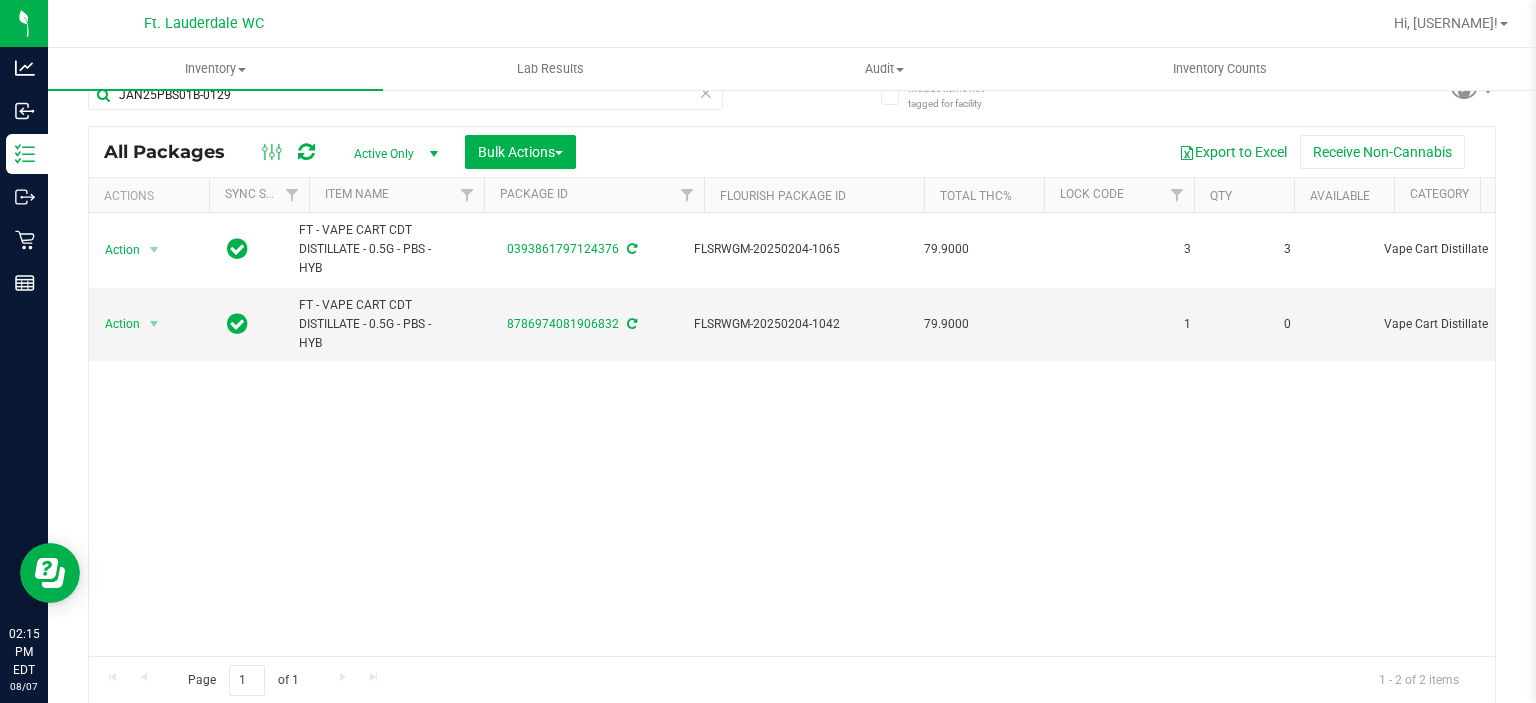 scroll, scrollTop: 0, scrollLeft: 22, axis: horizontal 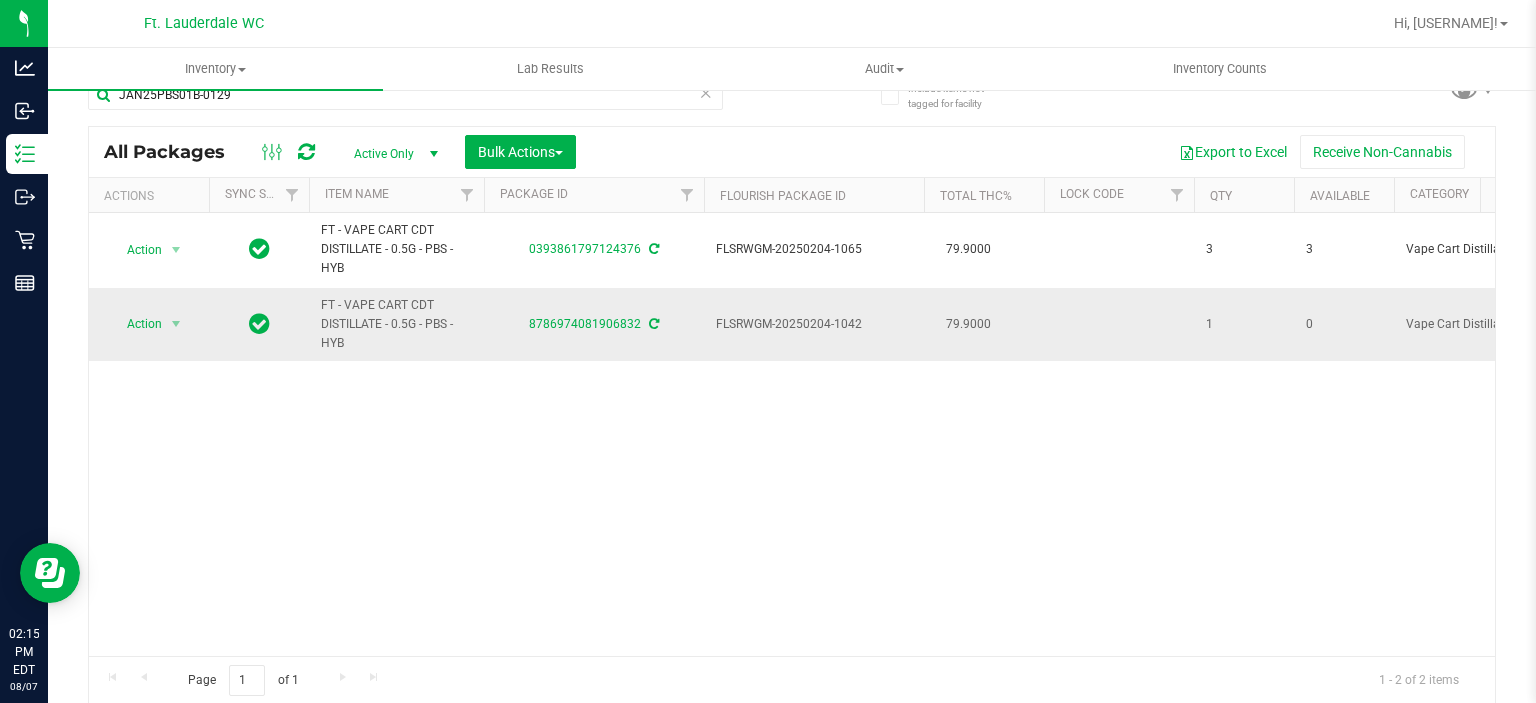click on "FT - VAPE CART CDT DISTILLATE - 0.5G - PBS - HYB" at bounding box center (396, 325) 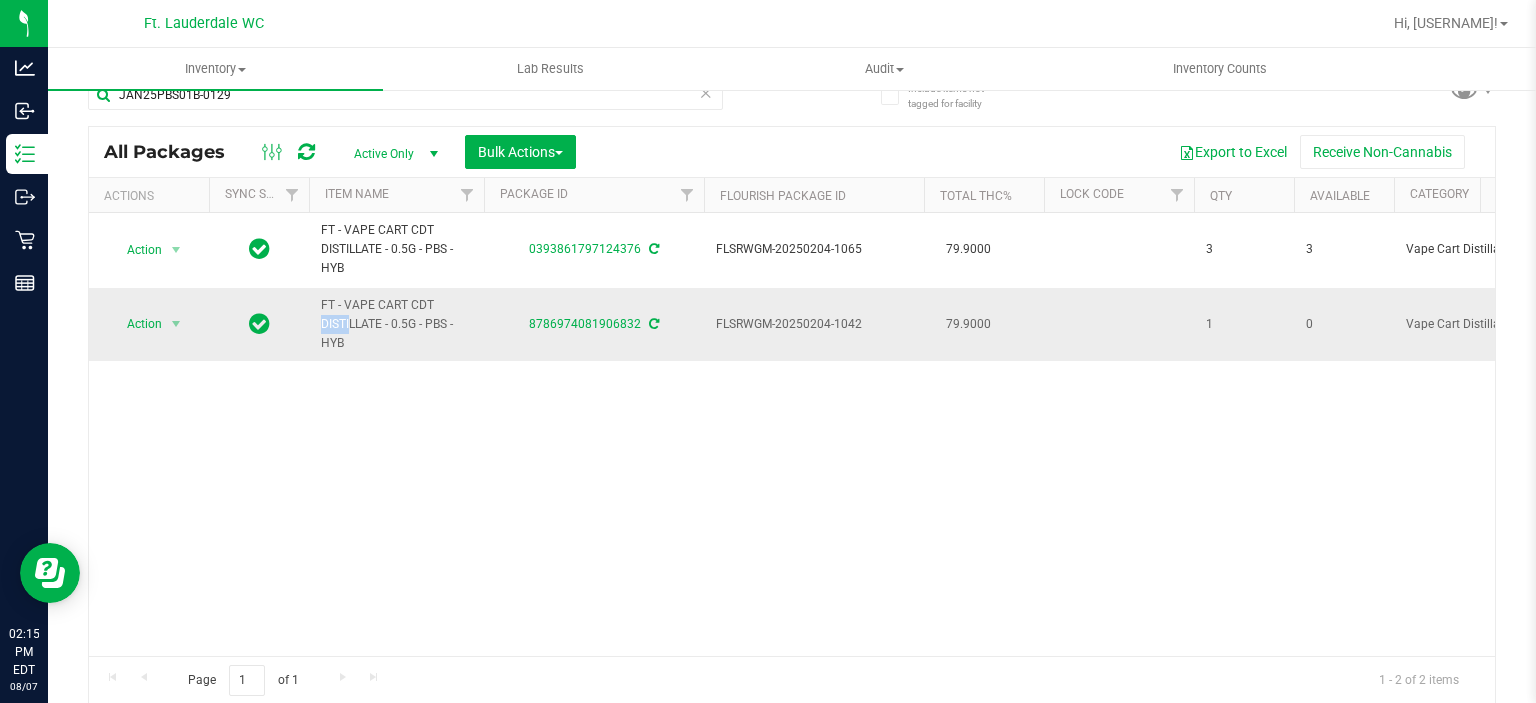 click on "FT - VAPE CART CDT DISTILLATE - 0.5G - PBS - HYB" at bounding box center (396, 325) 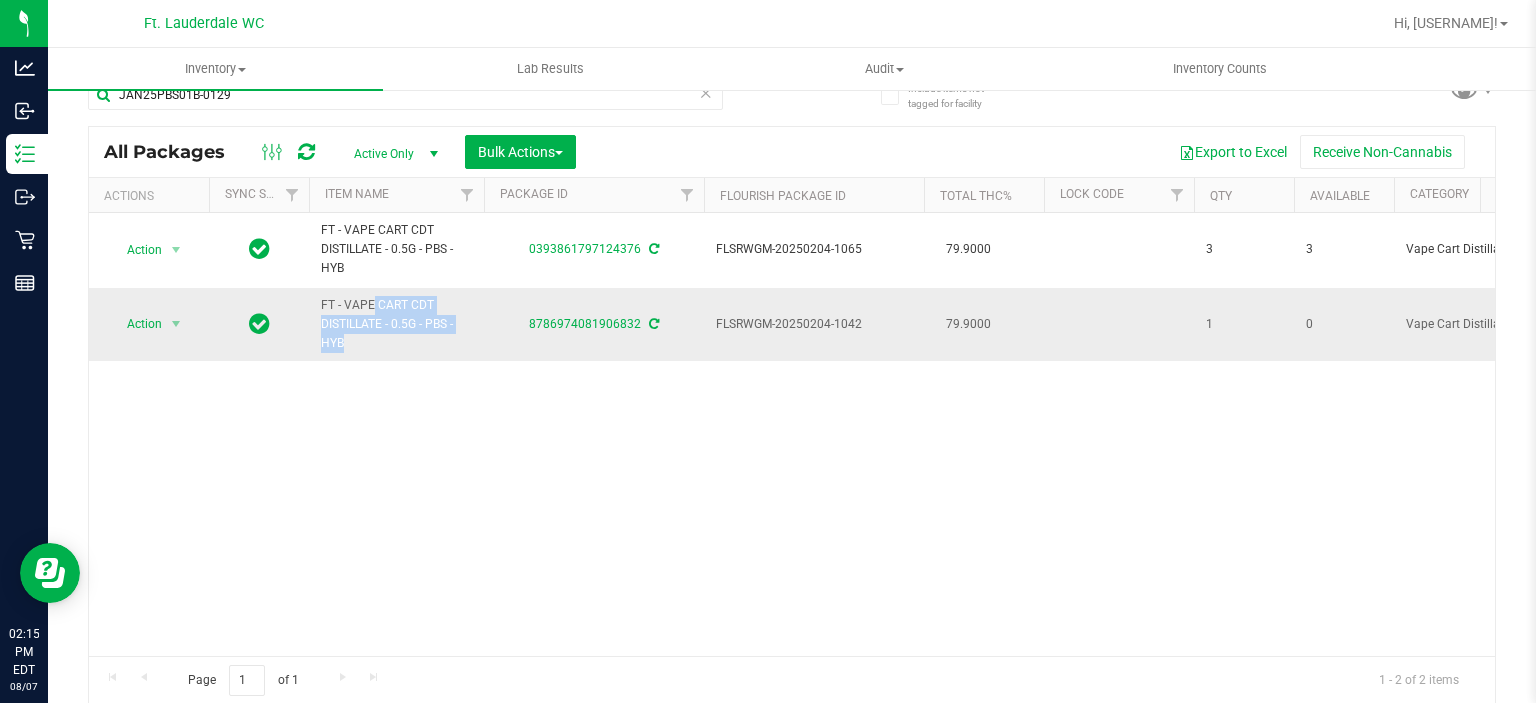 click on "FT - VAPE CART CDT DISTILLATE - 0.5G - PBS - HYB" at bounding box center [396, 325] 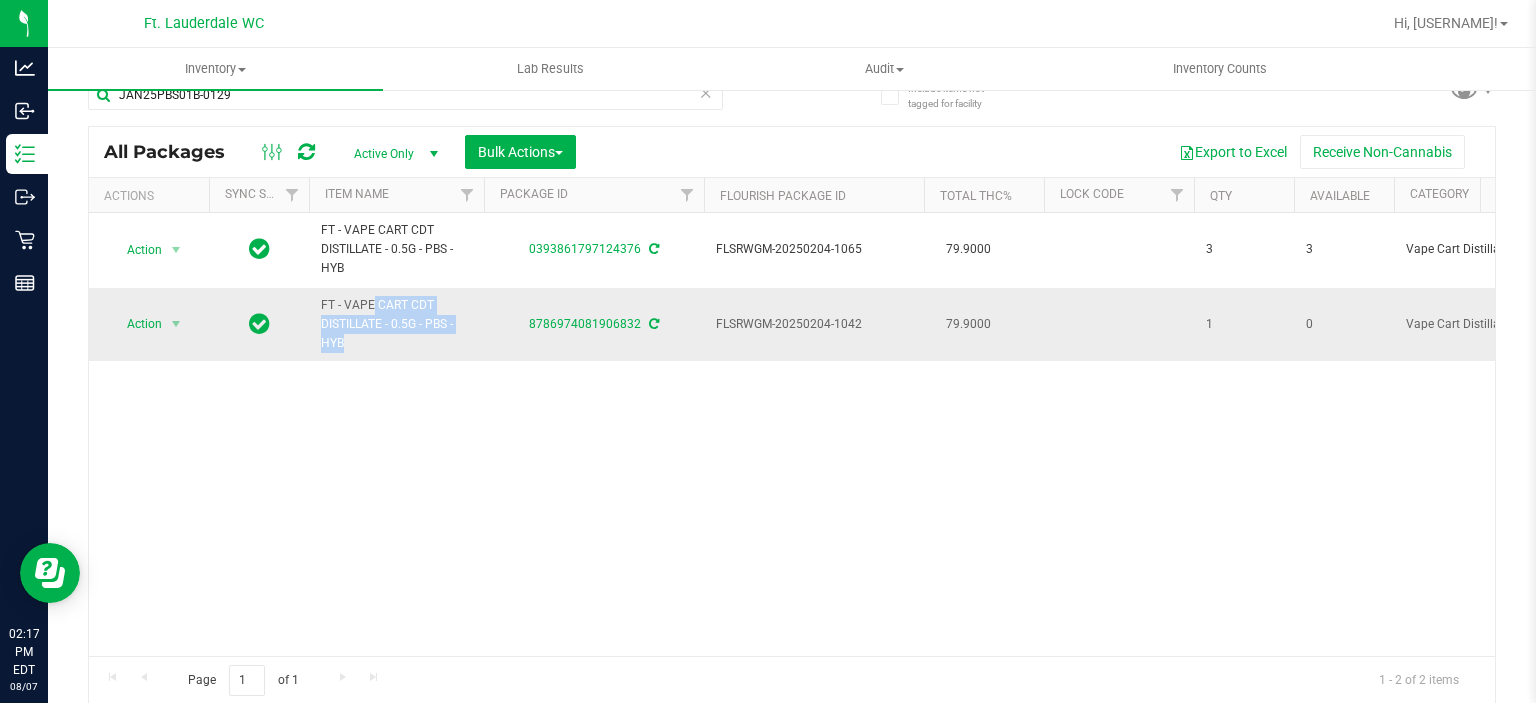 click on "8786974081906832" at bounding box center [594, 325] 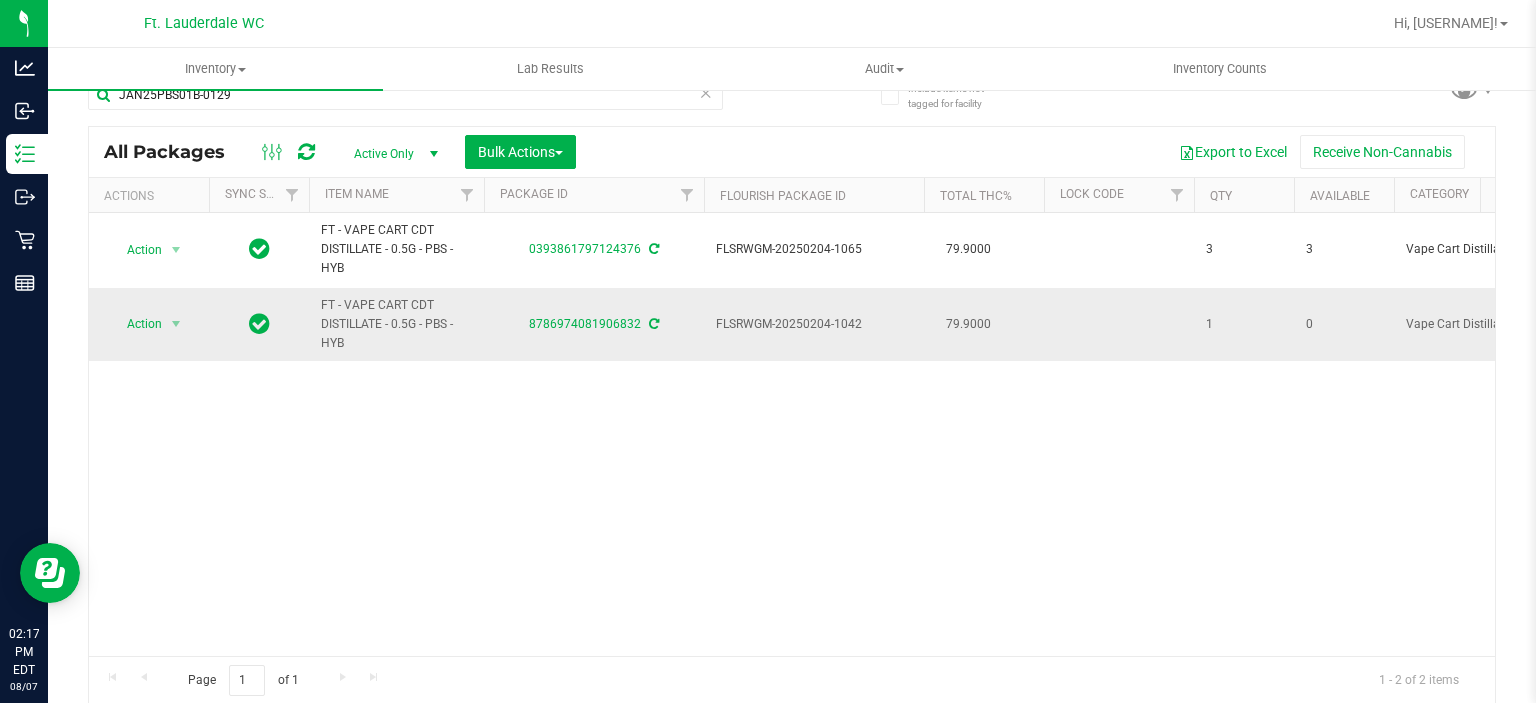 click on "8786974081906832" at bounding box center [594, 325] 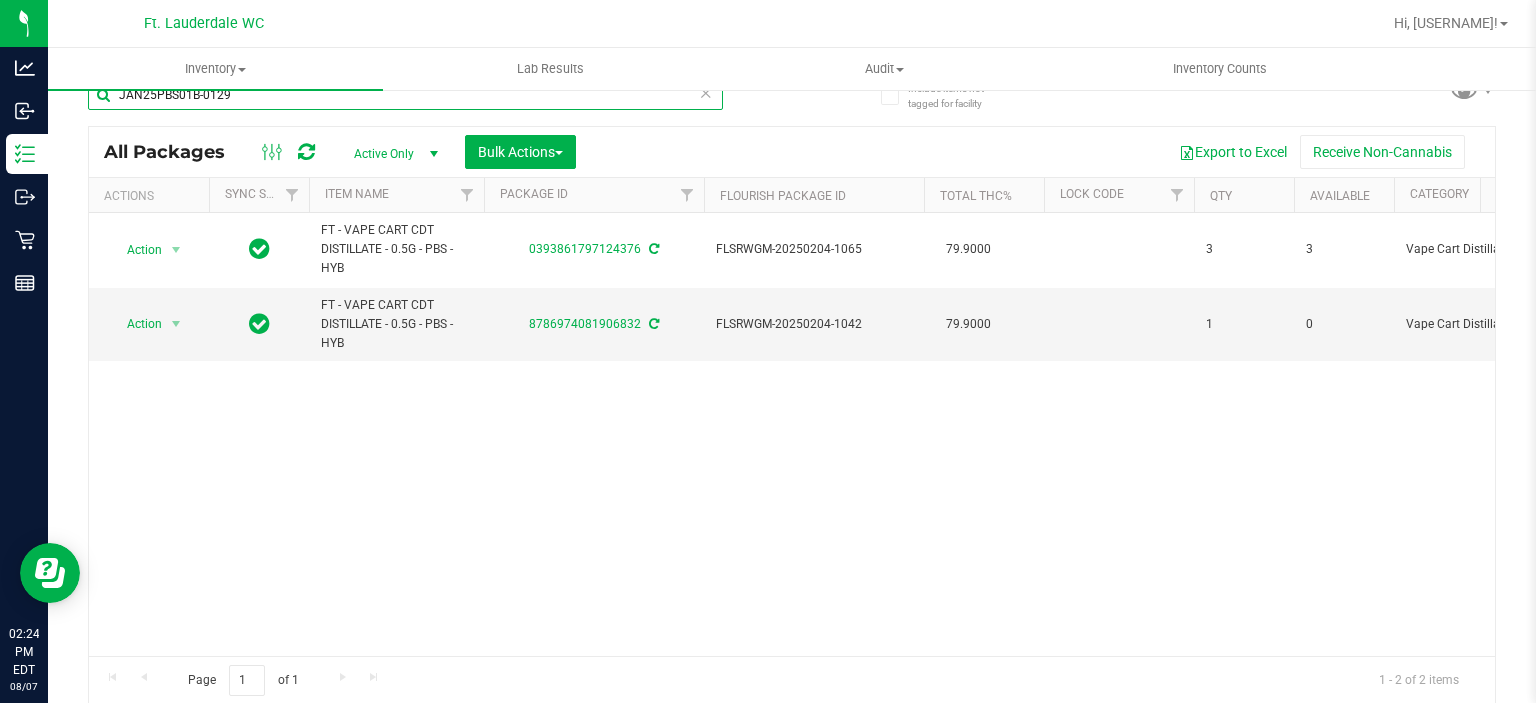 click on "JAN25PBS01B-0129" at bounding box center [405, 95] 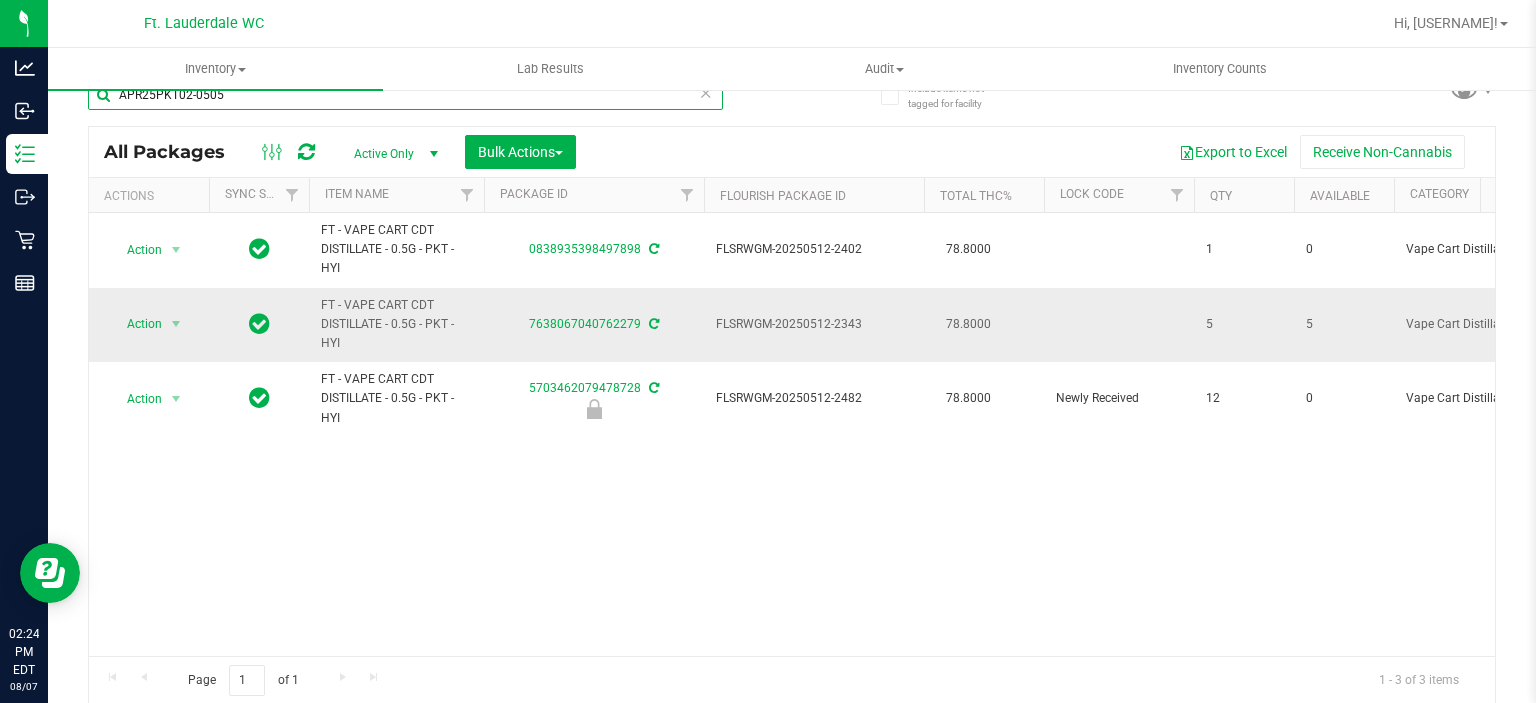 scroll, scrollTop: 0, scrollLeft: 0, axis: both 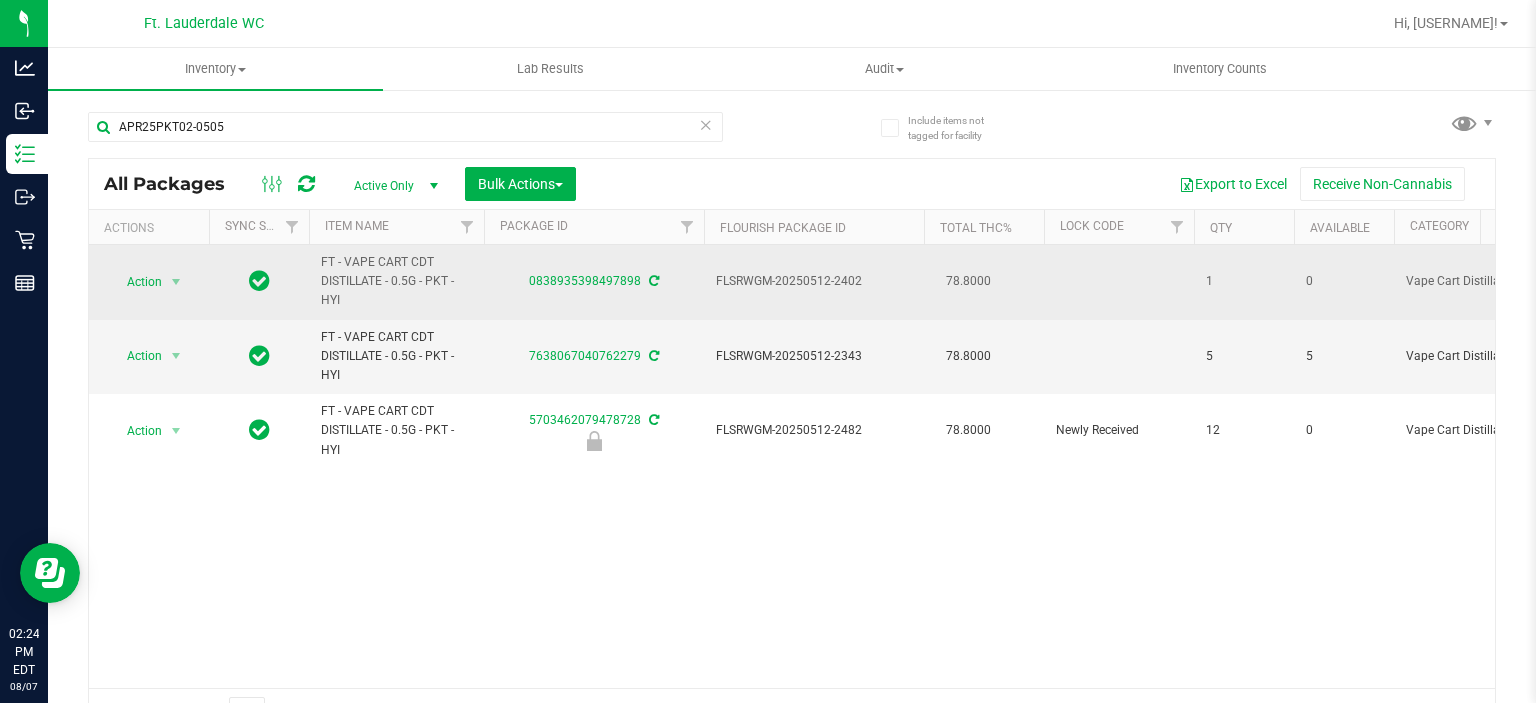 click on "0838935398497898" at bounding box center [594, 282] 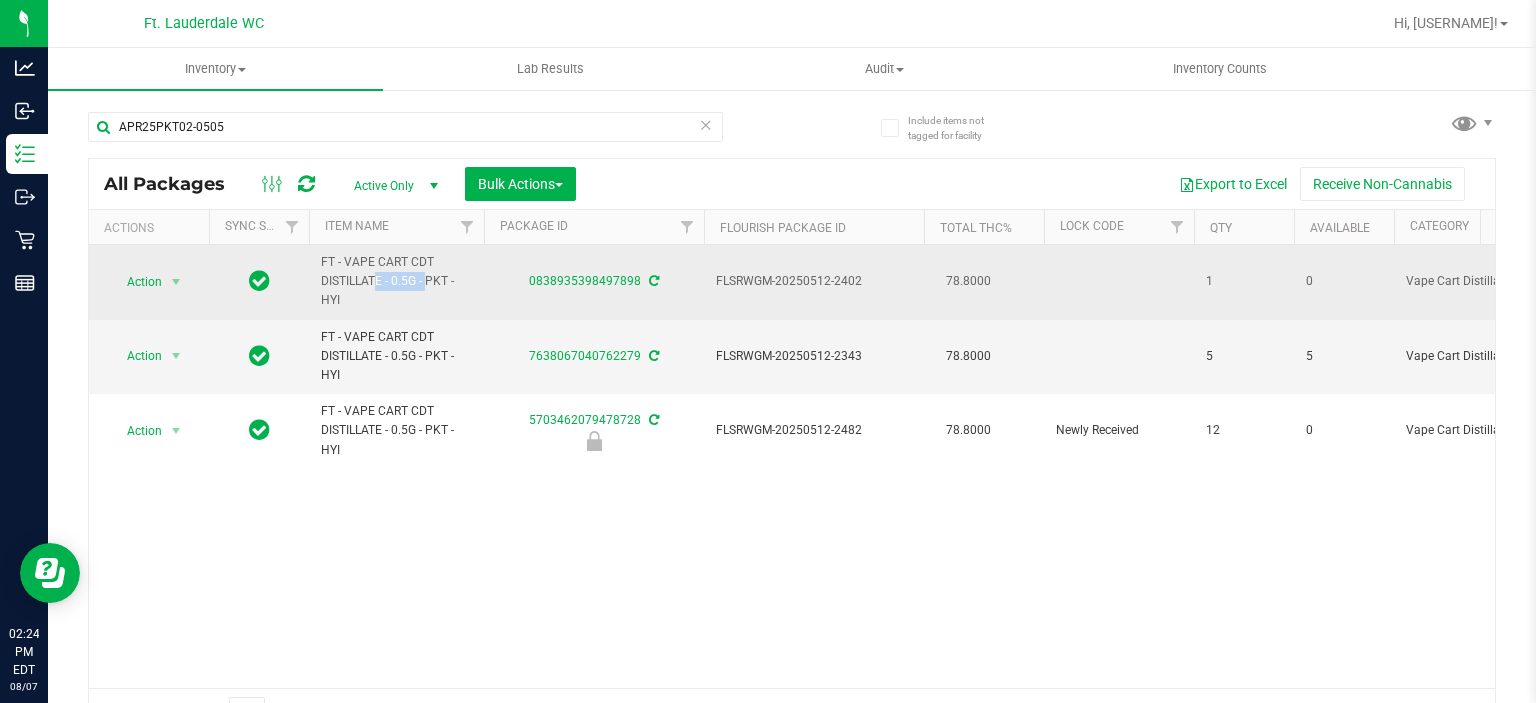 click on "FT - VAPE CART CDT DISTILLATE - 0.5G - PKT - HYI" at bounding box center (396, 282) 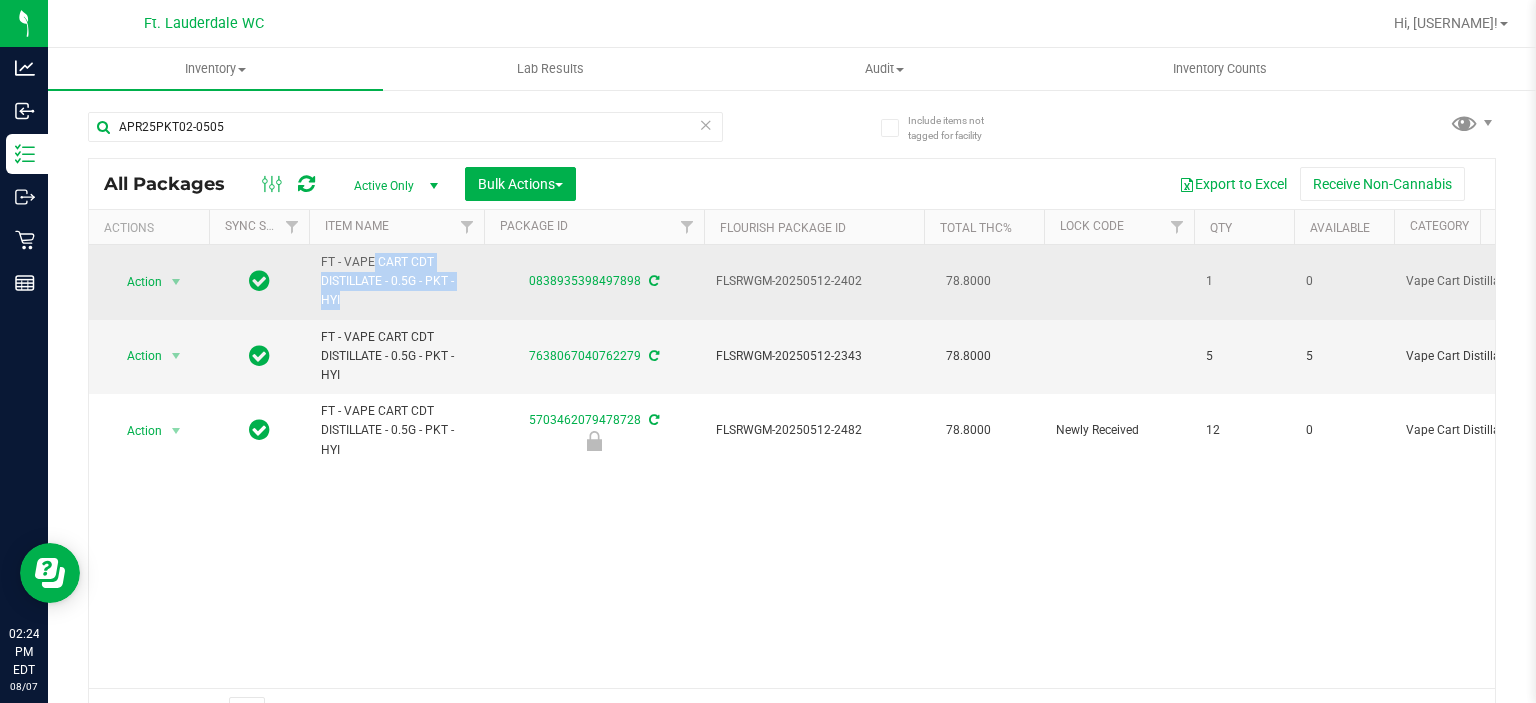 click on "FT - VAPE CART CDT DISTILLATE - 0.5G - PKT - HYI" at bounding box center [396, 282] 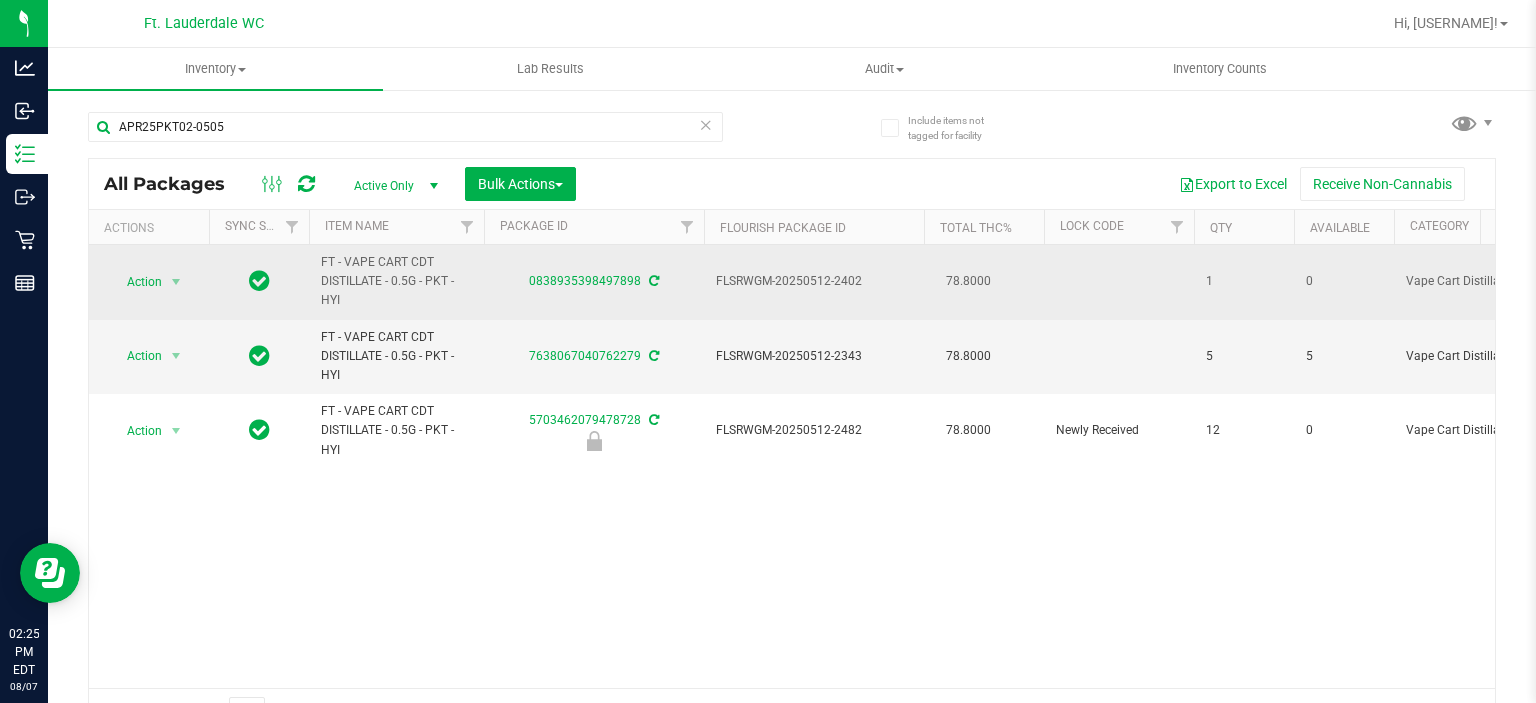 click on "0838935398497898" at bounding box center (594, 282) 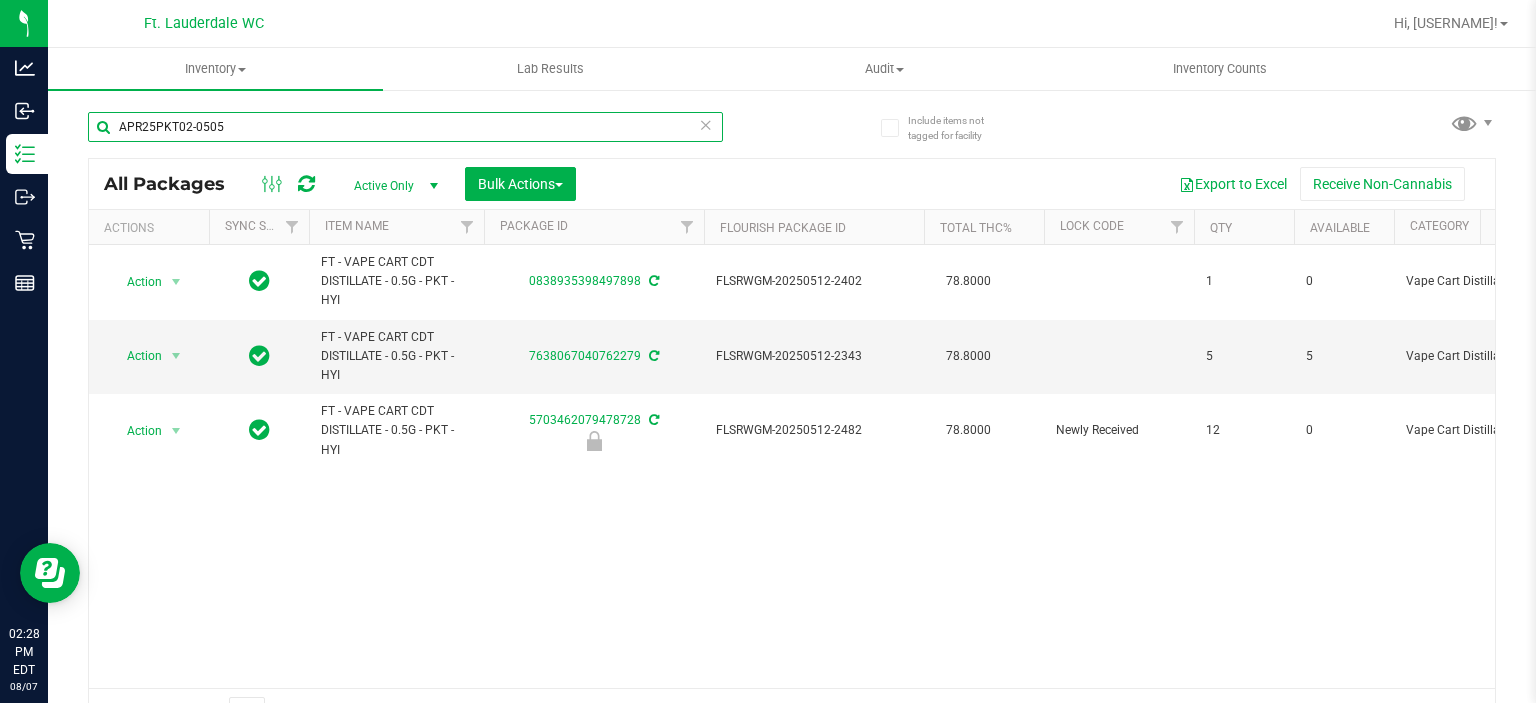 click on "APR25PKT02-0505" at bounding box center [405, 127] 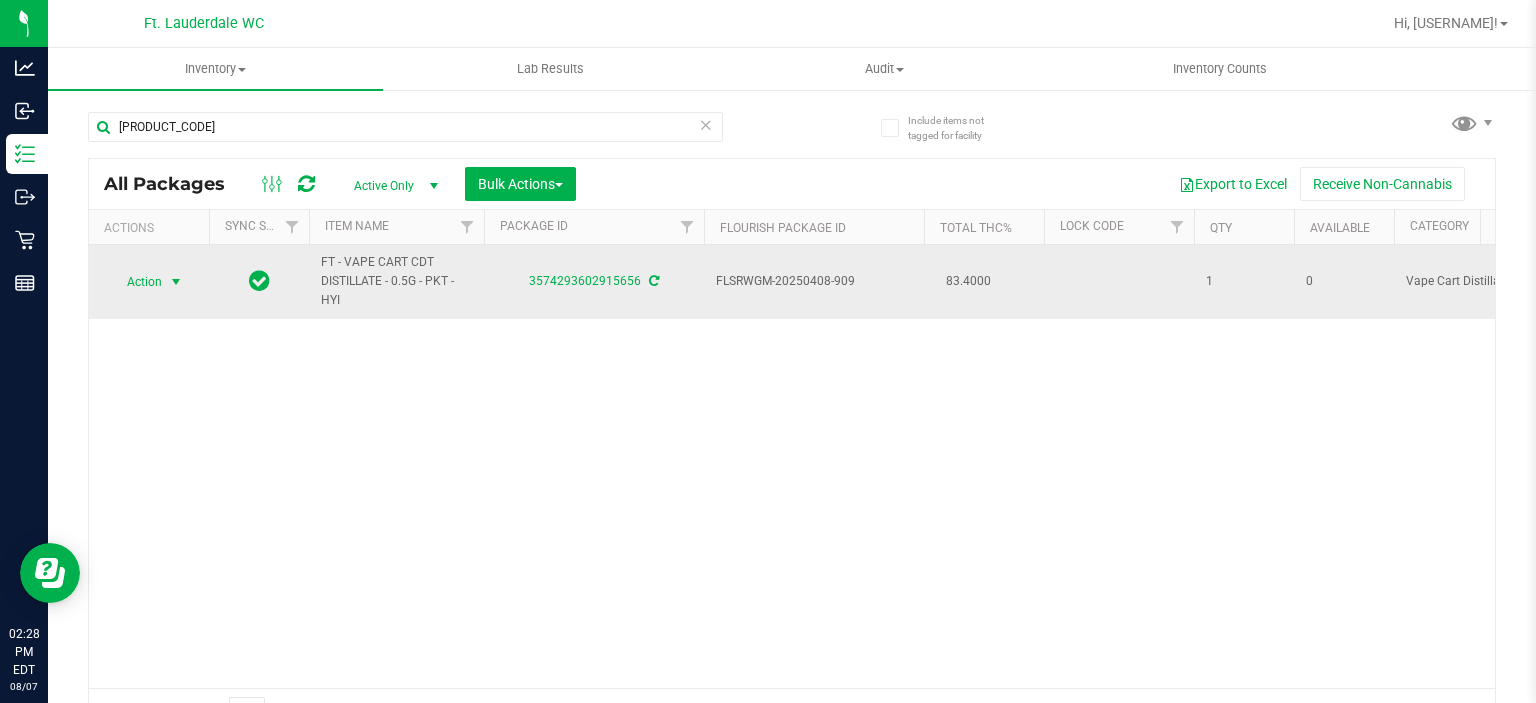 click at bounding box center [176, 282] 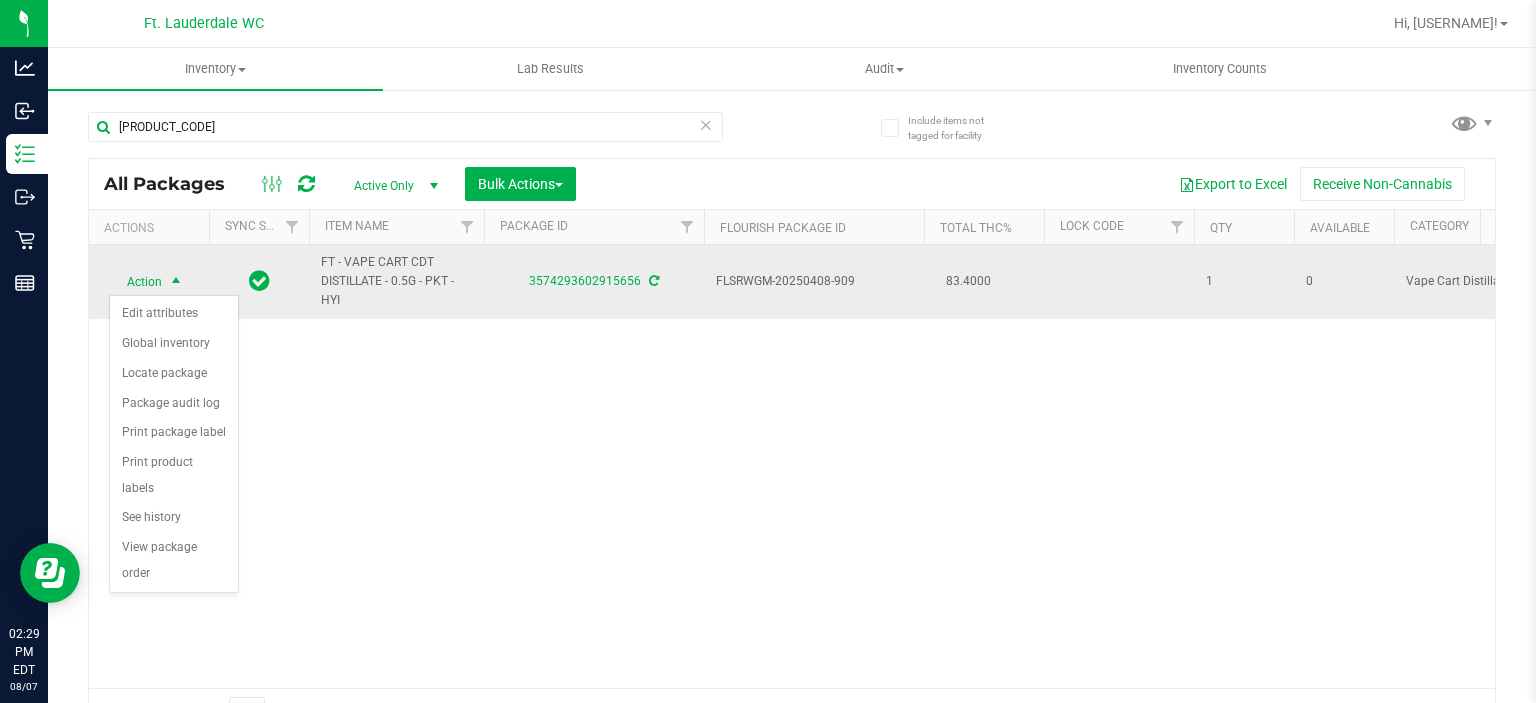 click on "FT - VAPE CART CDT DISTILLATE - 0.5G - PKT - HYI" at bounding box center [396, 282] 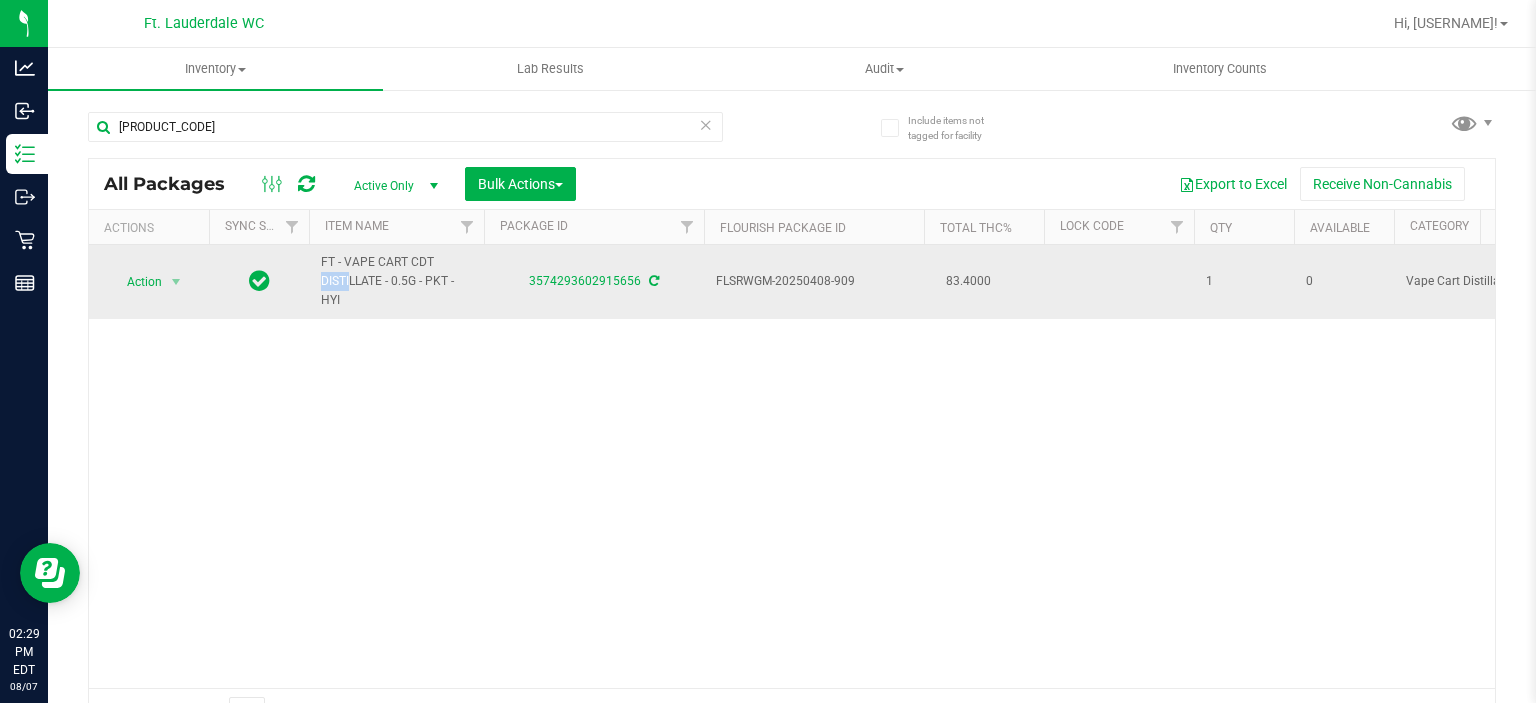 click on "FT - VAPE CART CDT DISTILLATE - 0.5G - PKT - HYI" at bounding box center (396, 282) 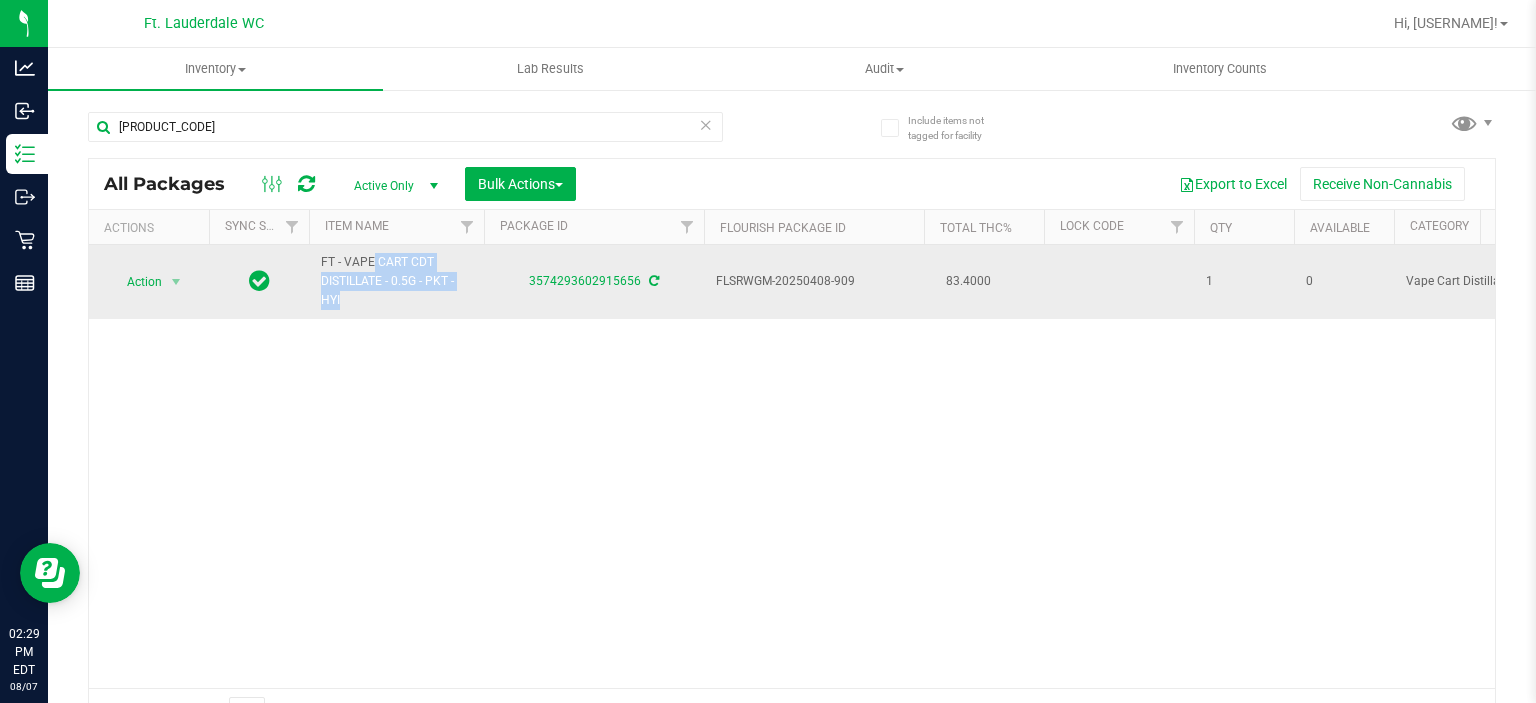 click on "FT - VAPE CART CDT DISTILLATE - 0.5G - PKT - HYI" at bounding box center (396, 282) 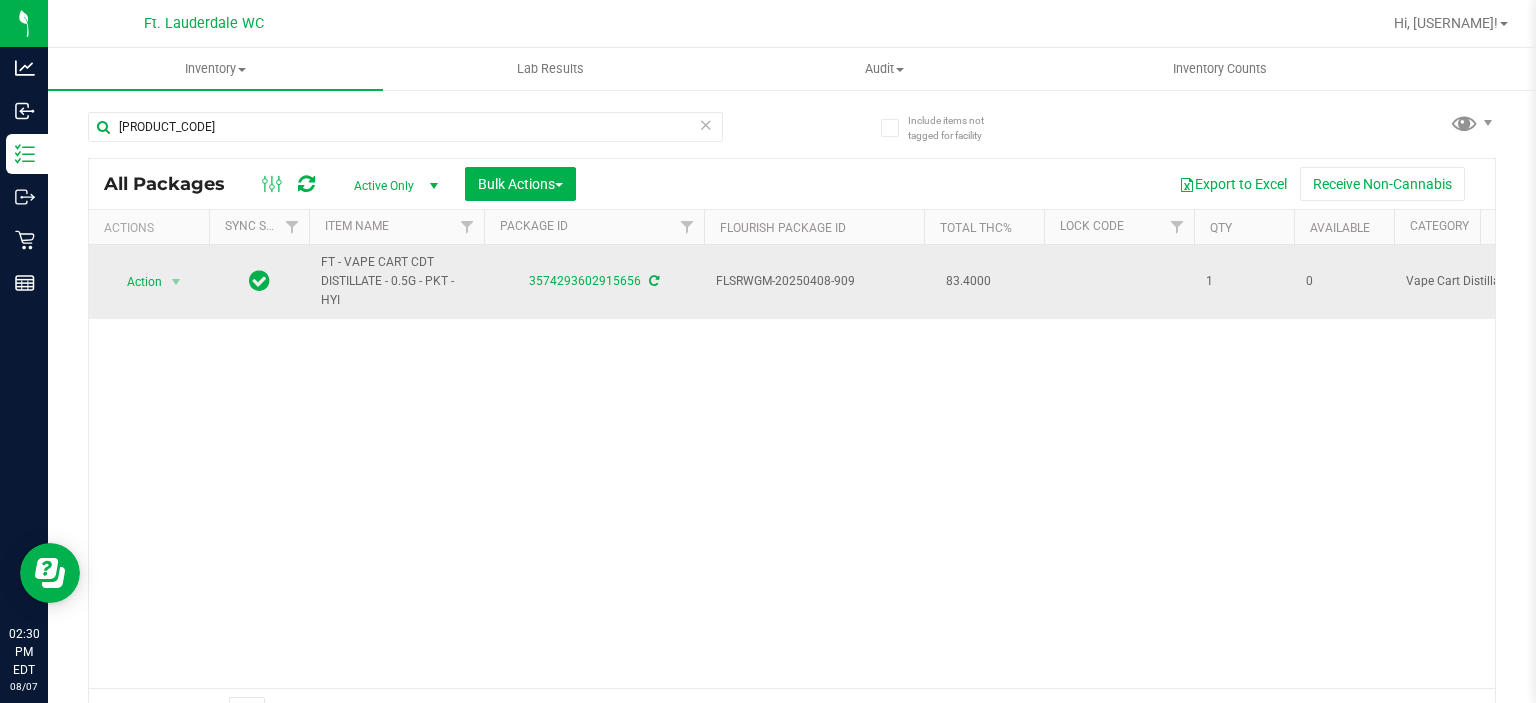 click on "3574293602915656" at bounding box center [594, 282] 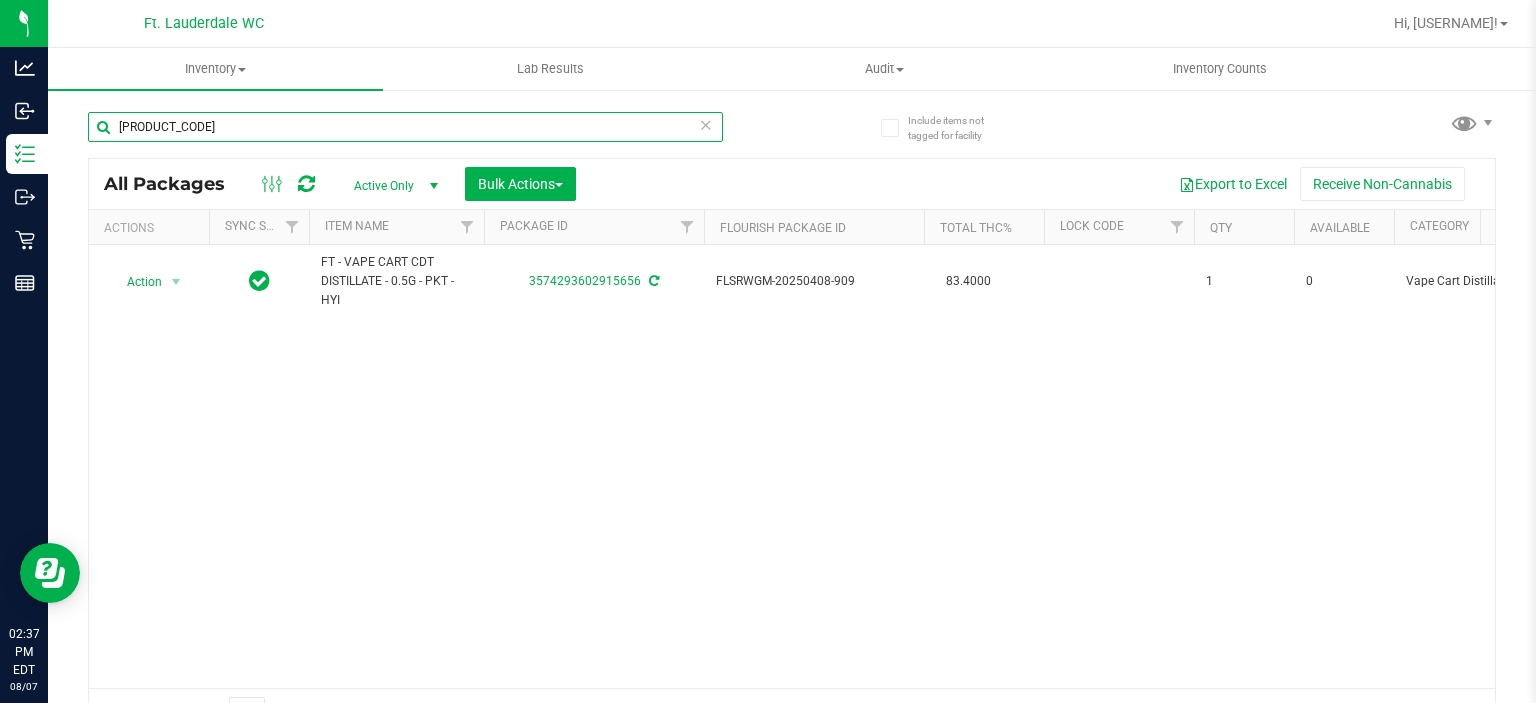 click on "[PRODUCT_CODE]" at bounding box center (405, 127) 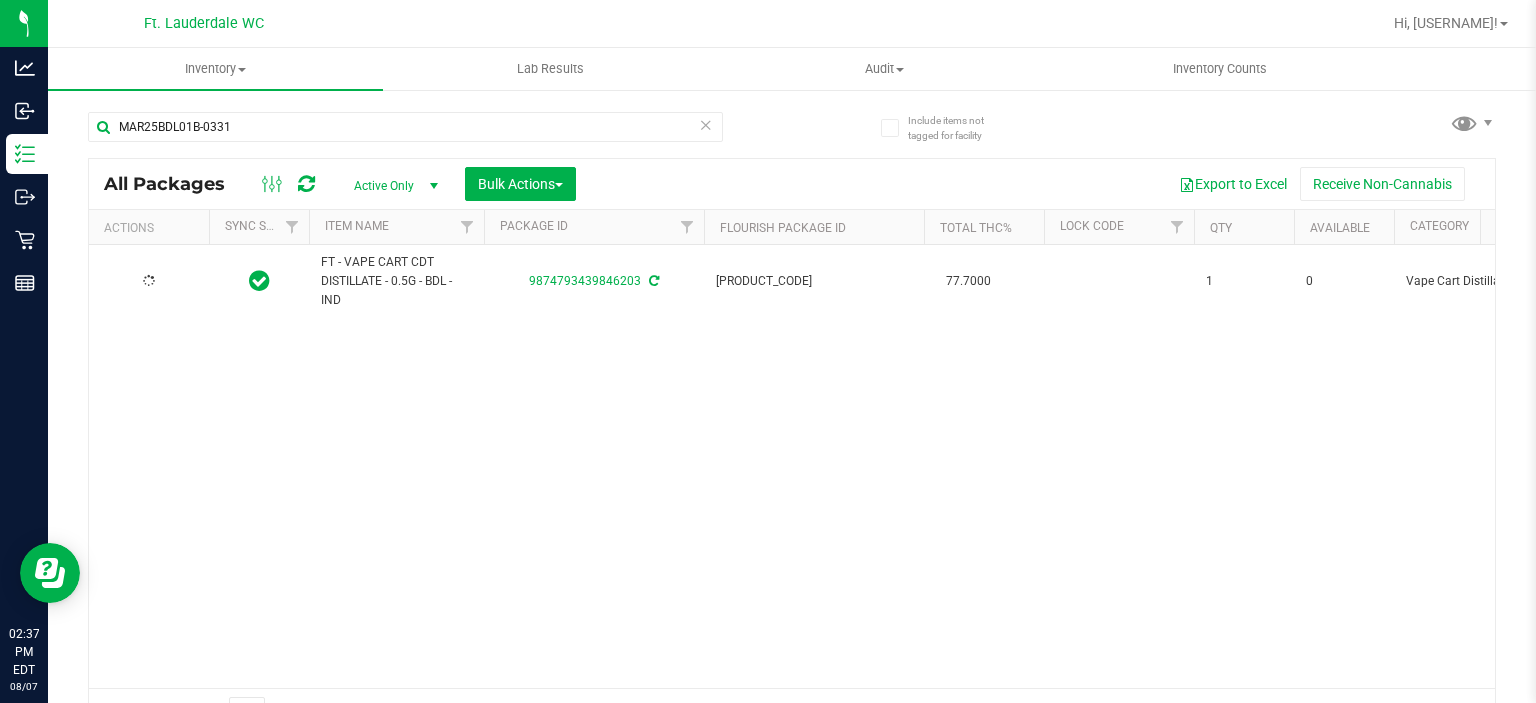 click on "FT - VAPE CART CDT DISTILLATE - 0.5G - BDL - IND" at bounding box center (396, 282) 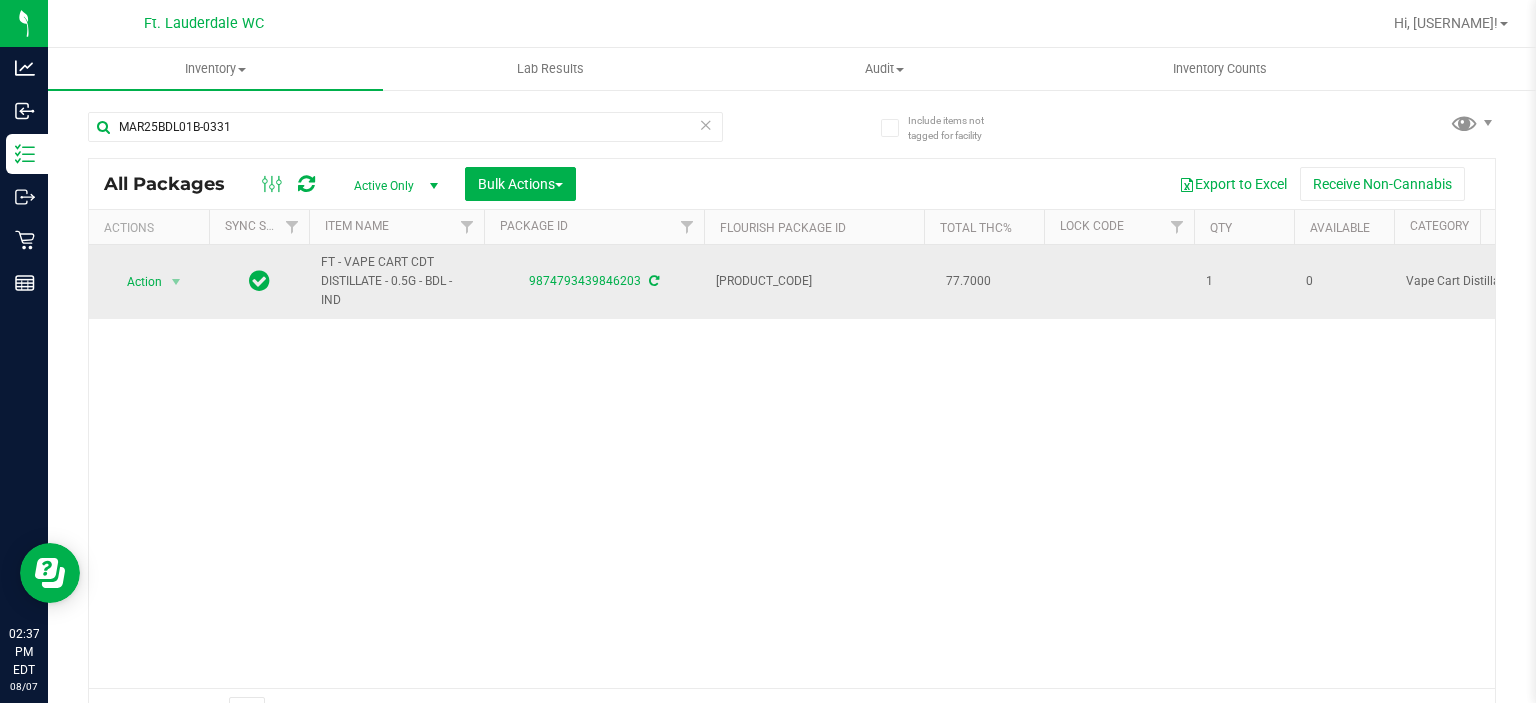 click on "FT - VAPE CART CDT DISTILLATE - 0.5G - BDL - IND" at bounding box center (396, 282) 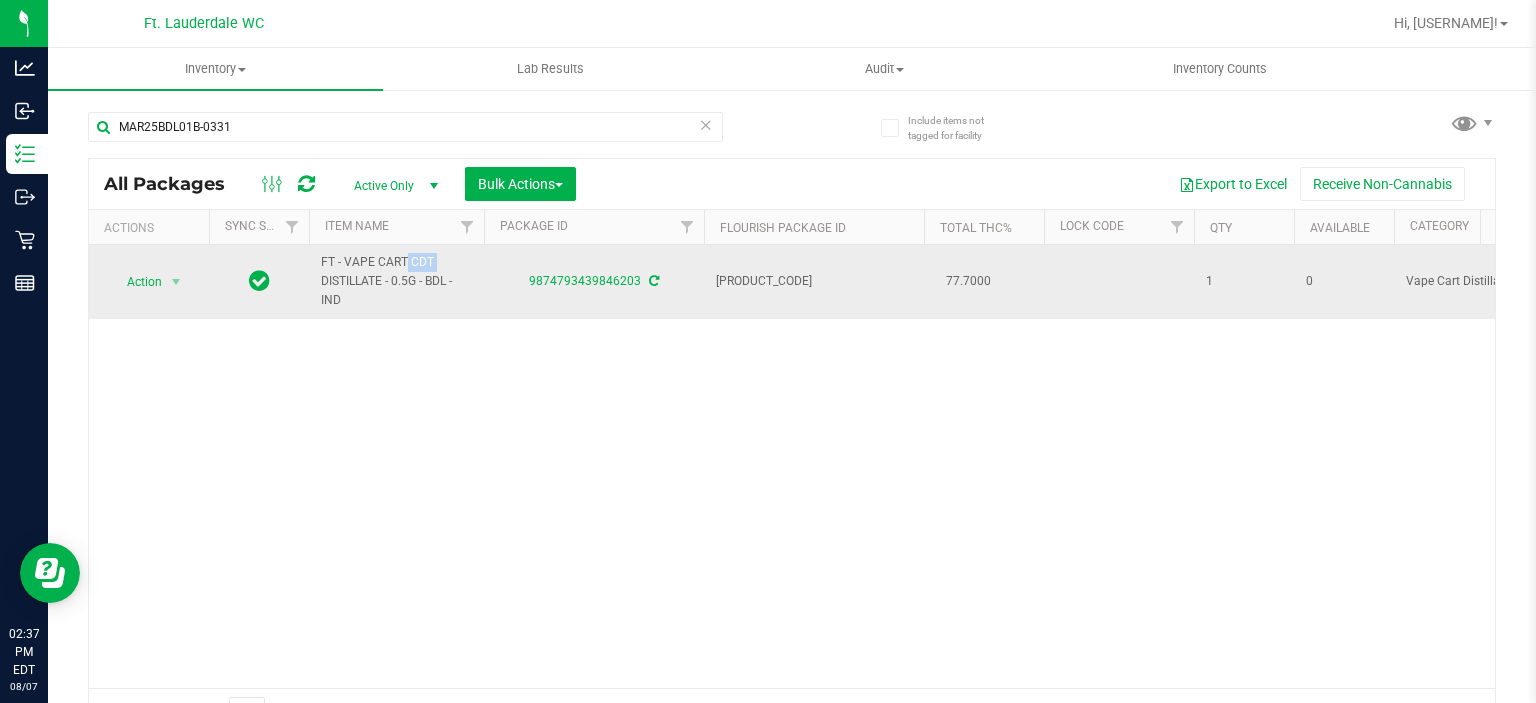click on "FT - VAPE CART CDT DISTILLATE - 0.5G - BDL - IND" at bounding box center (396, 282) 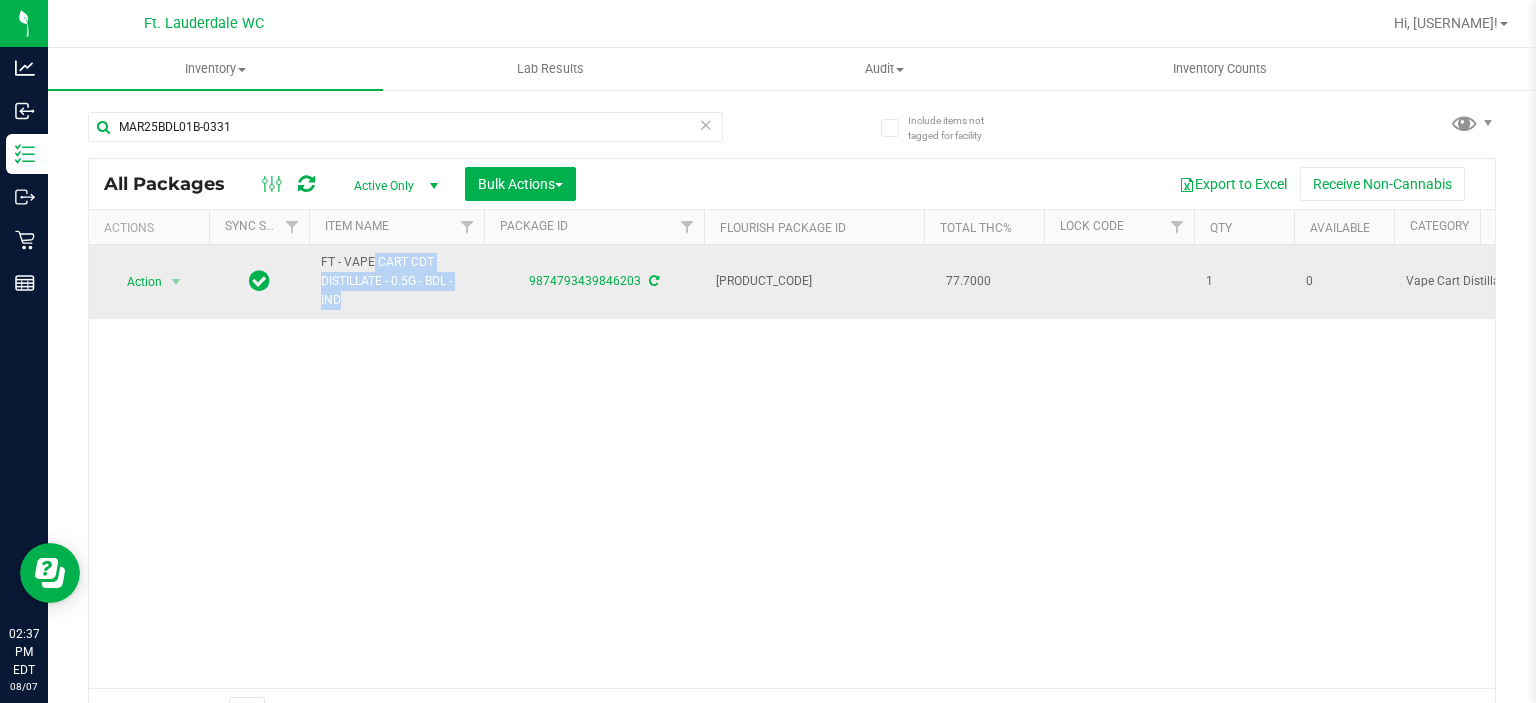 click on "FT - VAPE CART CDT DISTILLATE - 0.5G - BDL - IND" at bounding box center [396, 282] 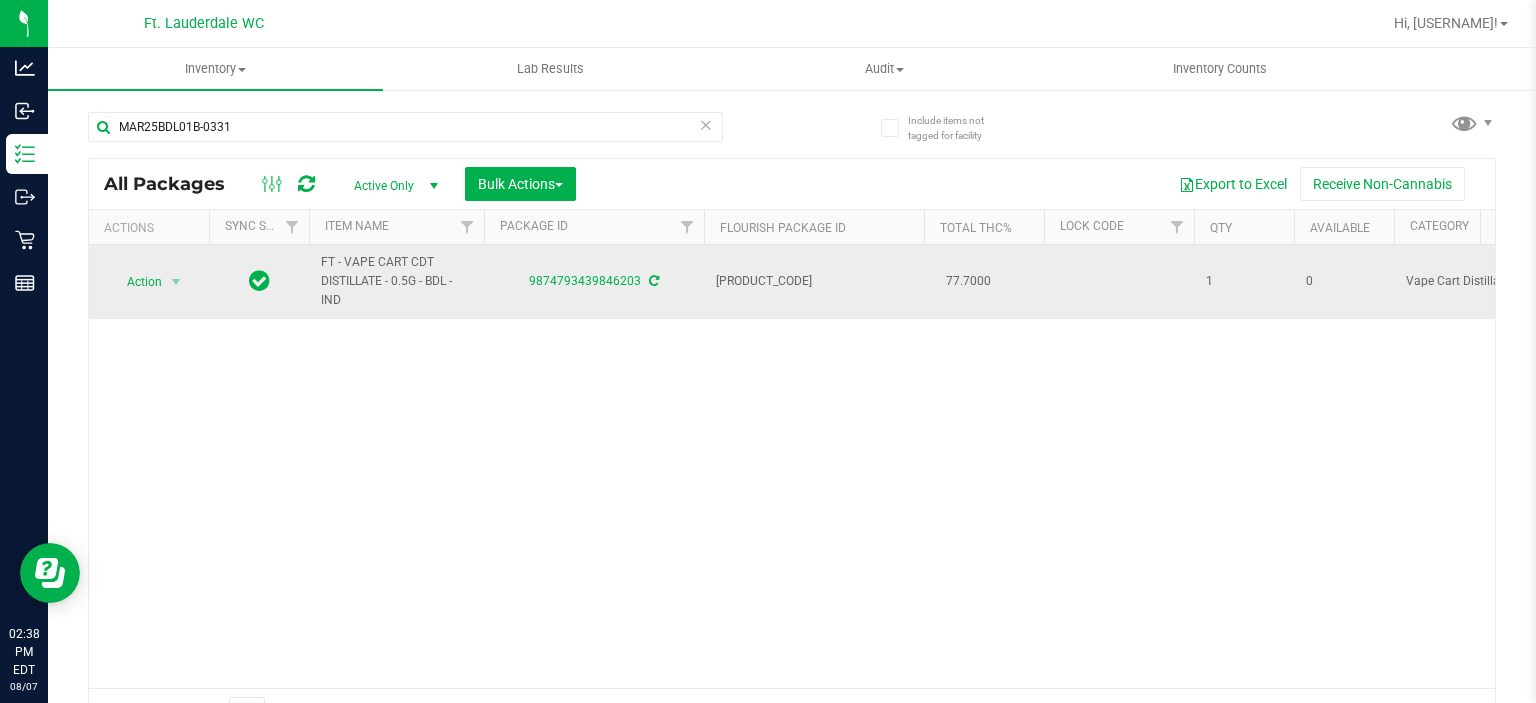 click on "9874793439846203" at bounding box center (594, 282) 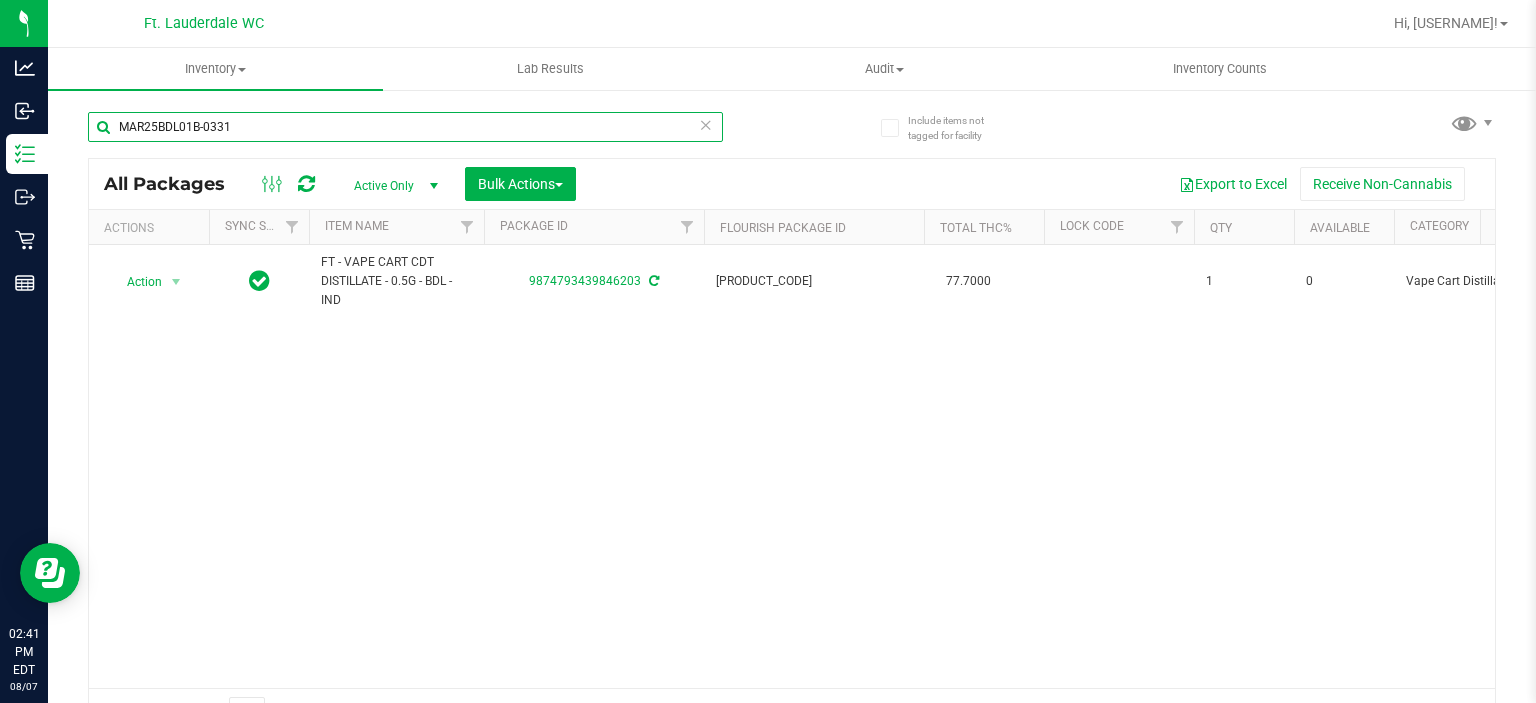 click on "MAR25BDL01B-0331" at bounding box center [405, 127] 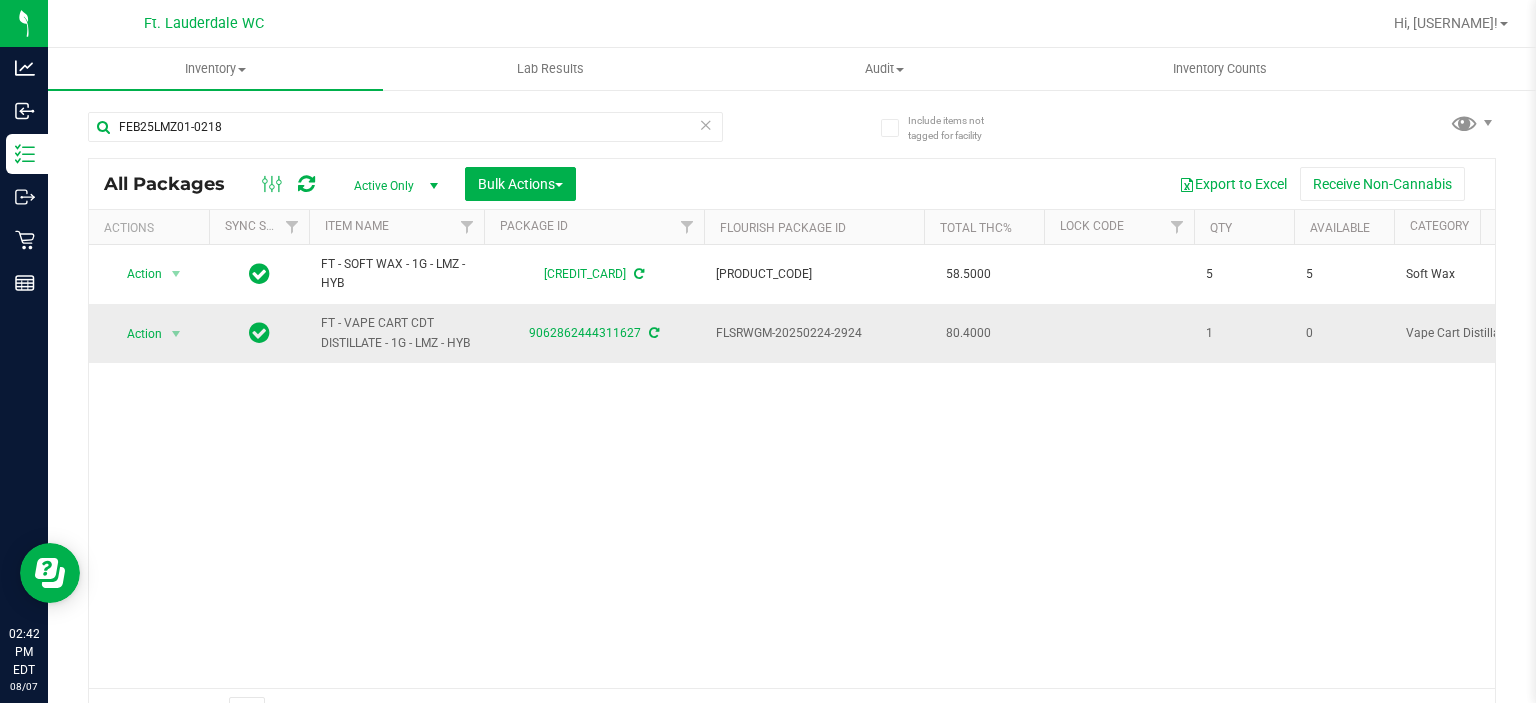 click on "FT - VAPE CART CDT DISTILLATE - 1G - LMZ - HYB" at bounding box center (396, 333) 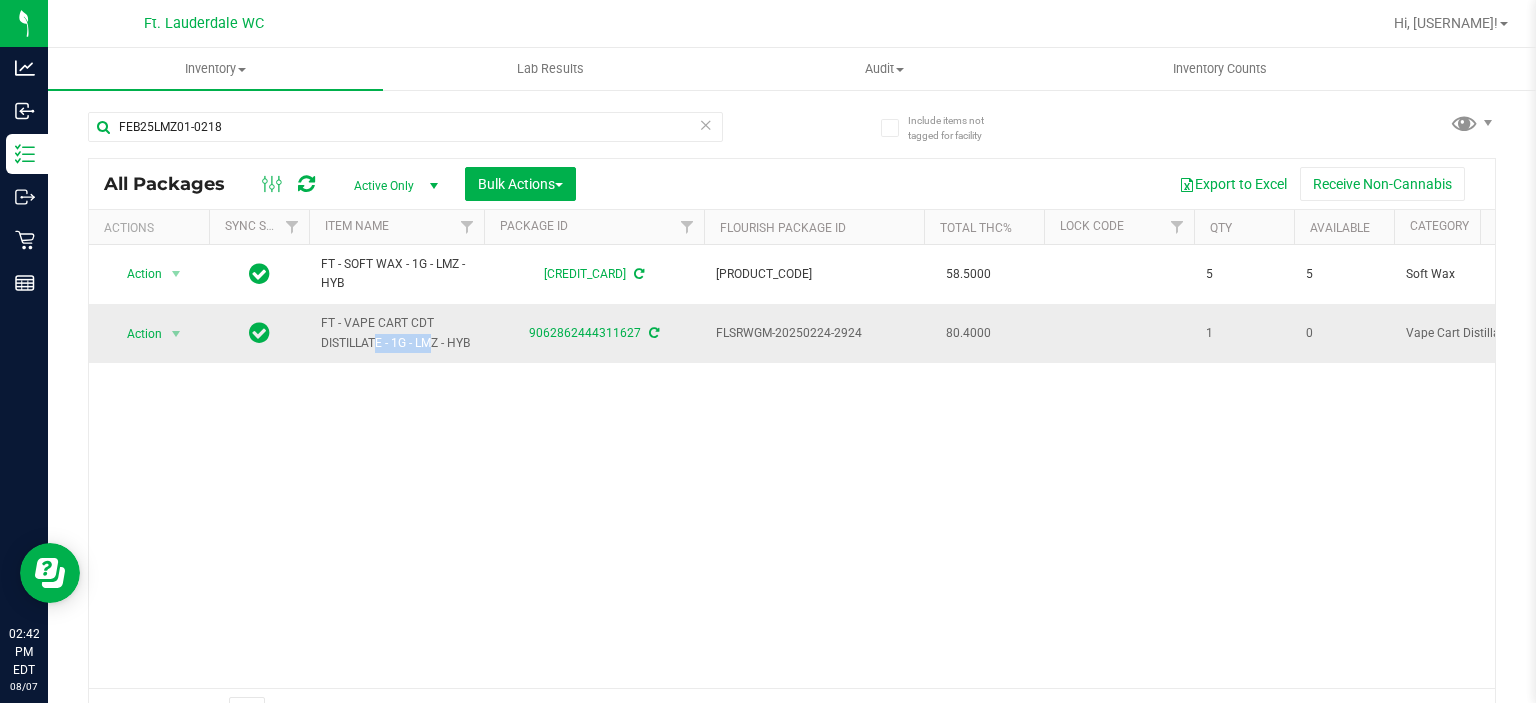 click on "FT - VAPE CART CDT DISTILLATE - 1G - LMZ - HYB" at bounding box center (396, 333) 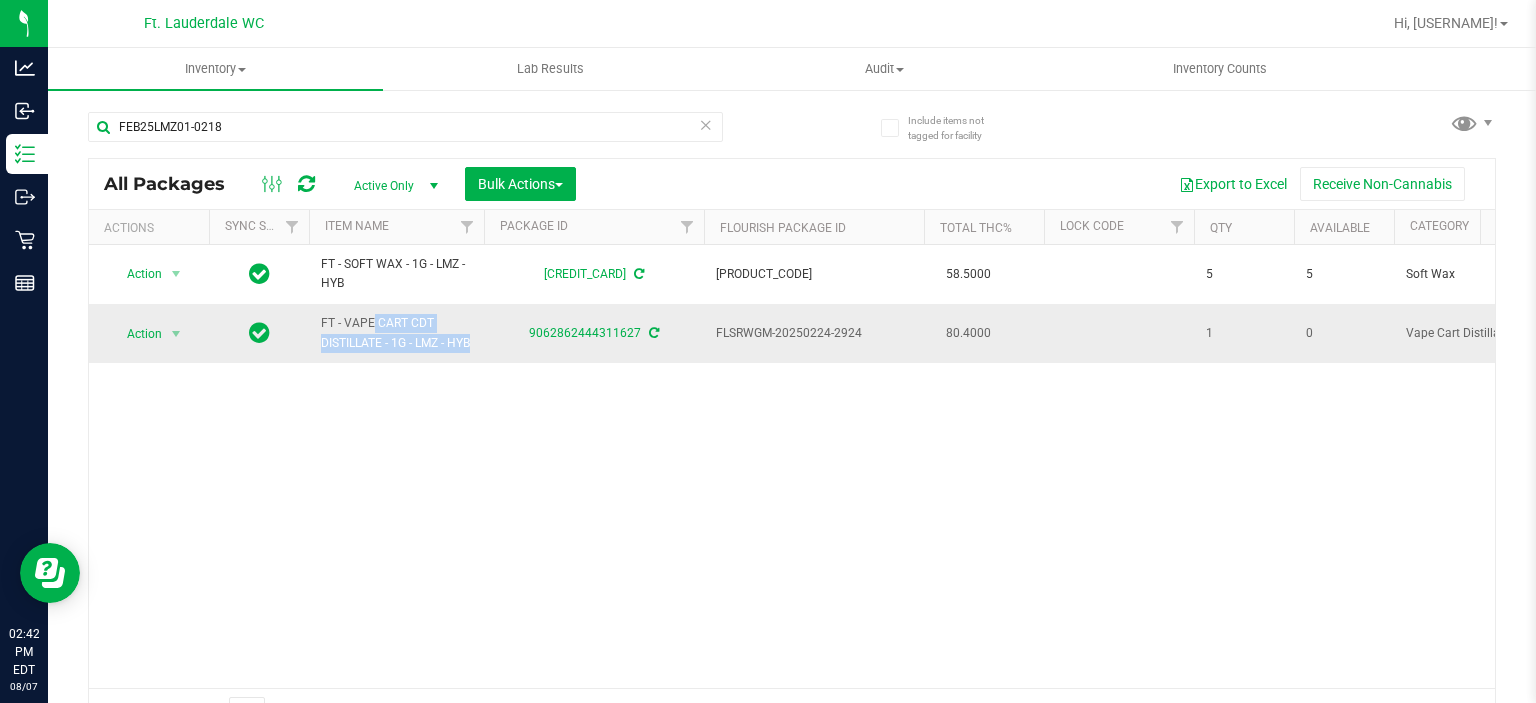 click on "FT - VAPE CART CDT DISTILLATE - 1G - LMZ - HYB" at bounding box center [396, 333] 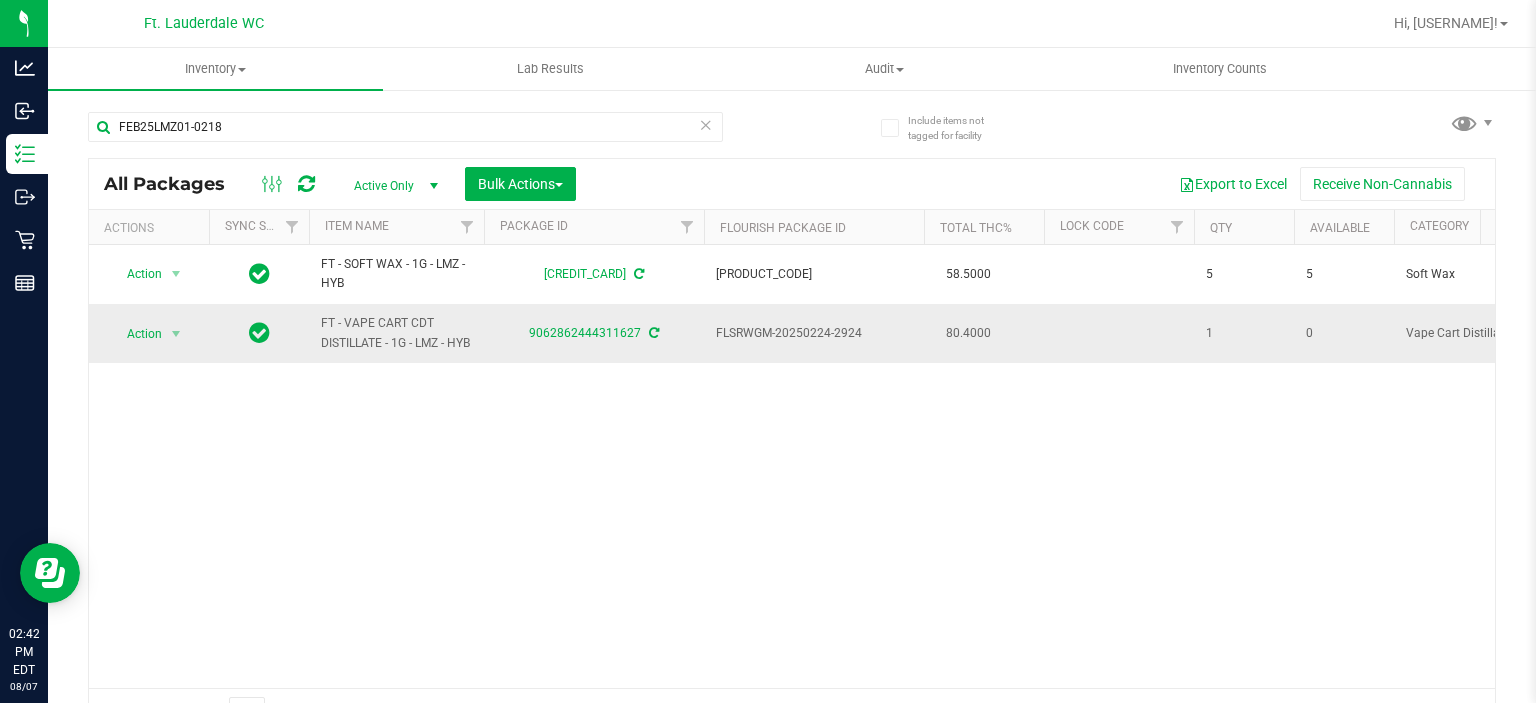 click on "9062862444311627" at bounding box center (594, 333) 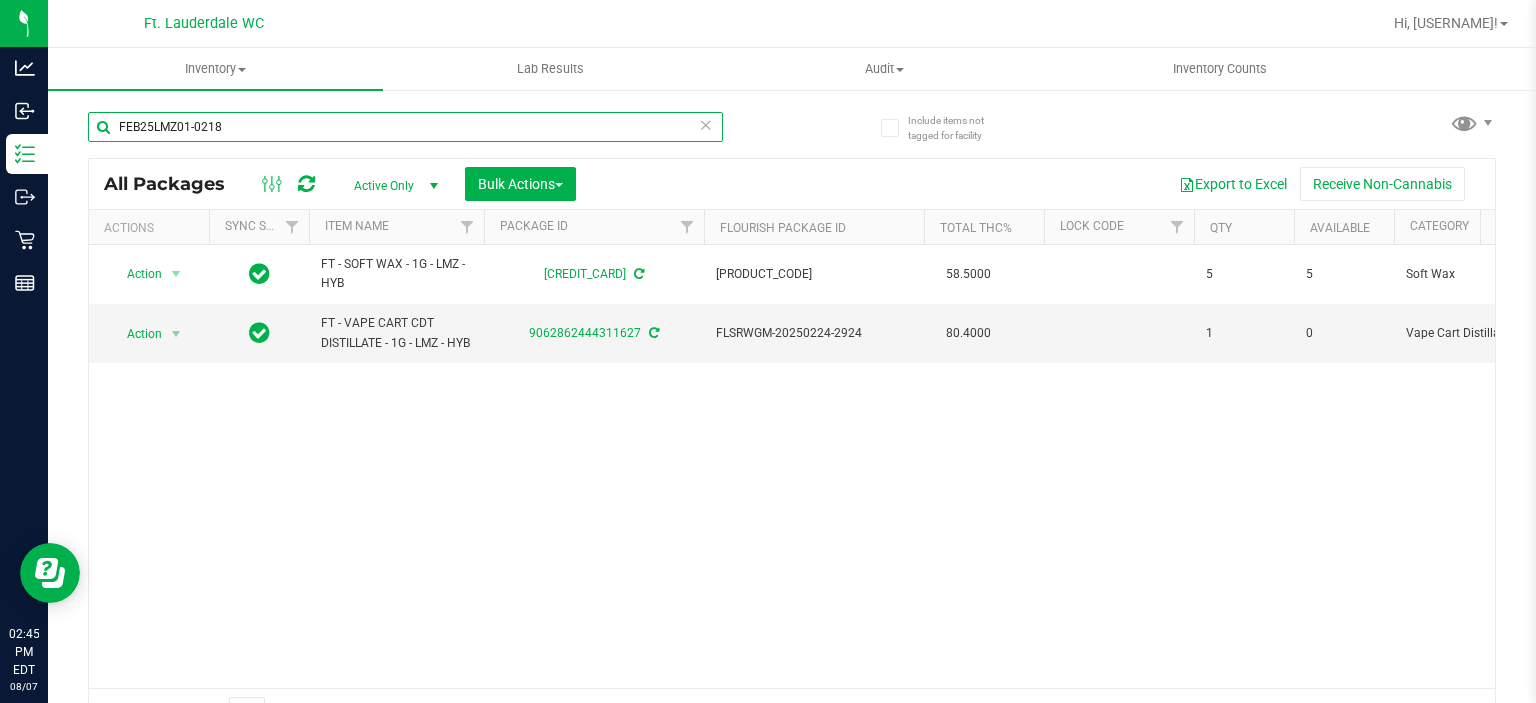 click on "FEB25LMZ01-0218" at bounding box center [405, 127] 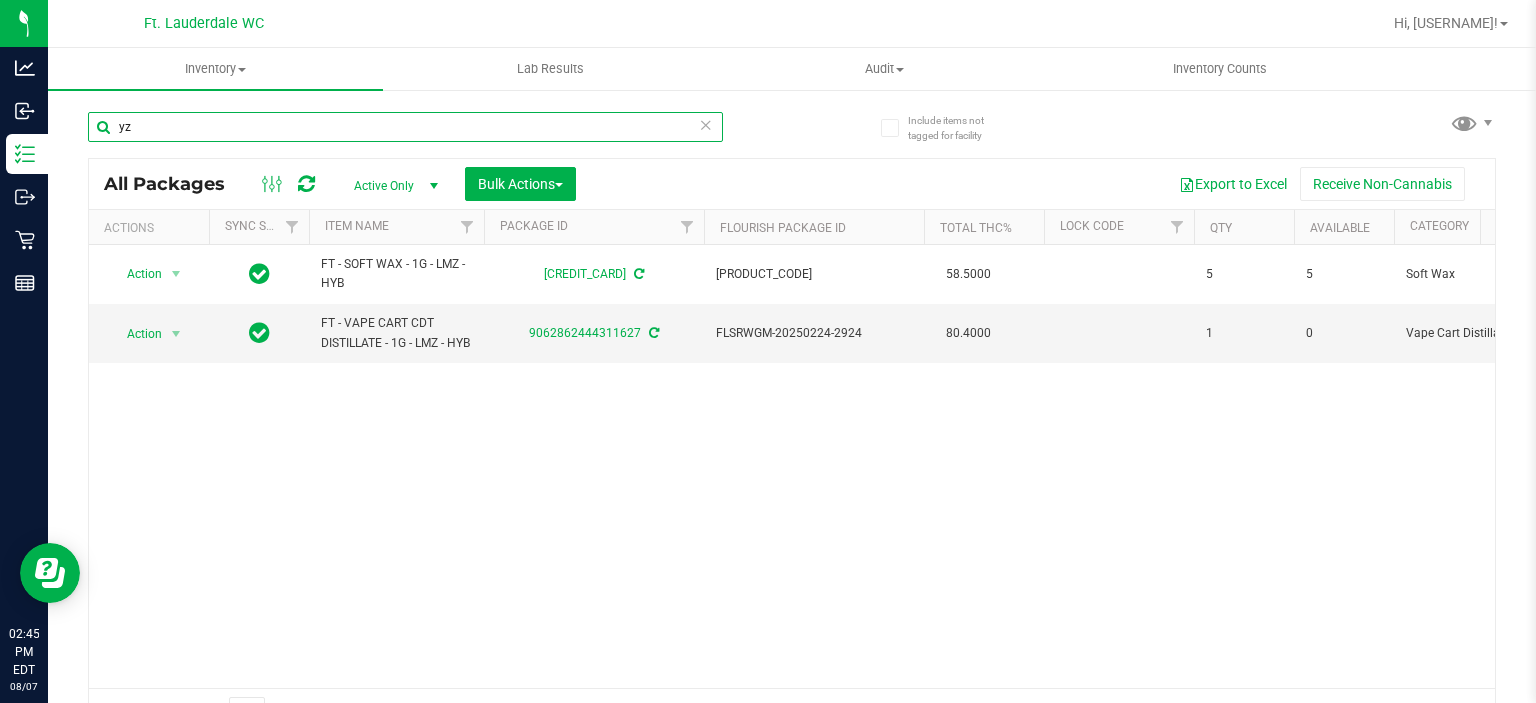 type on "y" 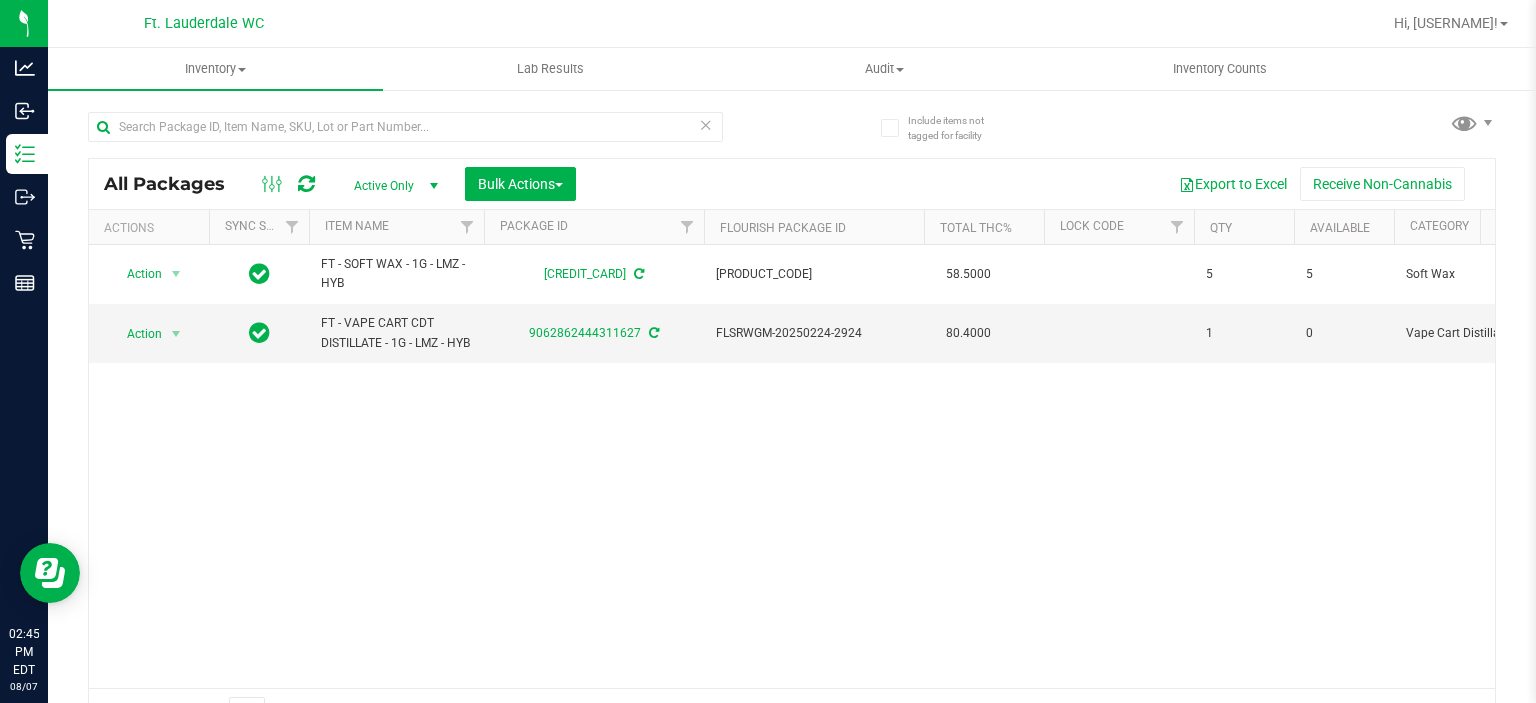 click on "([CREDIT_CARD])
[PRODUCT_CODE]
[PRODUCT_CODE]
58.5000
5
5
Soft Wax
Lemon Zest
Float
FT - SOFT WAX - 1G - LMZ - HYB
CON-WAX-FT-LMZ
Created
0.0000
[PRODUCT_CODE]" at bounding box center [792, 466] 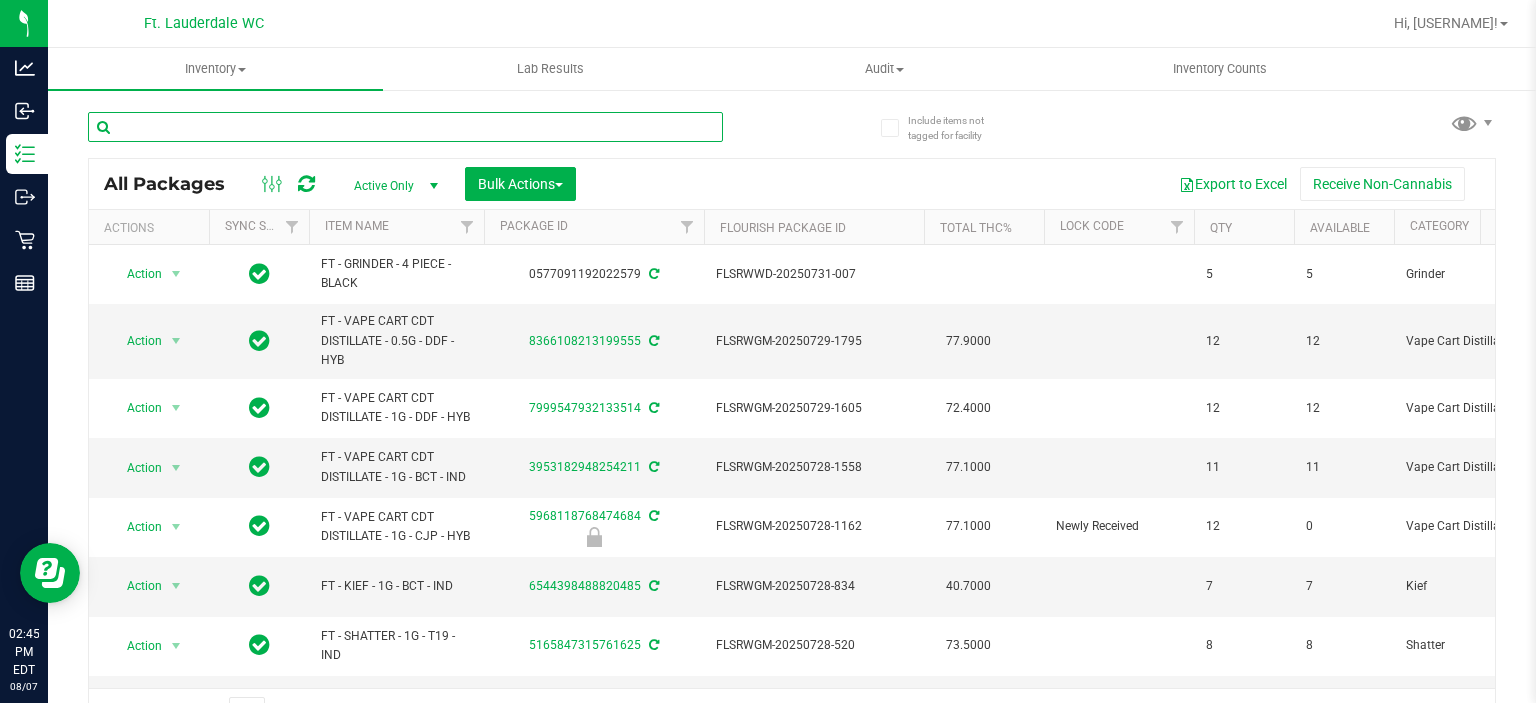 click at bounding box center [405, 127] 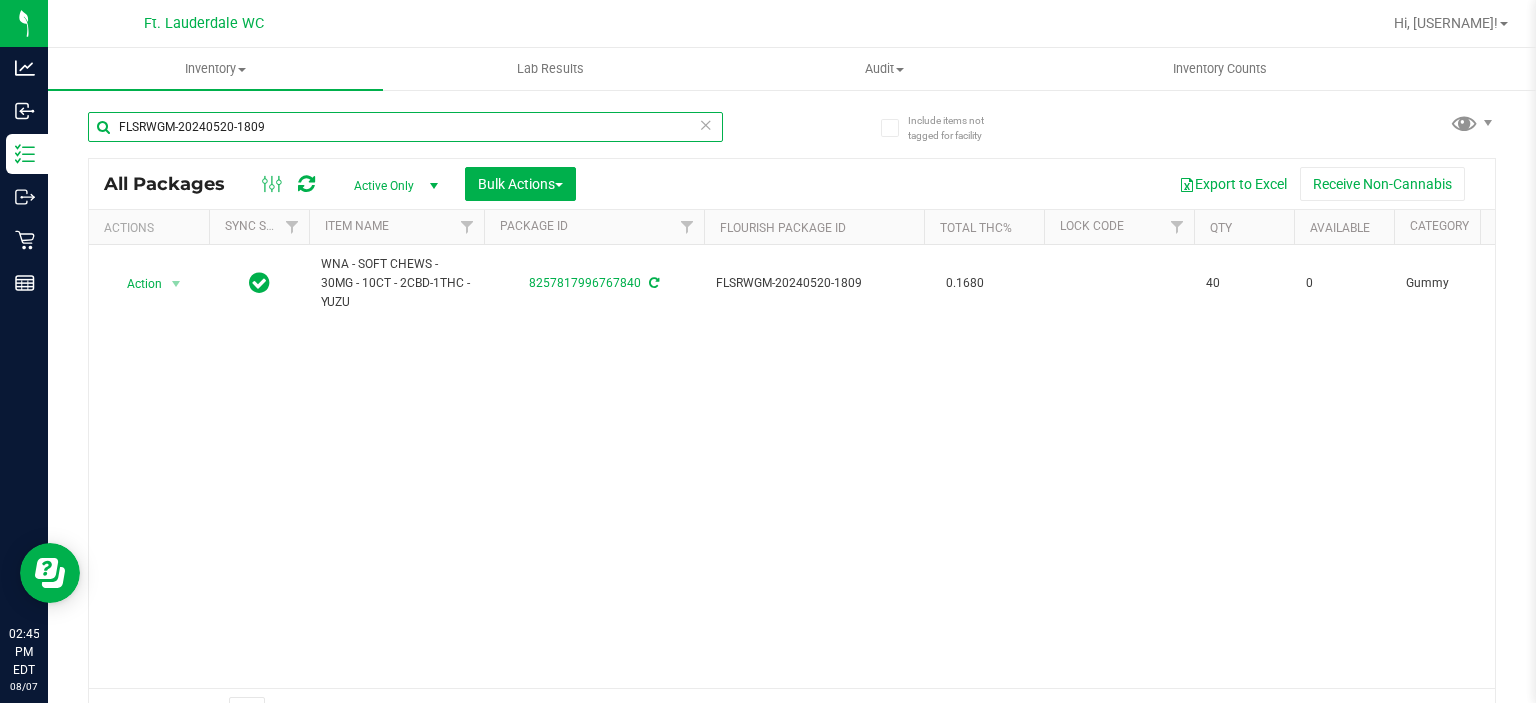 click on "FLSRWGM-20240520-1809" at bounding box center (405, 127) 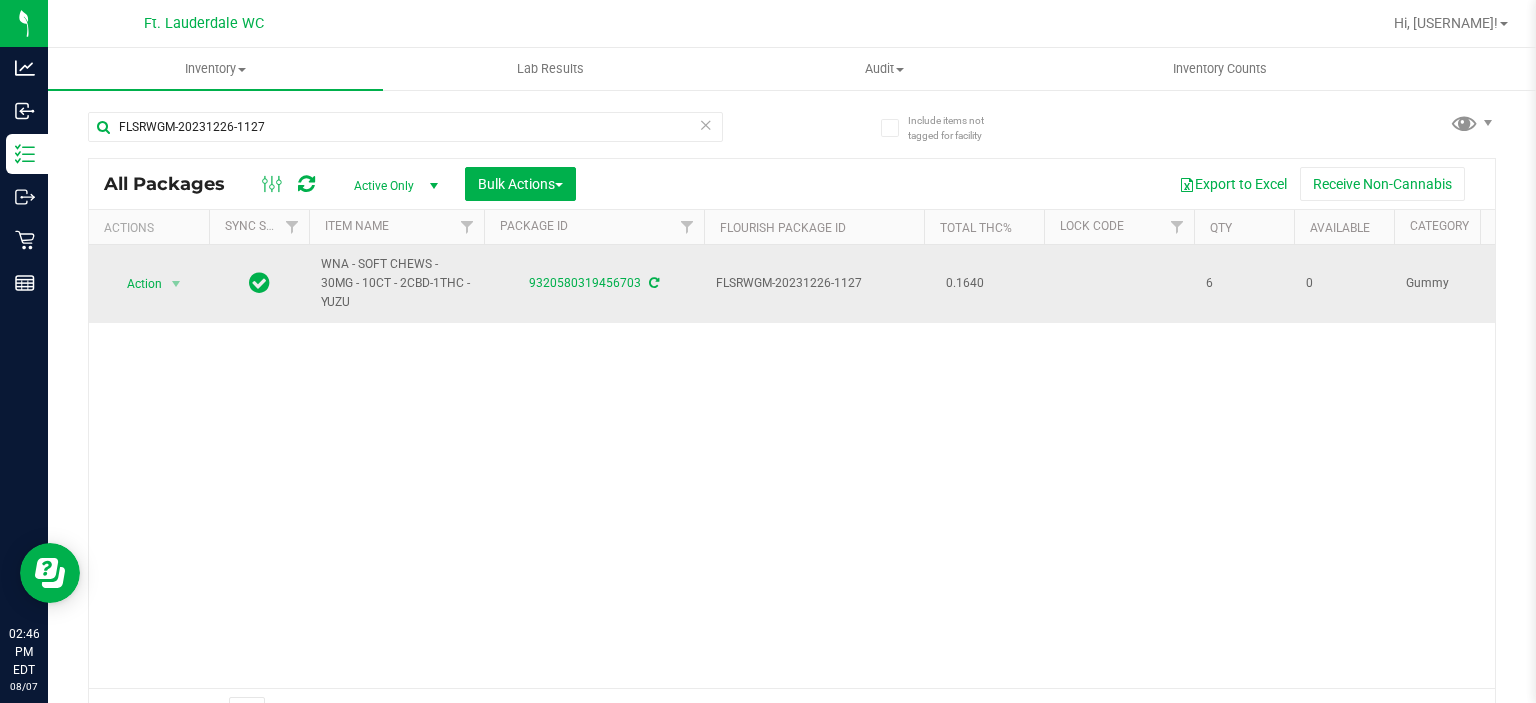 click on "9320580319456703" at bounding box center [594, 284] 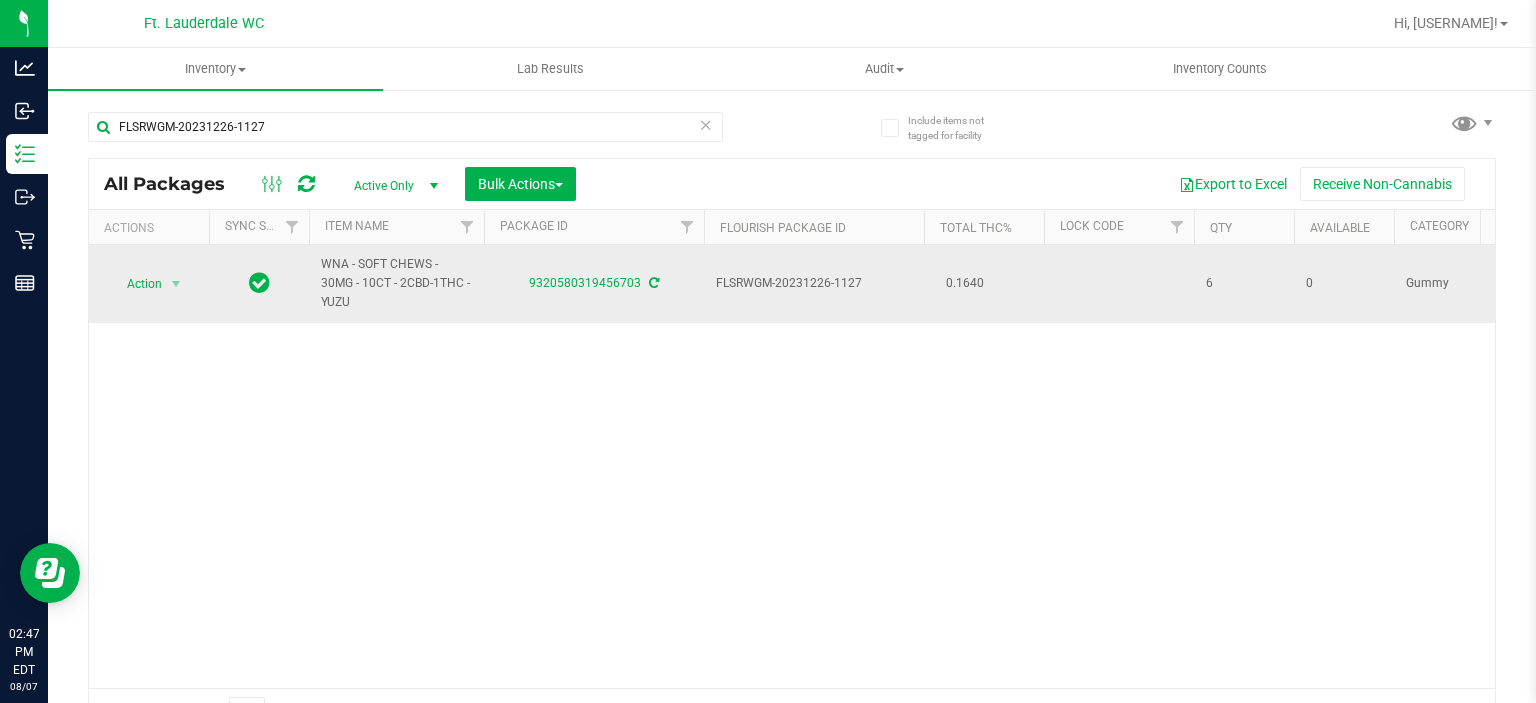 click on "WNA - SOFT CHEWS - 30MG - 10CT - 2CBD-1THC - YUZU" at bounding box center (396, 284) 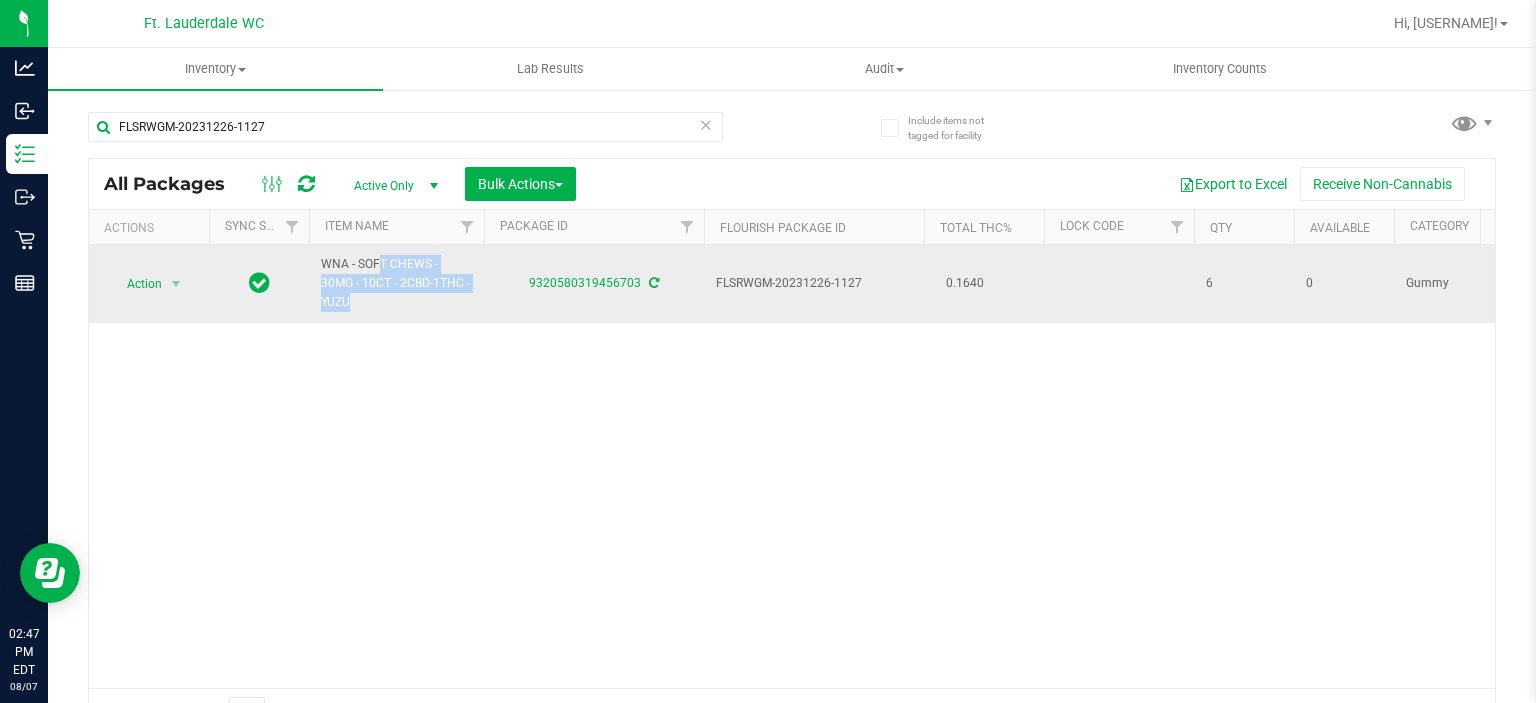 click on "WNA - SOFT CHEWS - 30MG - 10CT - 2CBD-1THC - YUZU" at bounding box center [396, 284] 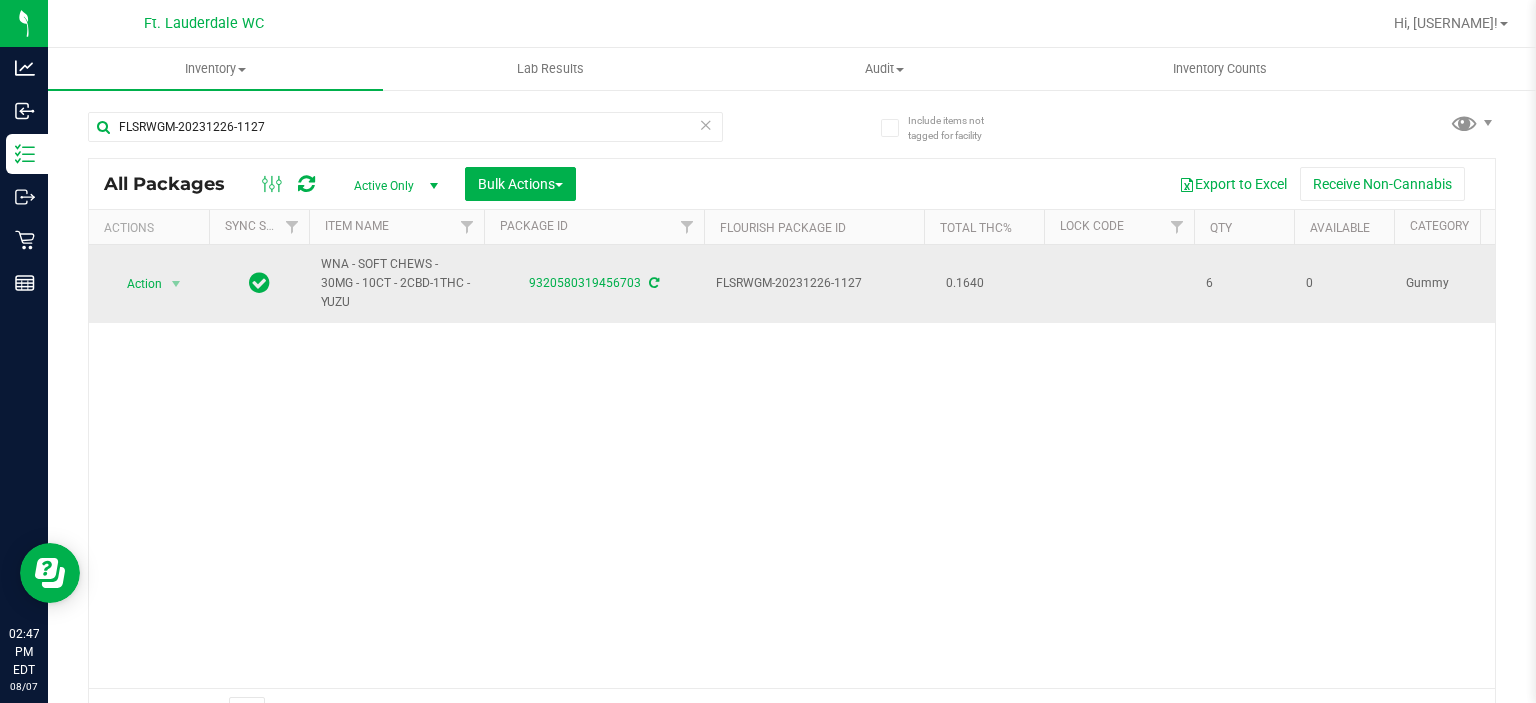 click on "9320580319456703" at bounding box center [594, 284] 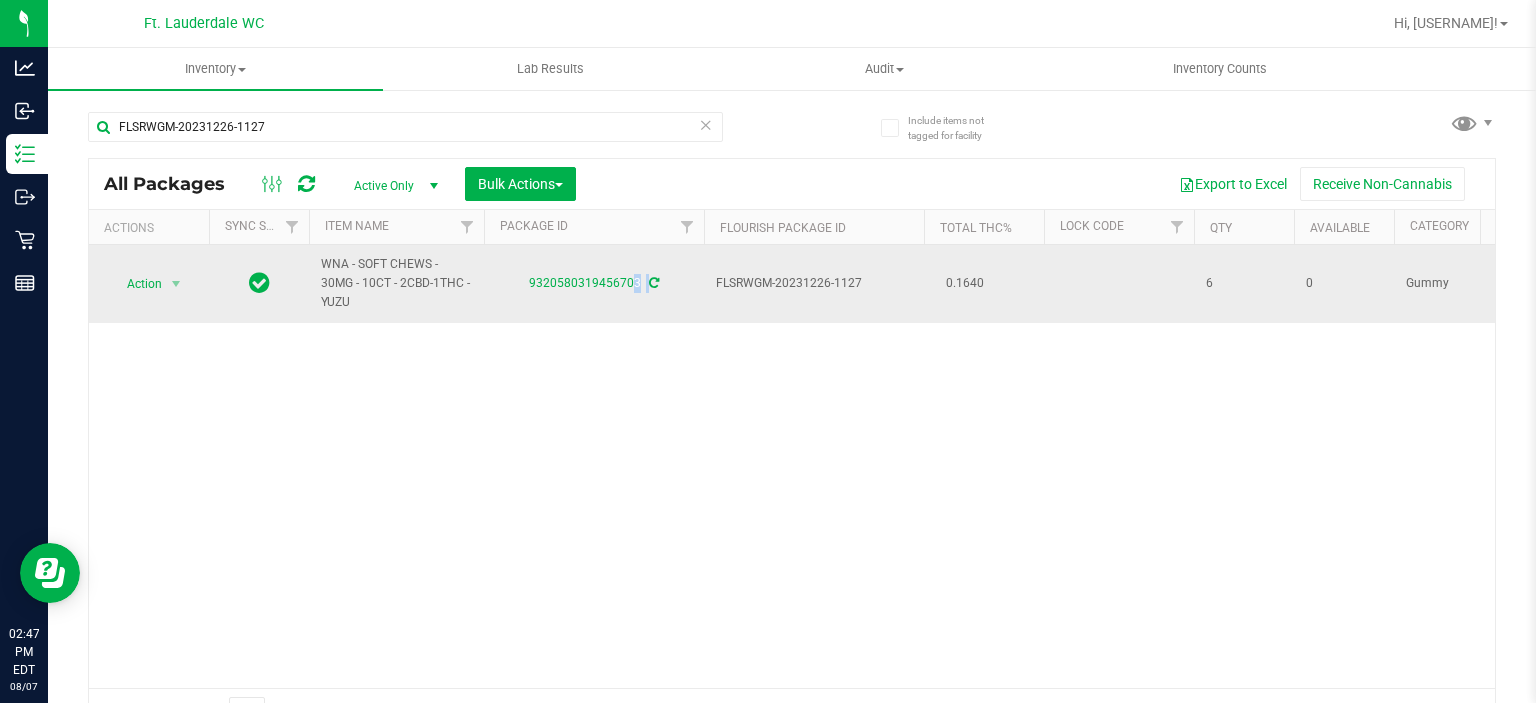 click on "9320580319456703" at bounding box center [594, 284] 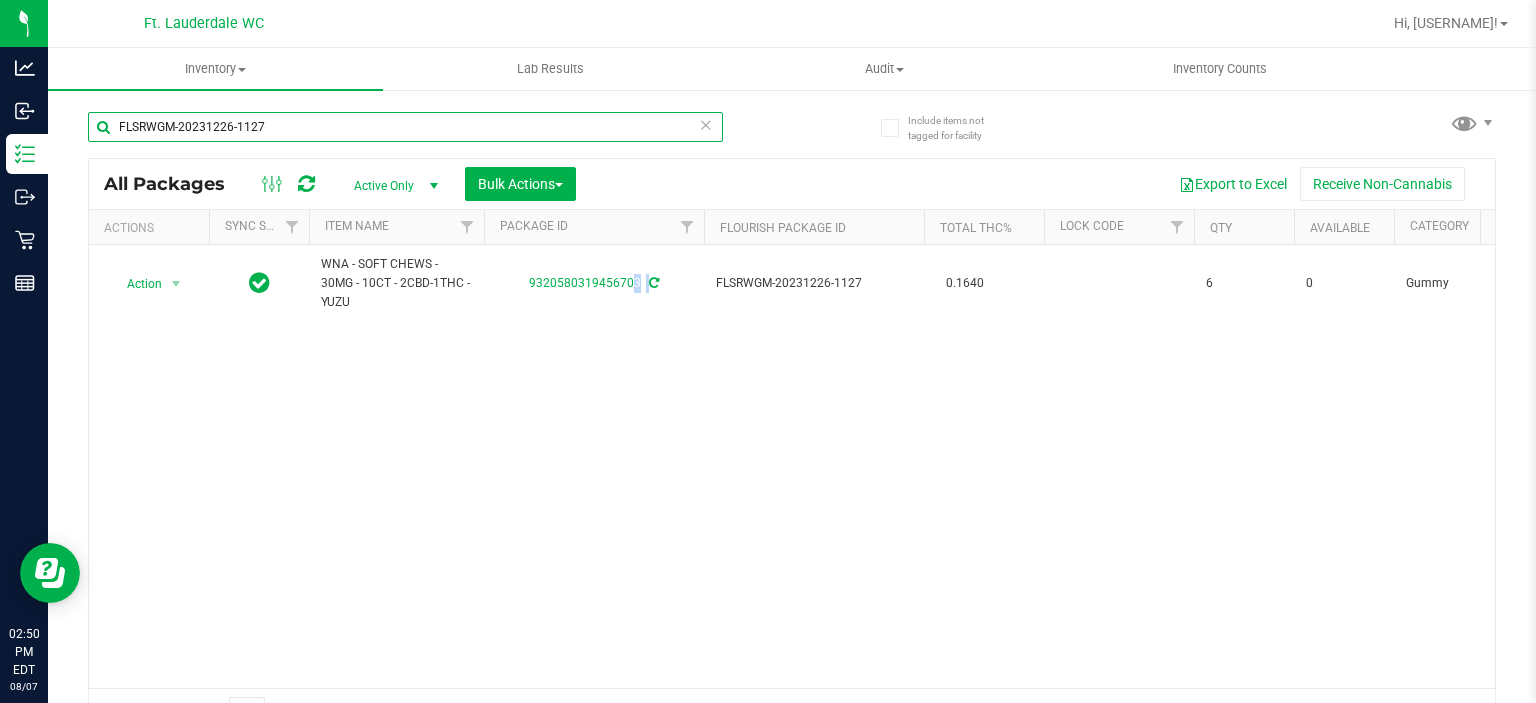 click on "FLSRWGM-20231226-1127" at bounding box center (405, 127) 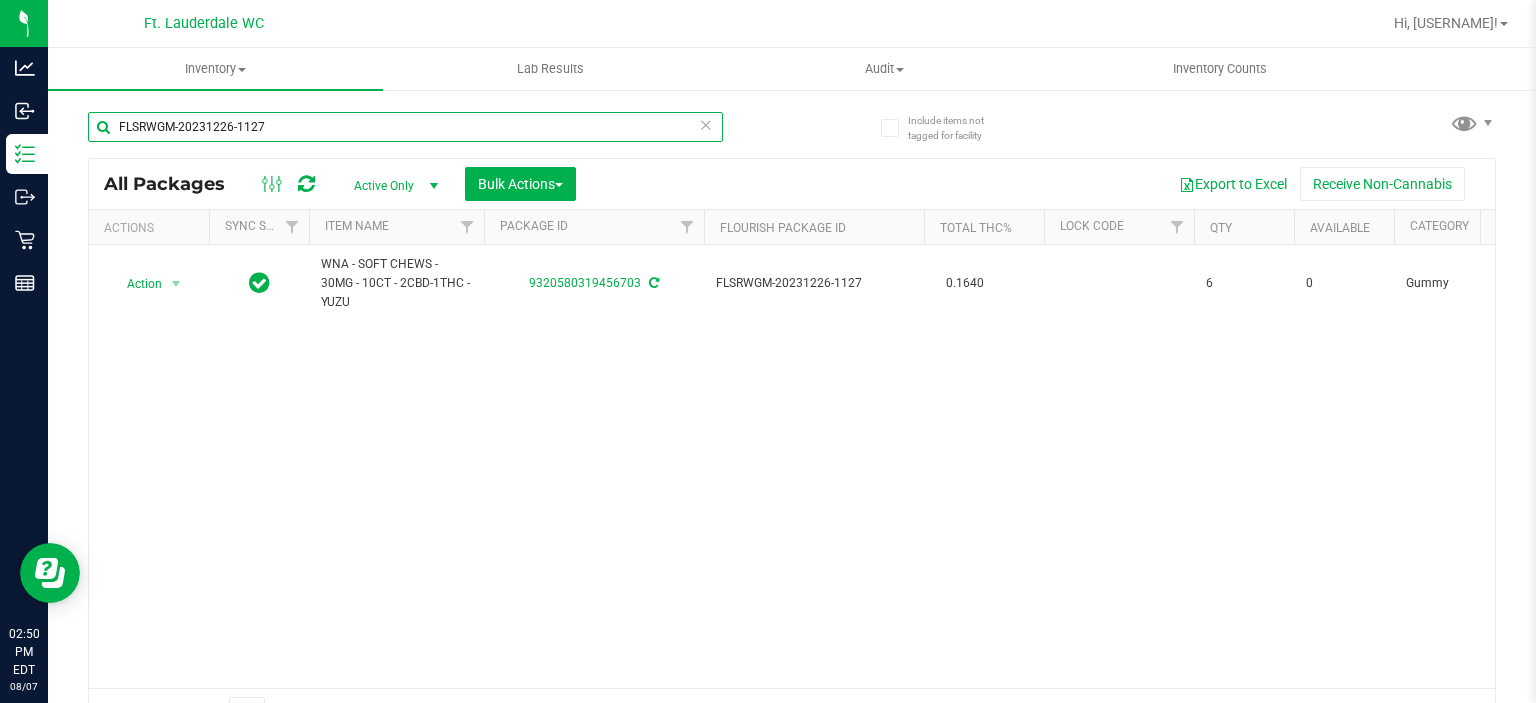 click on "FLSRWGM-20231226-1127" at bounding box center [405, 127] 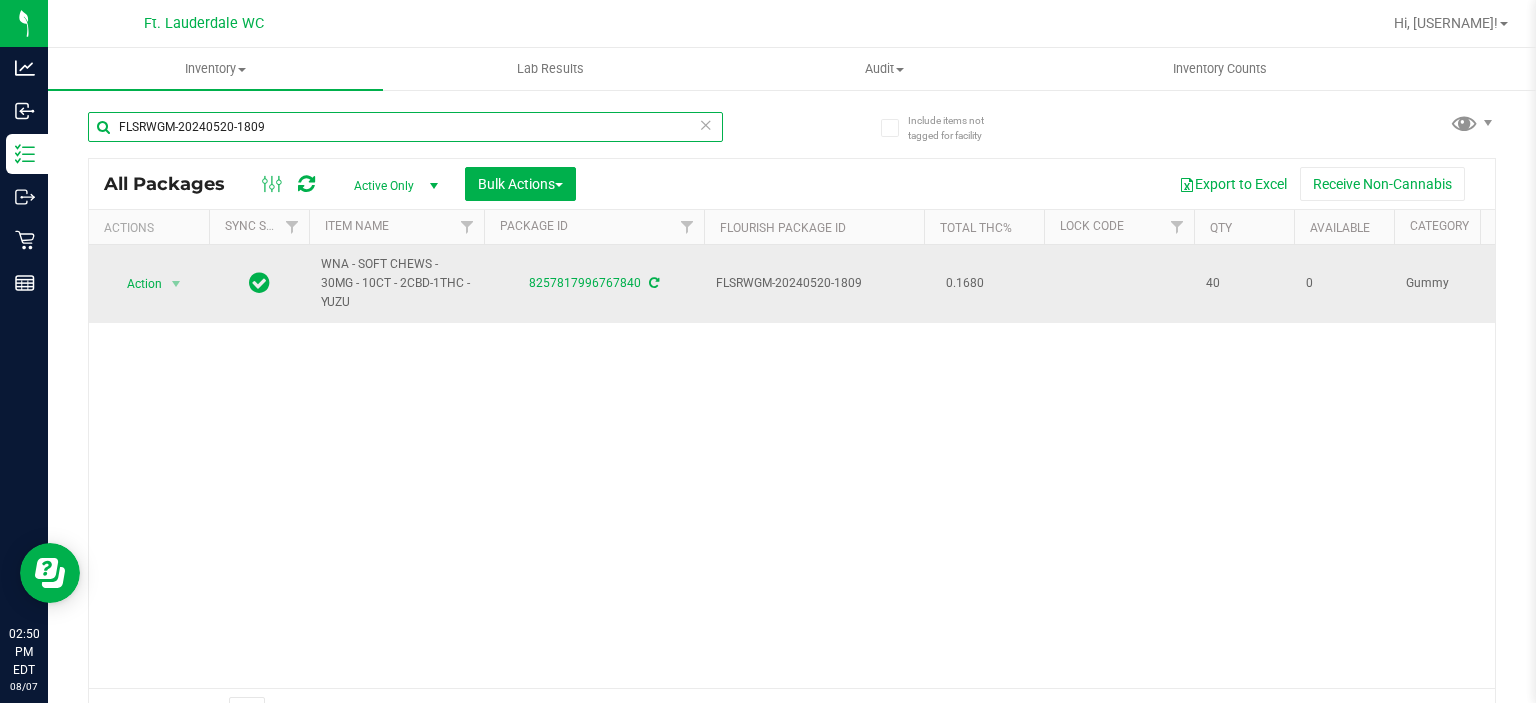 type on "FLSRWGM-20240520-1809" 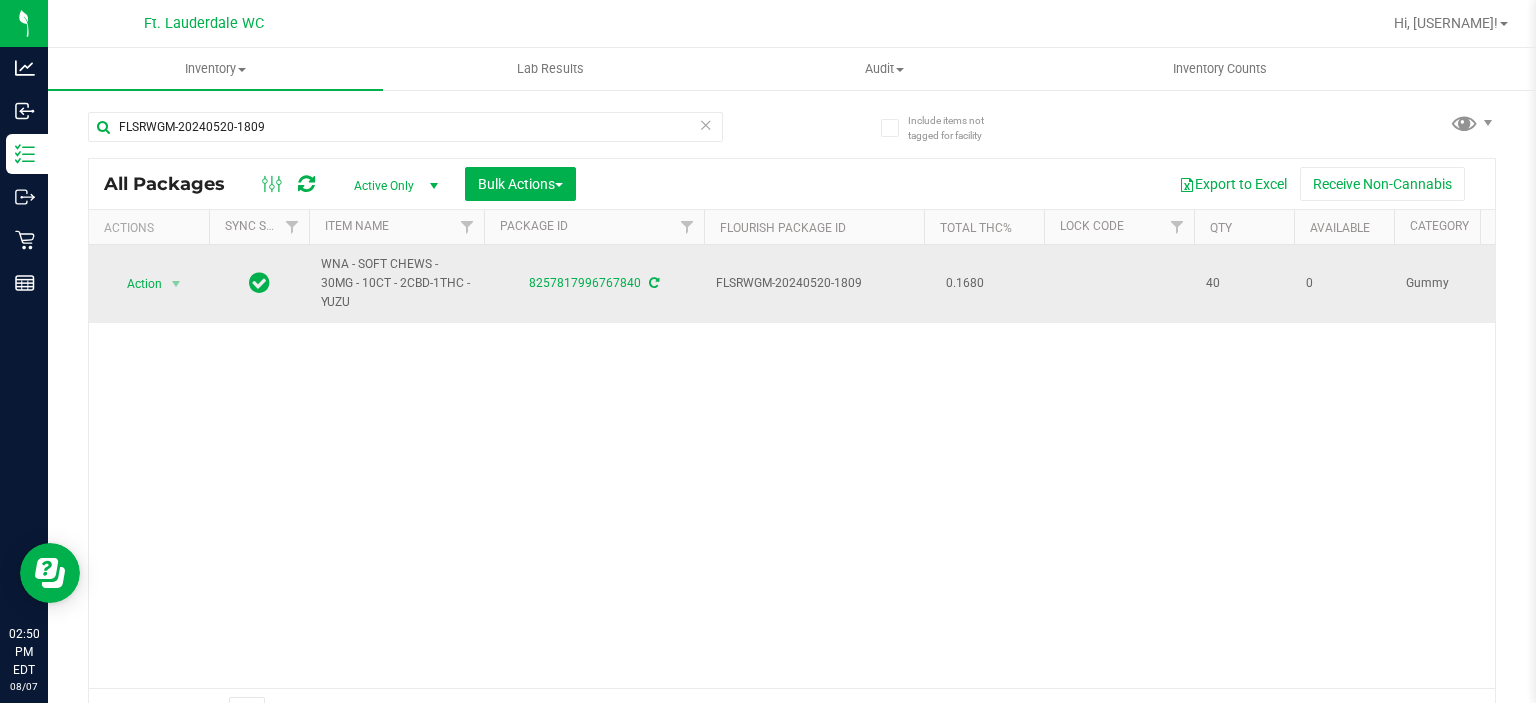 click on "WNA - SOFT CHEWS - 30MG - 10CT - 2CBD-1THC - YUZU" at bounding box center [396, 284] 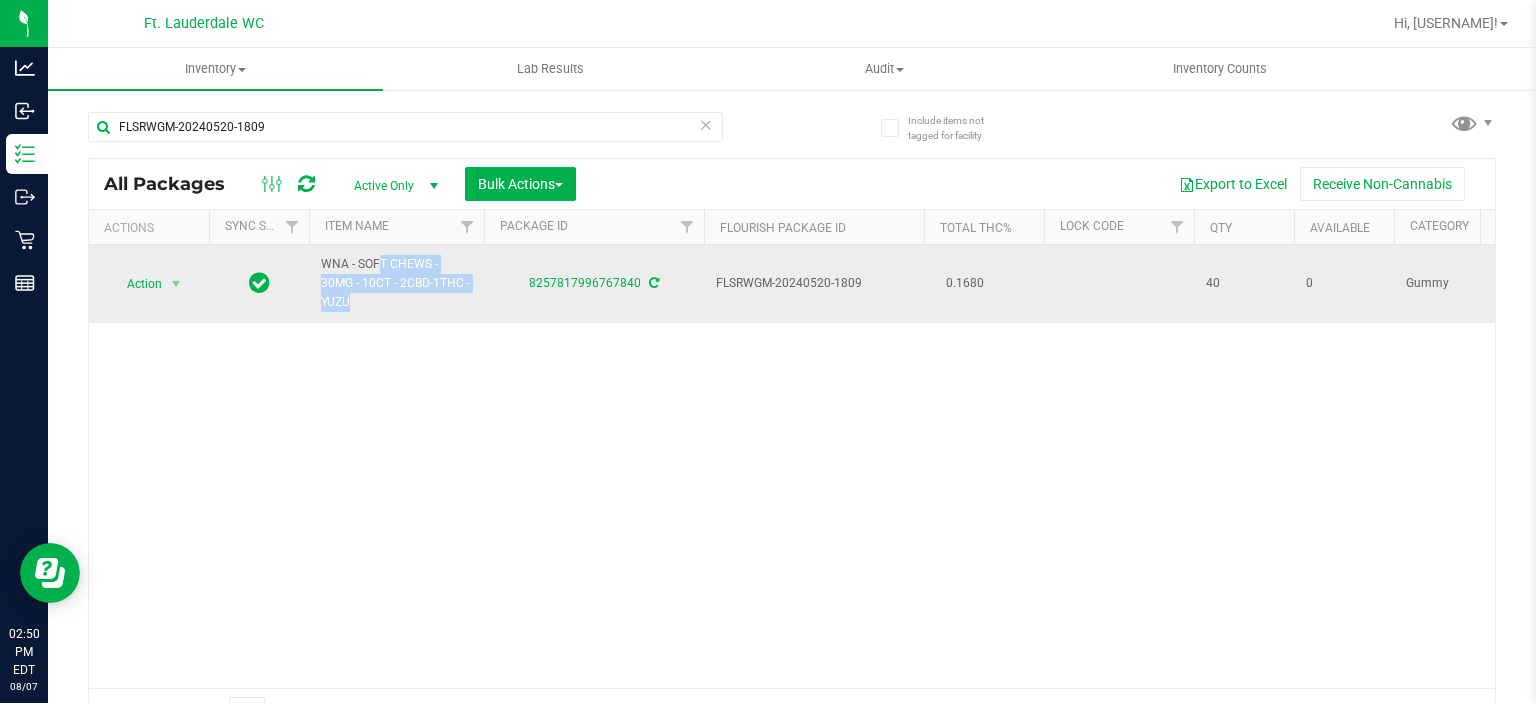 click on "WNA - SOFT CHEWS - 30MG - 10CT - 2CBD-1THC - YUZU" at bounding box center [396, 284] 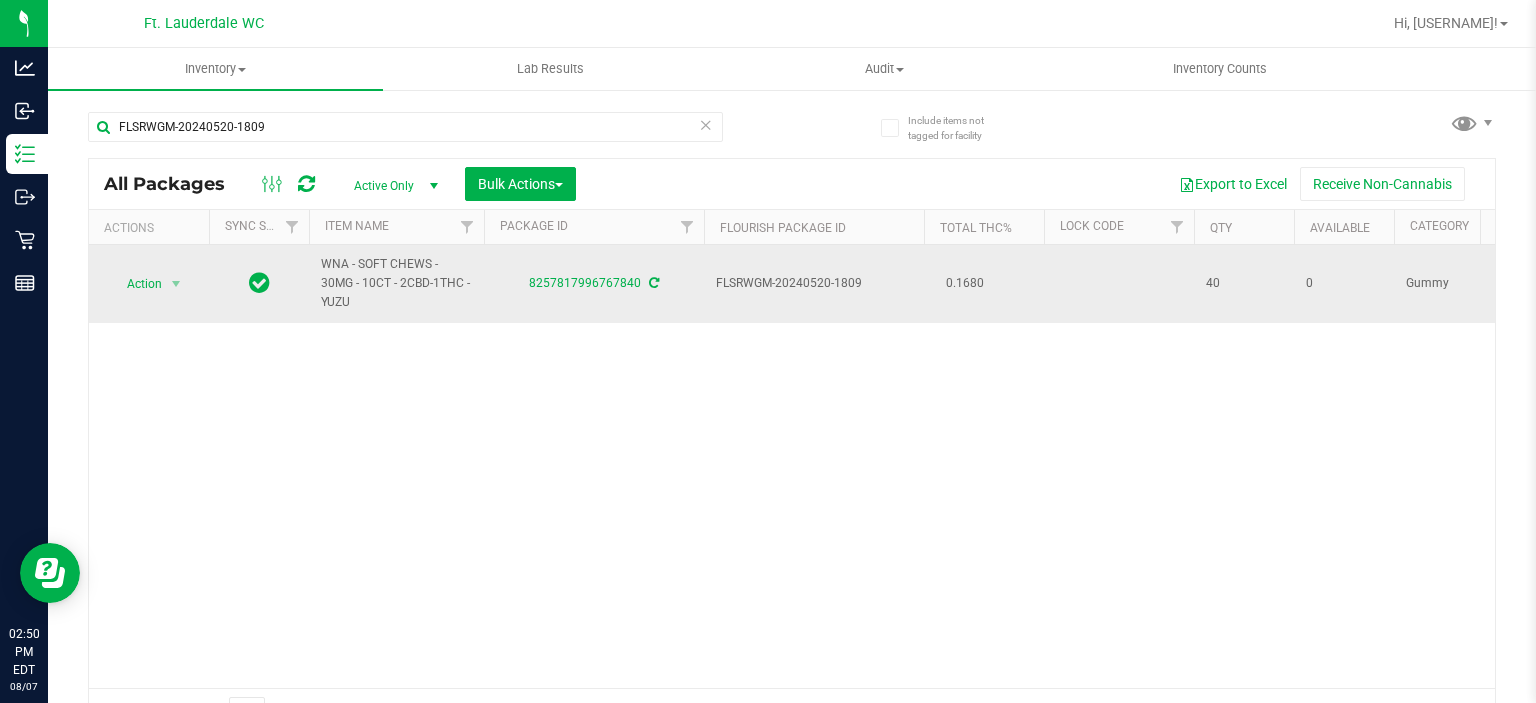click on "8257817996767840" at bounding box center (594, 283) 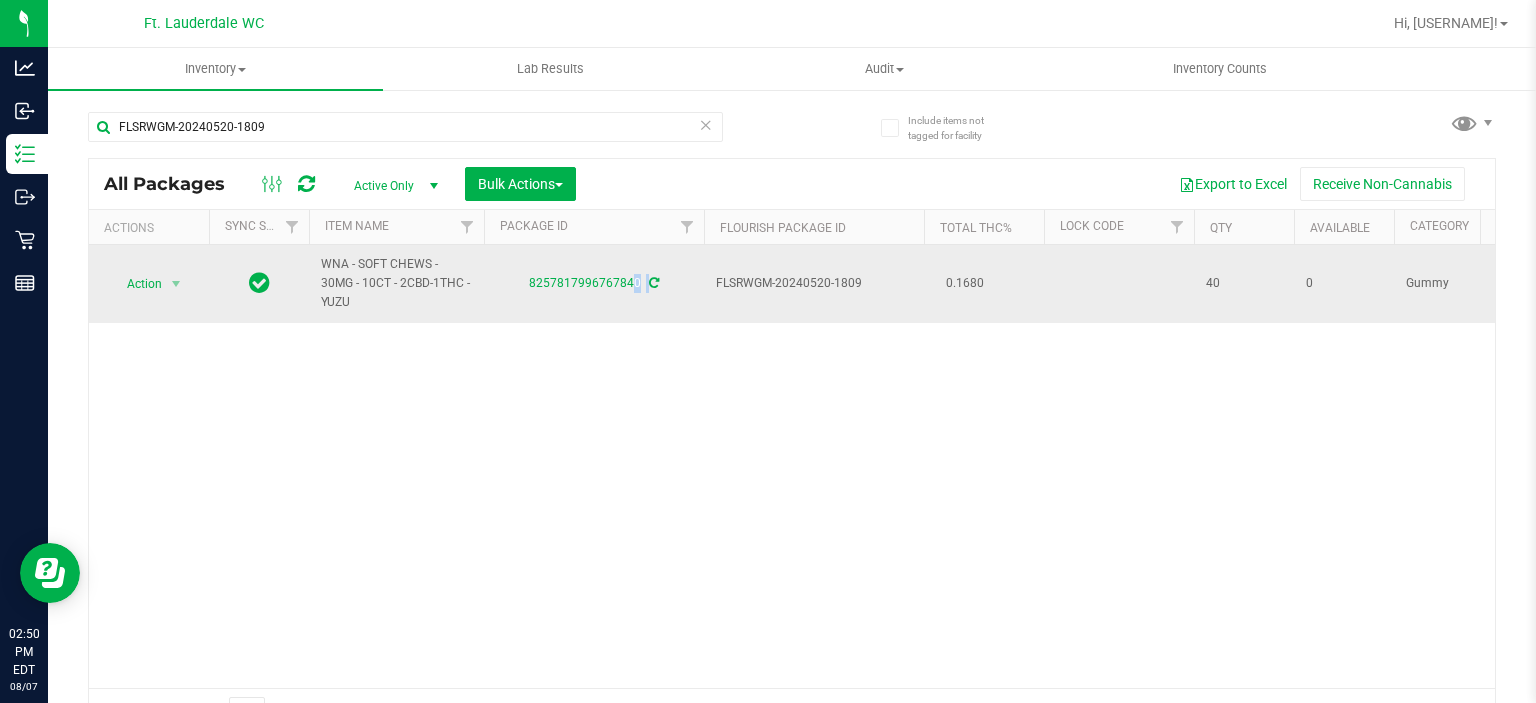 click on "8257817996767840" at bounding box center (594, 283) 